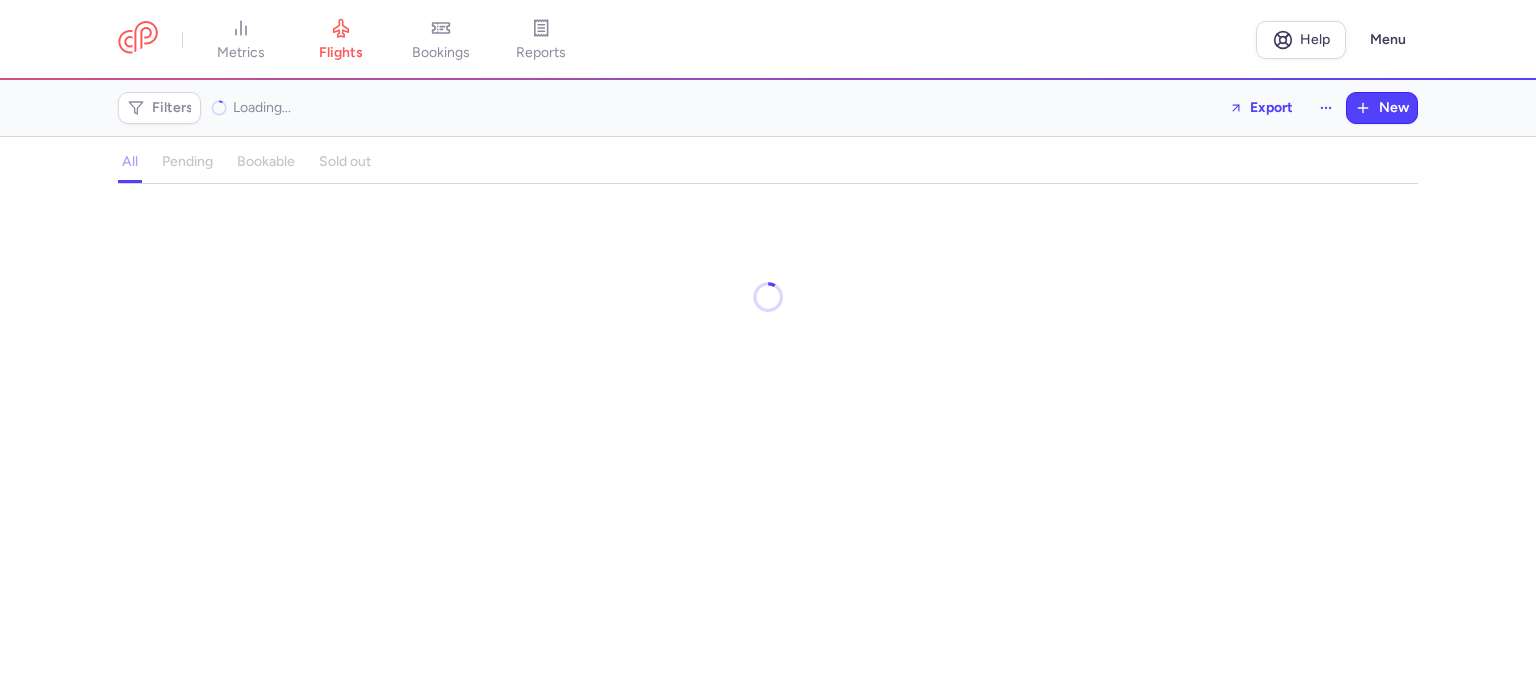scroll, scrollTop: 0, scrollLeft: 0, axis: both 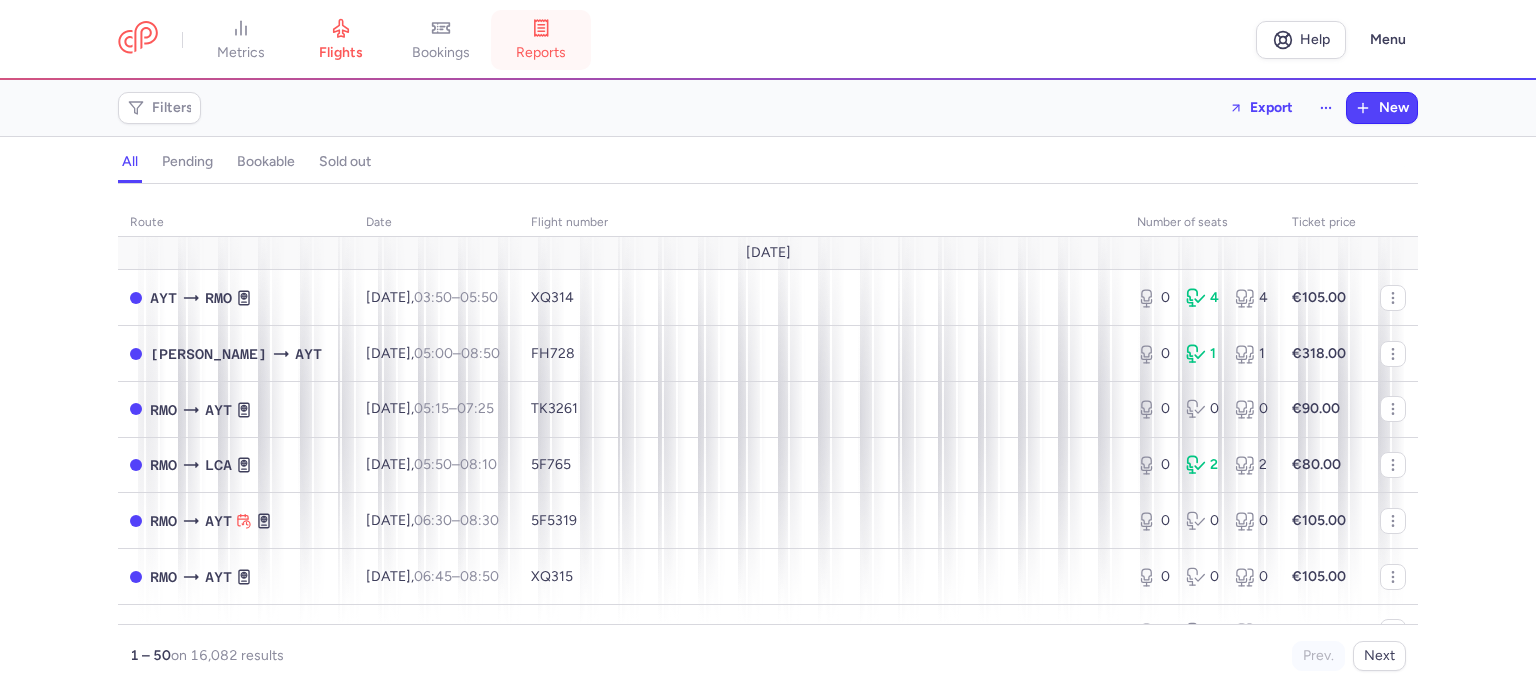 click on "reports" at bounding box center (541, 53) 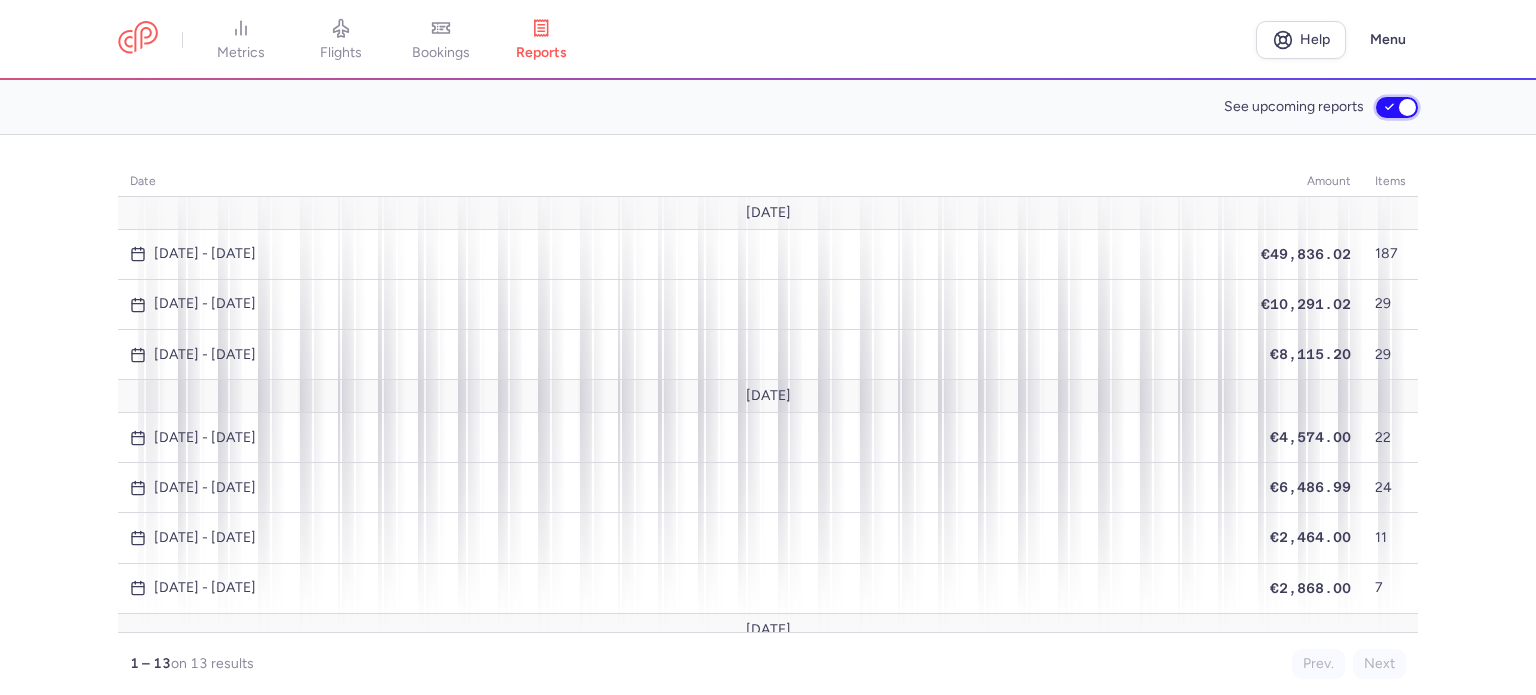 click on "See upcoming reports" at bounding box center (1397, 107) 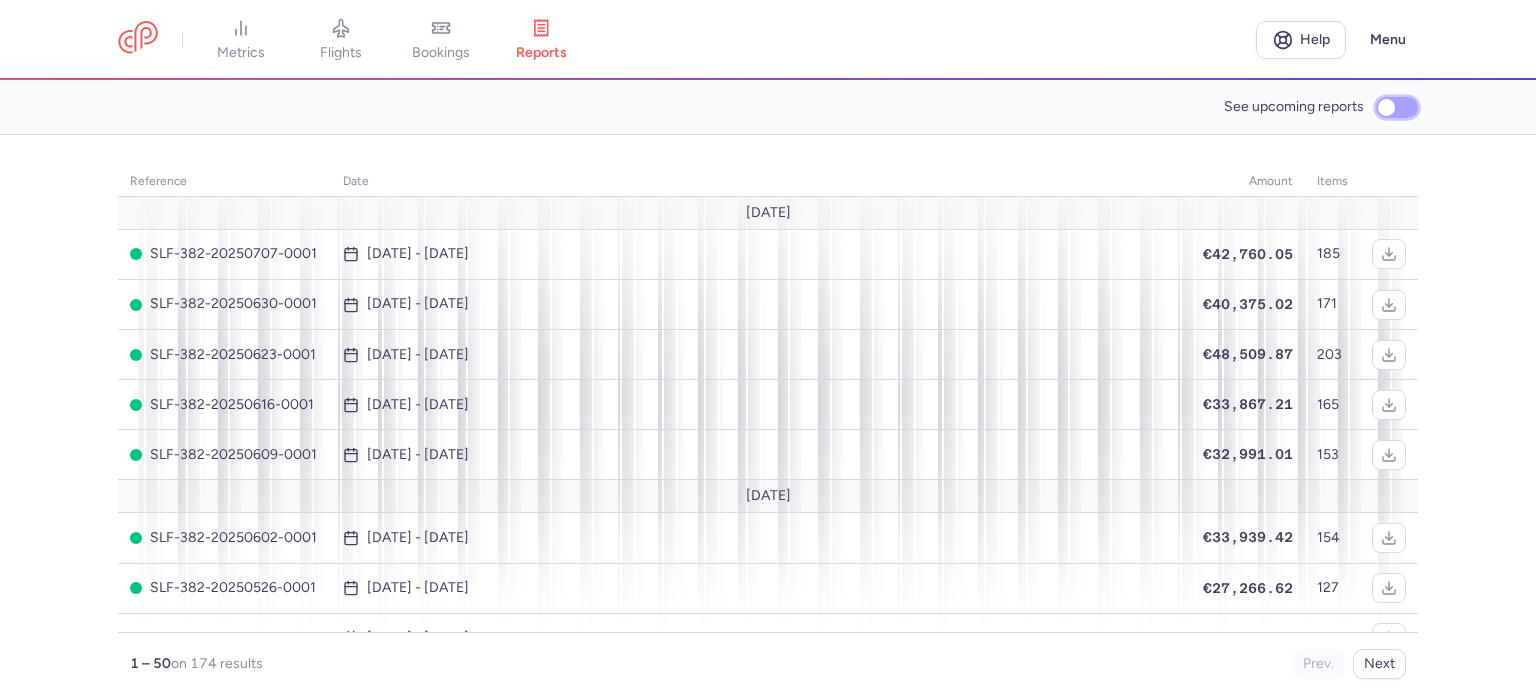 click on "See upcoming reports" at bounding box center (1397, 107) 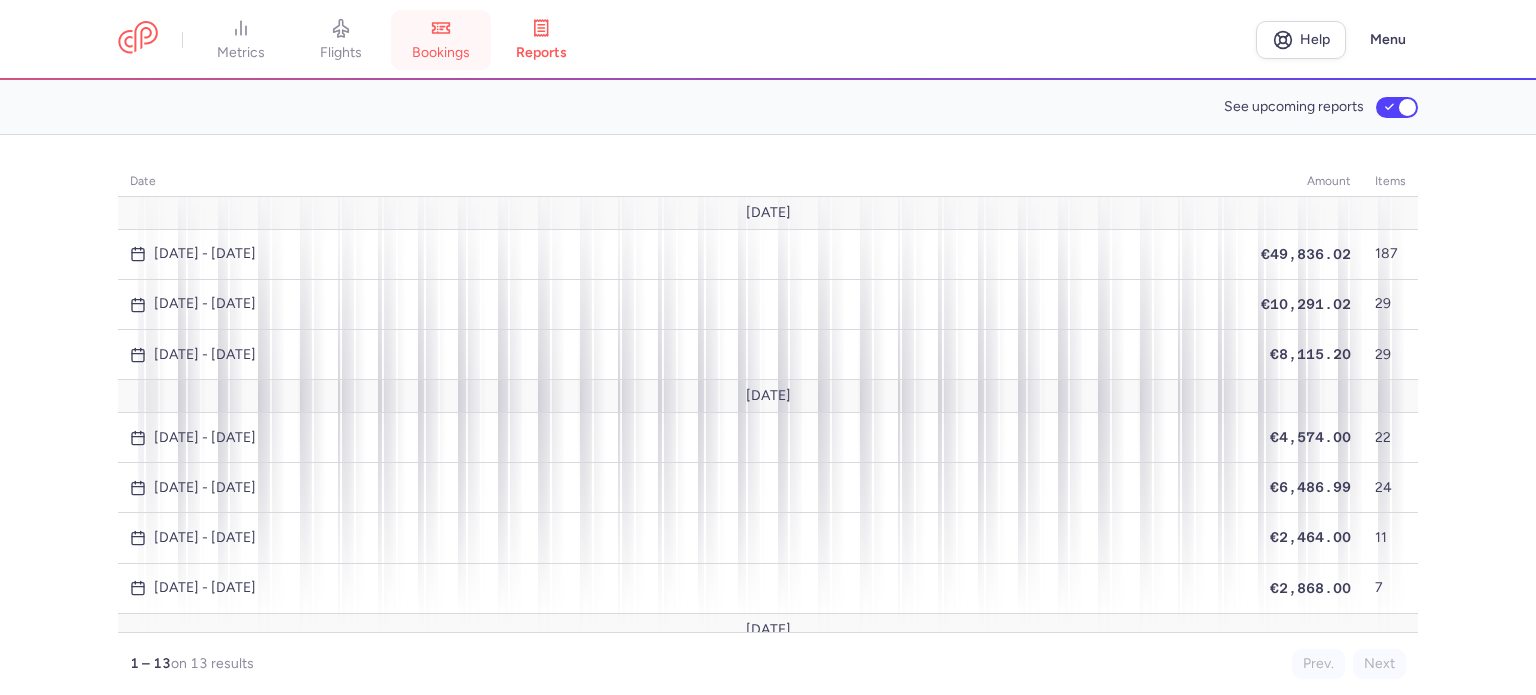 click on "bookings" at bounding box center [441, 53] 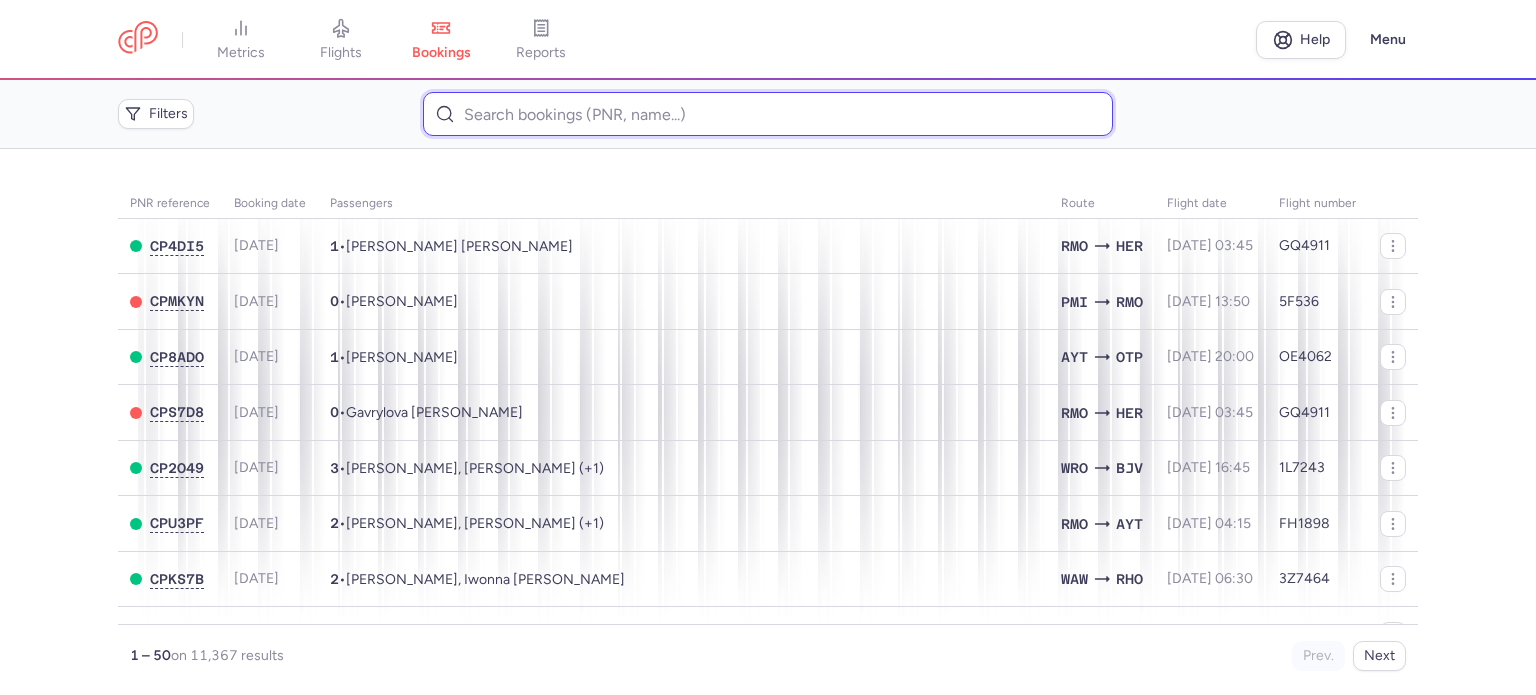 paste on "DIMITRIOUEVRIPIDOU 	ELPIDA" 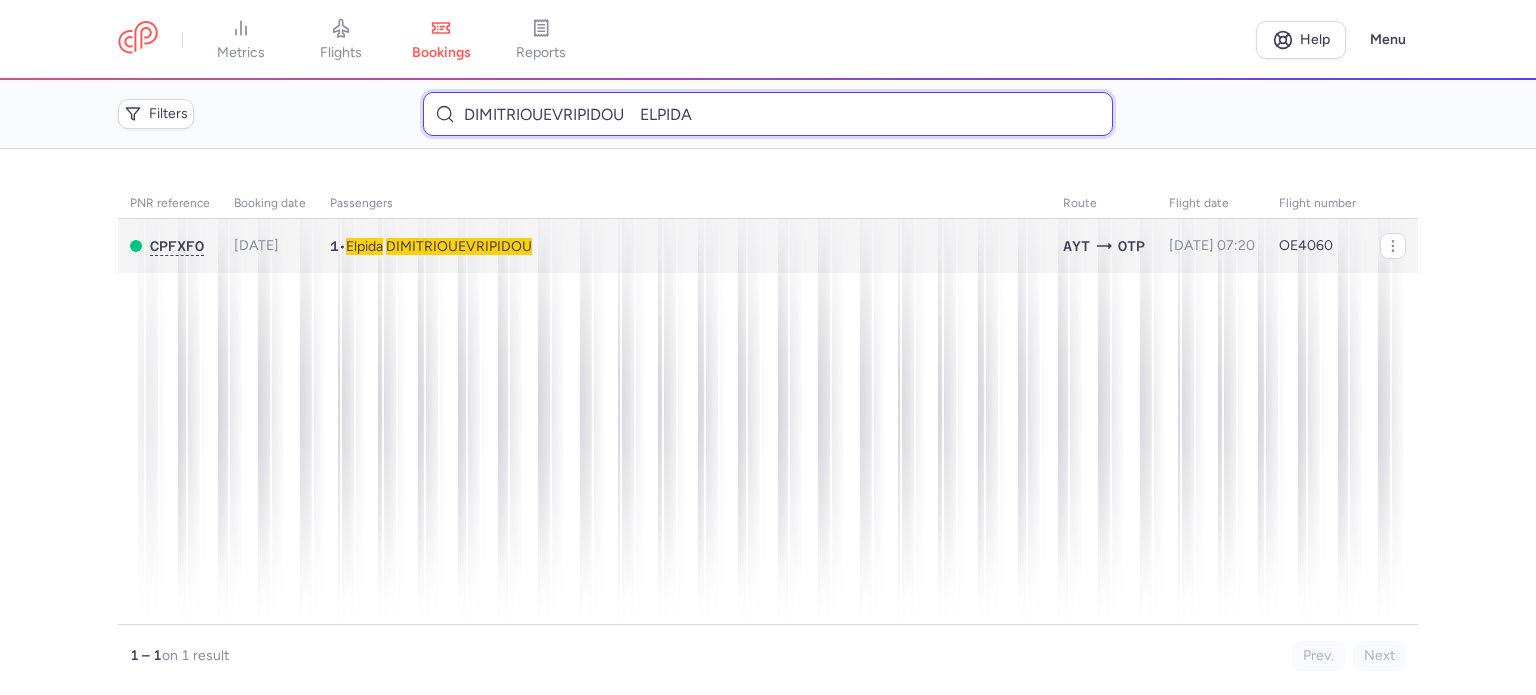 type on "DIMITRIOUEVRIPIDOU 	ELPIDA" 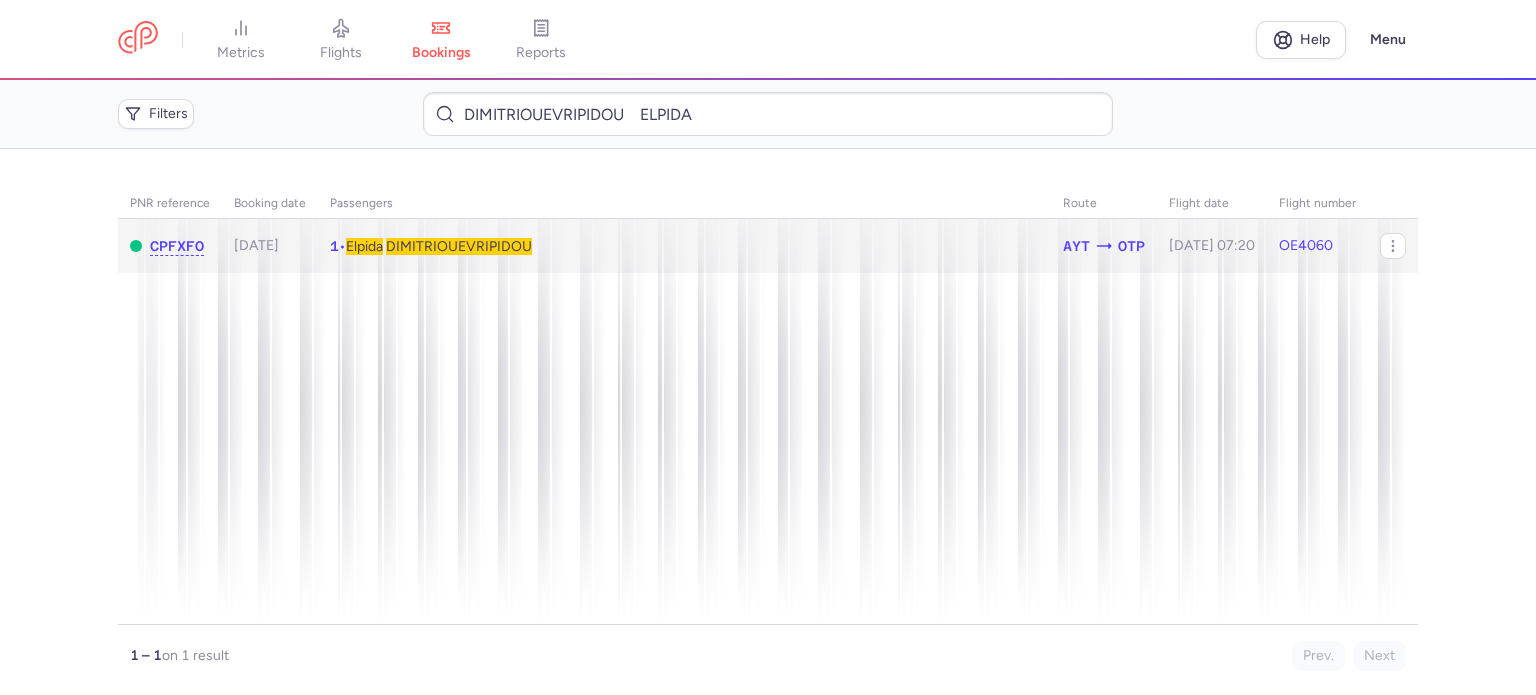 click on "DIMITRIOUEVRIPIDOU" at bounding box center [459, 246] 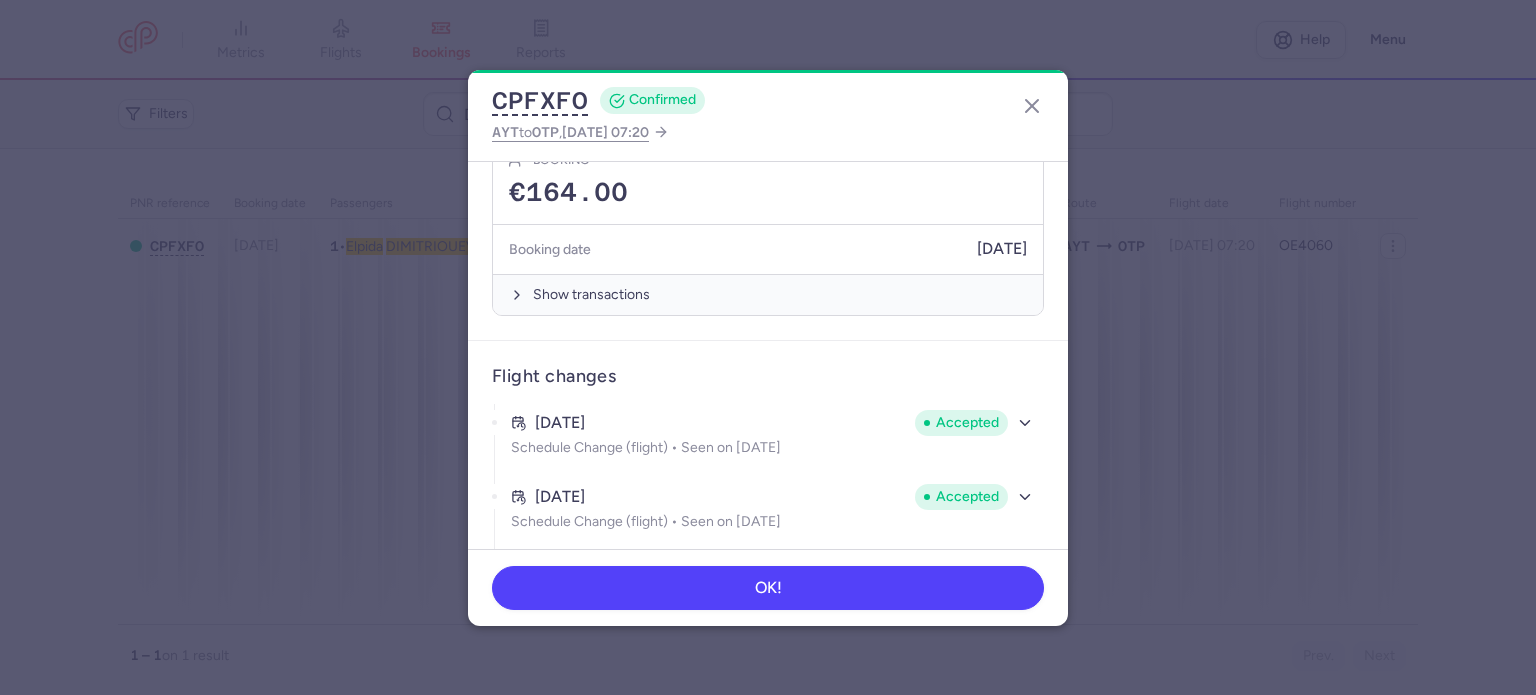 scroll, scrollTop: 600, scrollLeft: 0, axis: vertical 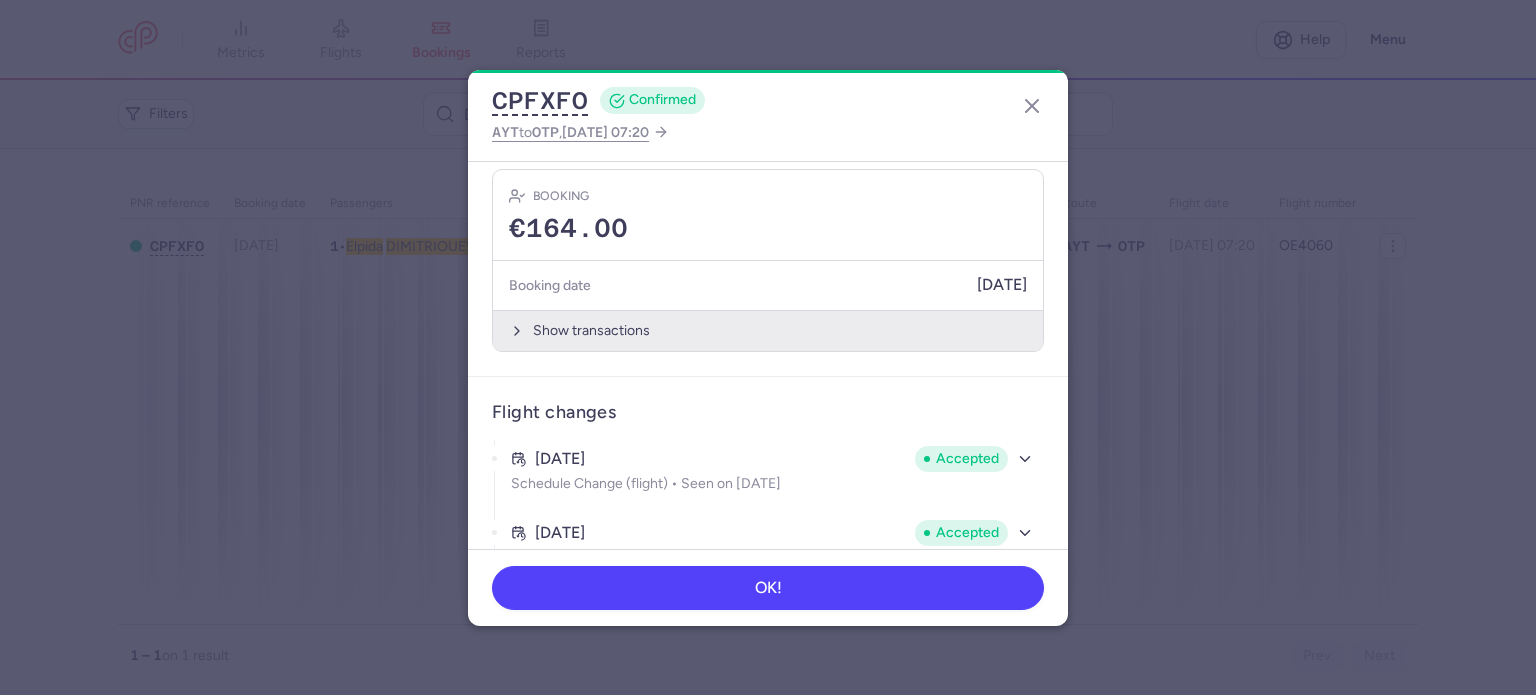 click on "Show transactions" at bounding box center [768, 330] 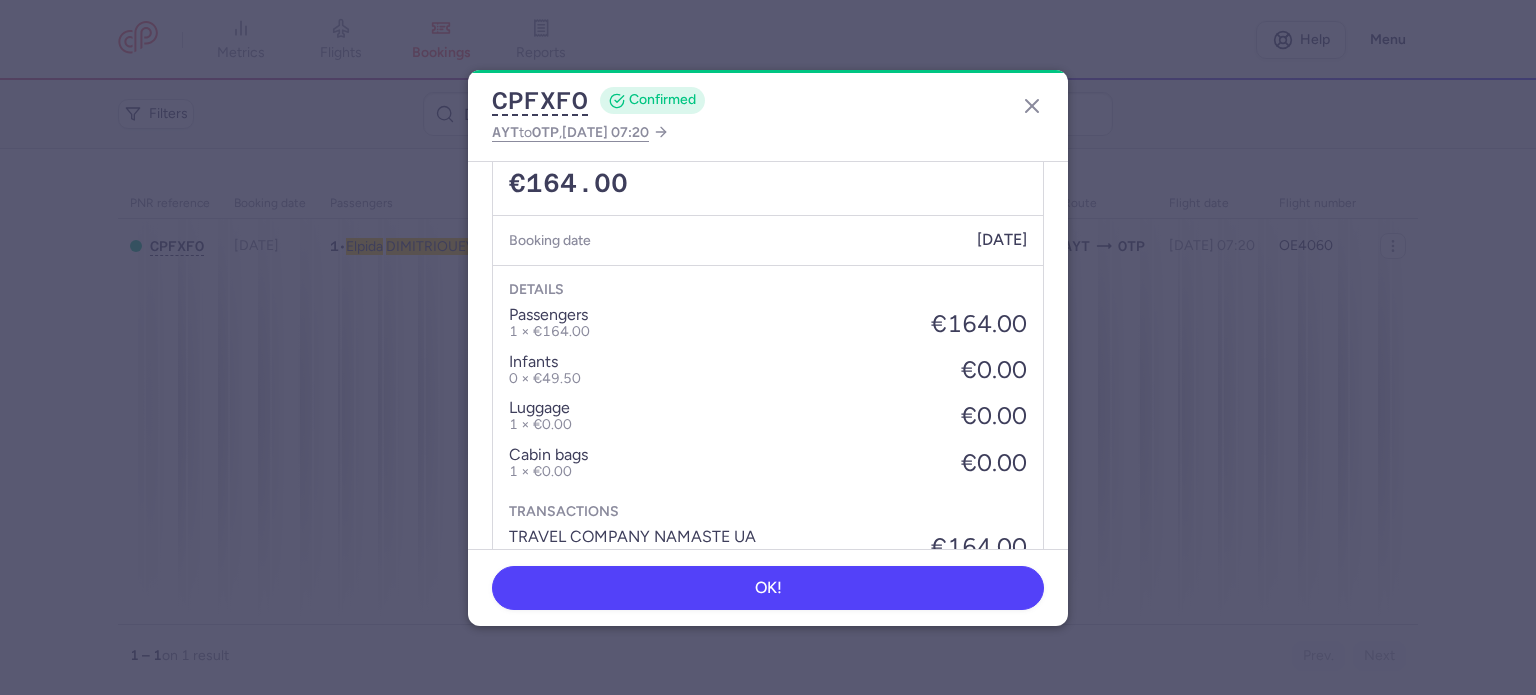 scroll, scrollTop: 900, scrollLeft: 0, axis: vertical 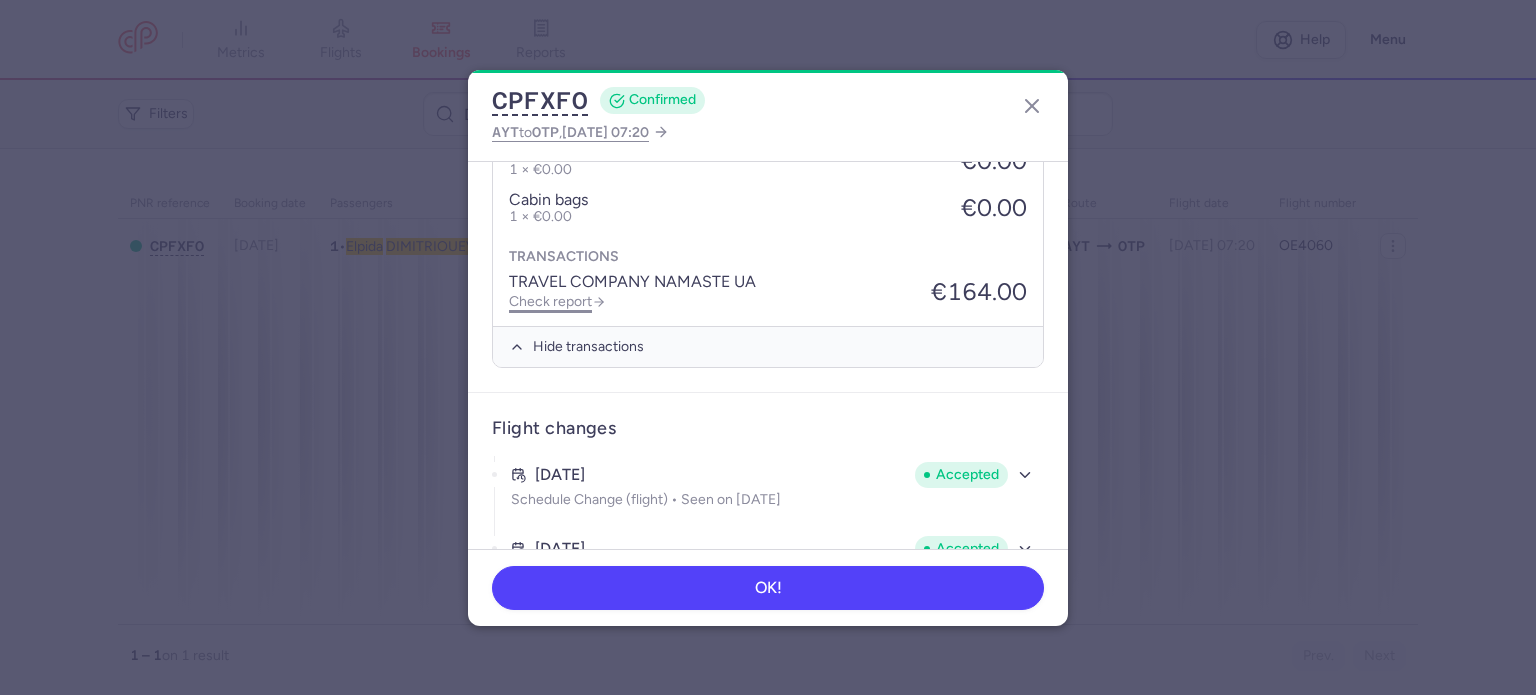 click on "Check report" 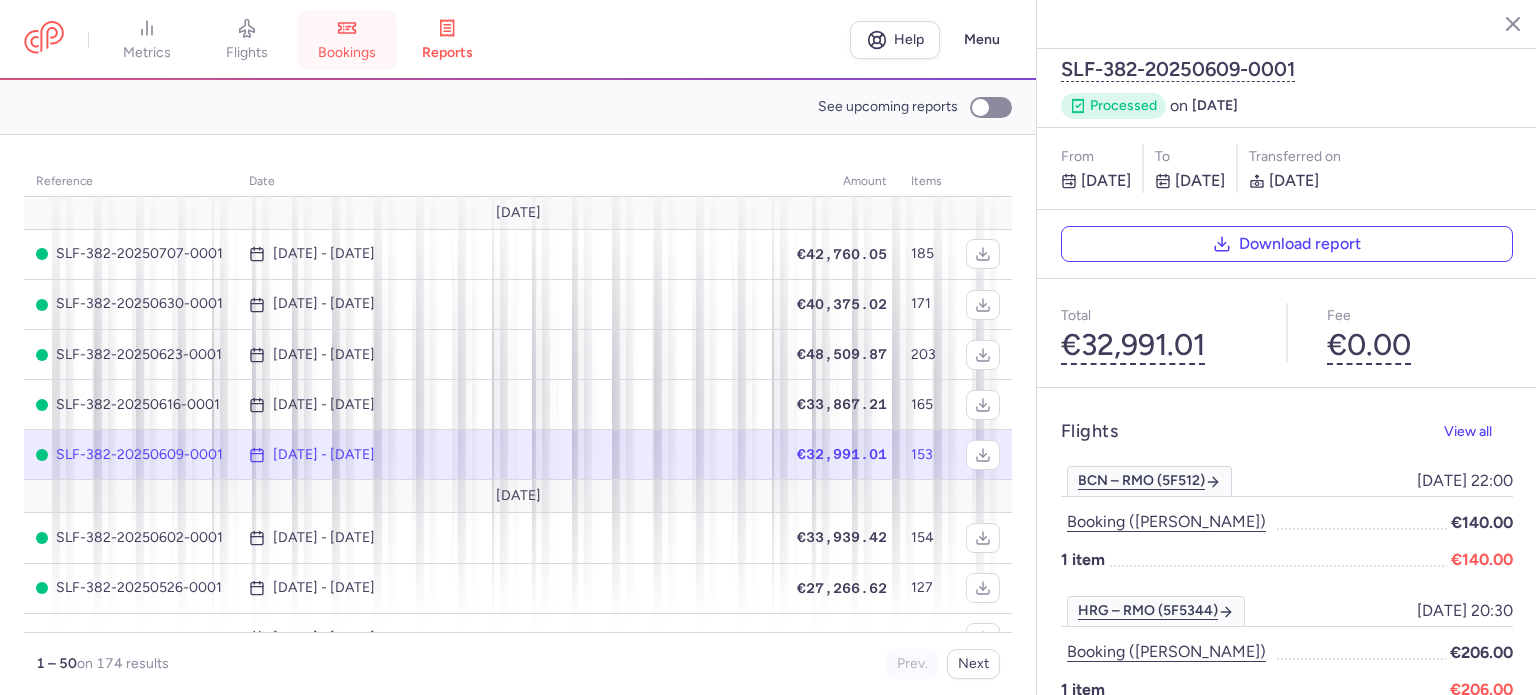 click 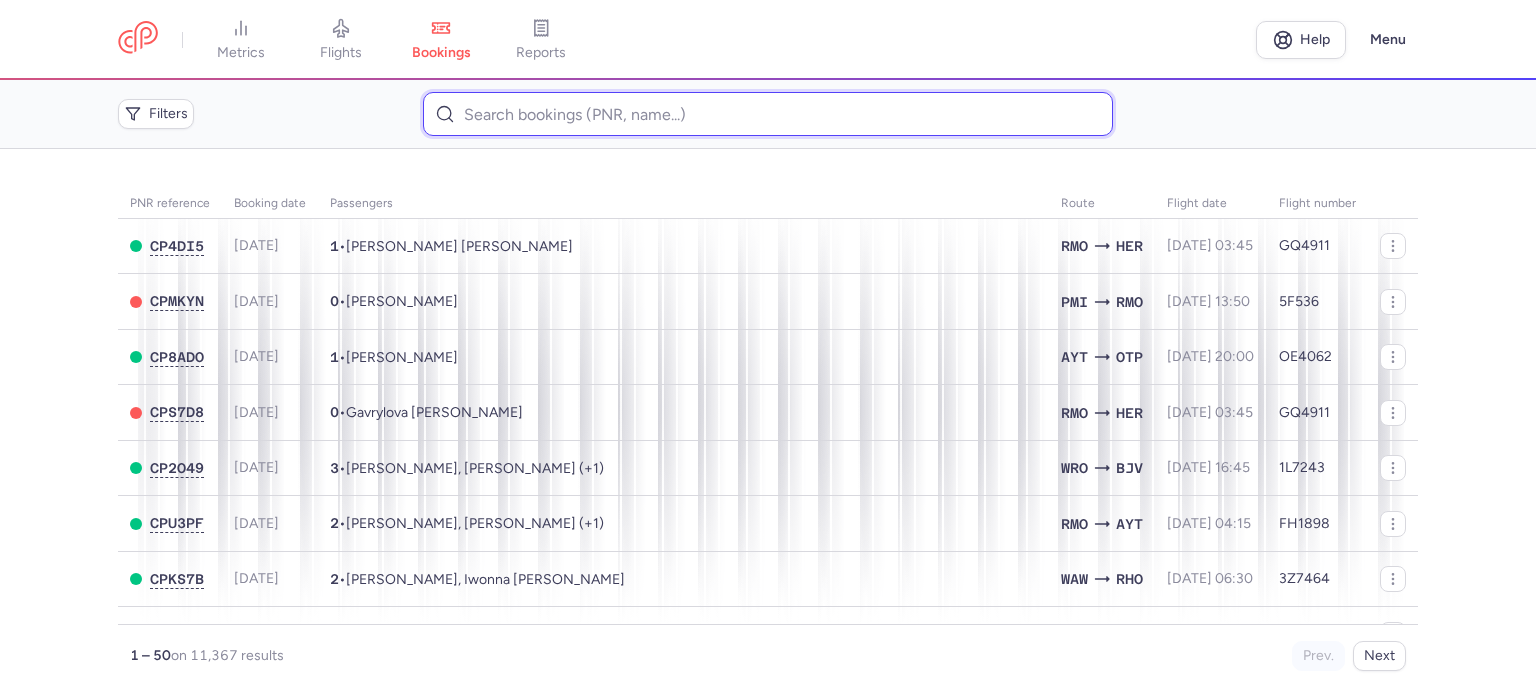 paste on "[PERSON_NAME][DEMOGRAPHIC_DATA] [PERSON_NAME]" 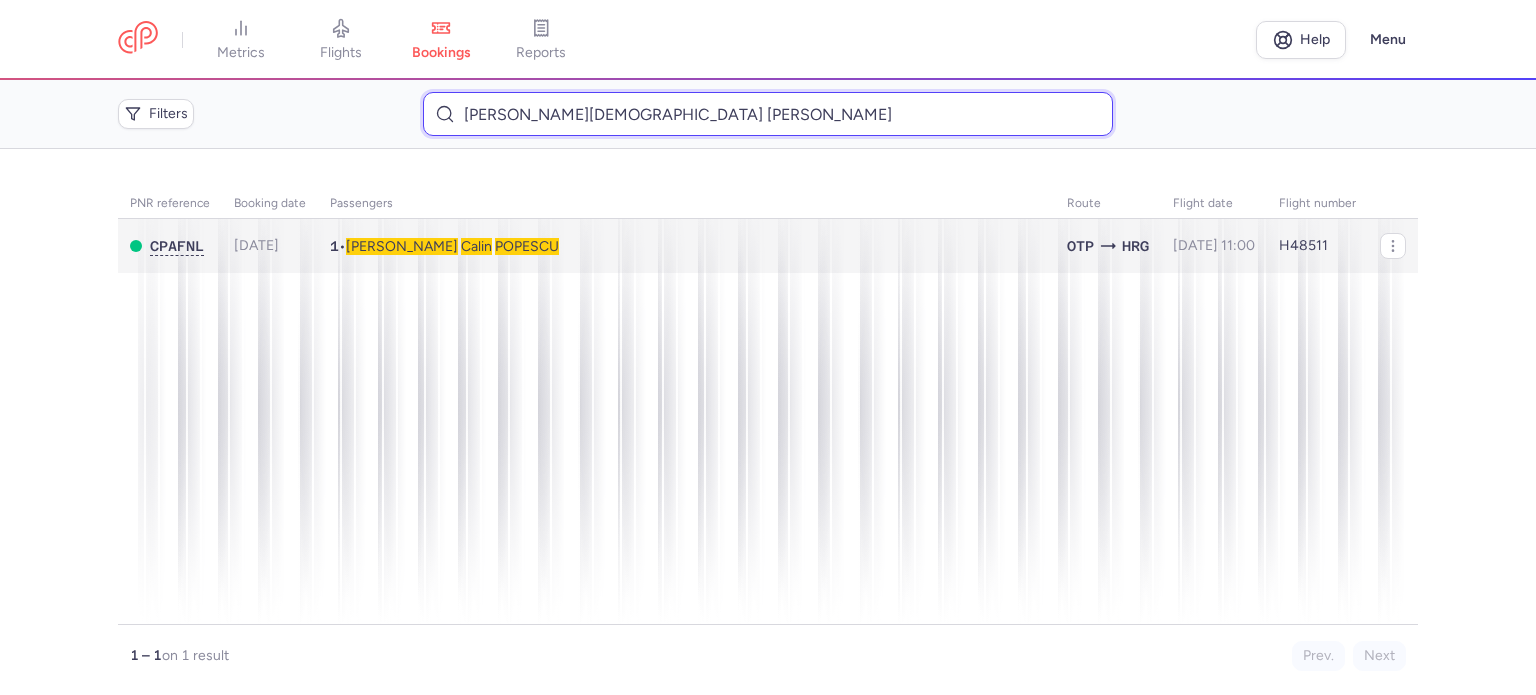 type on "[PERSON_NAME][DEMOGRAPHIC_DATA] [PERSON_NAME]" 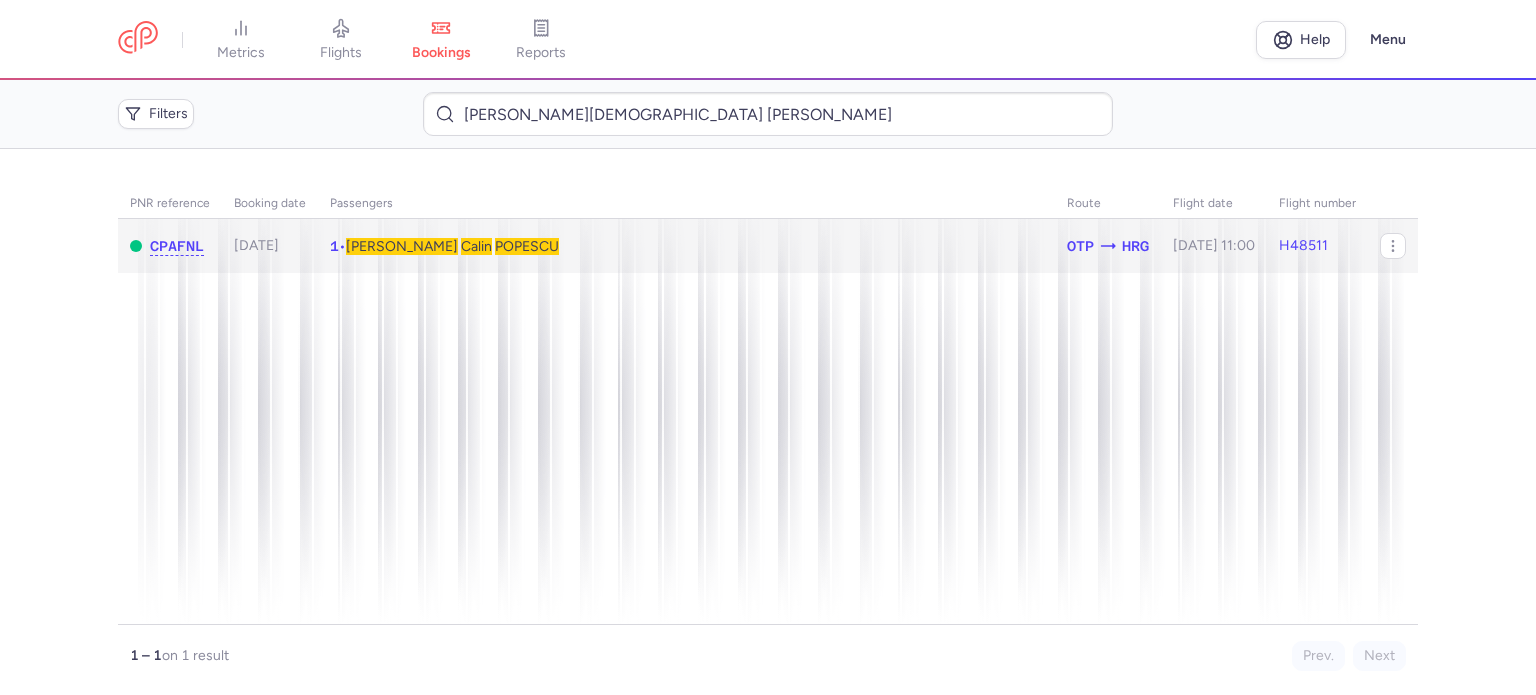 click on "Calin" at bounding box center (476, 246) 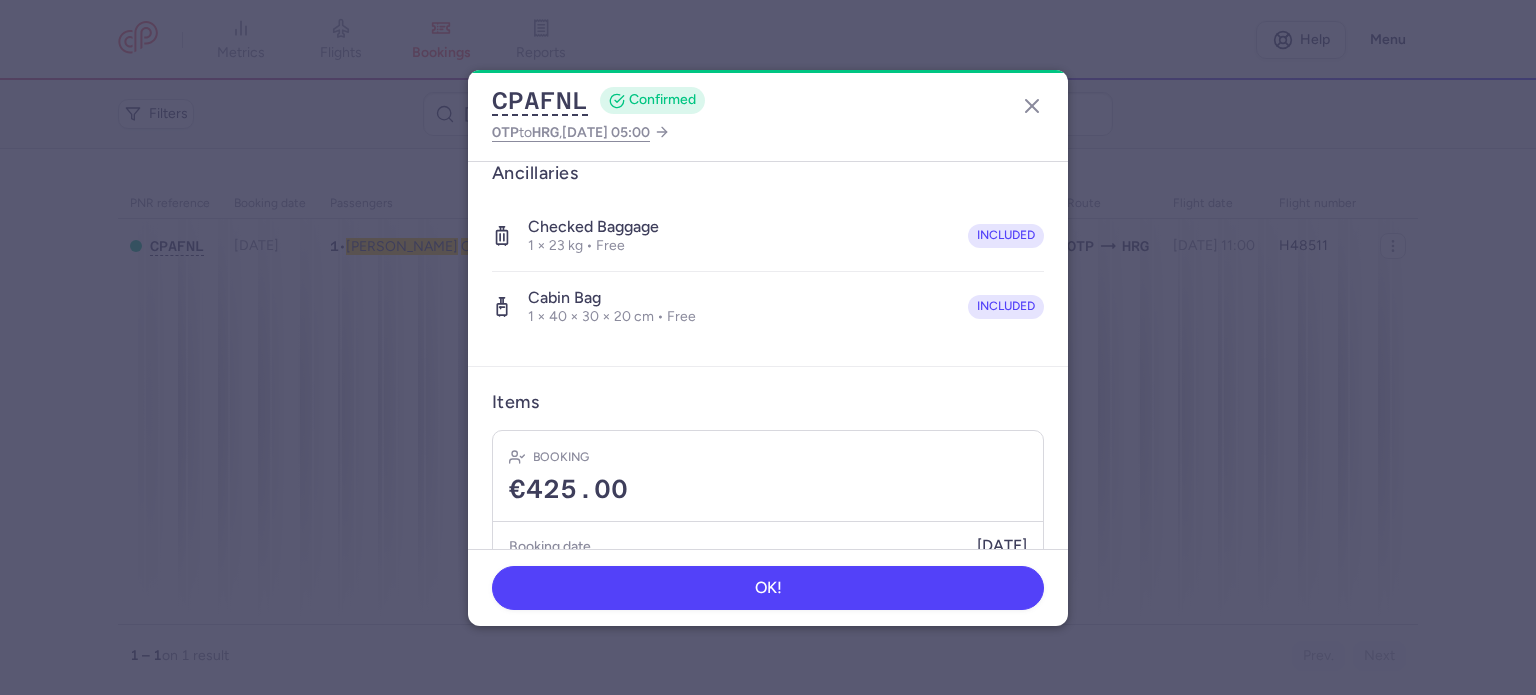 scroll, scrollTop: 500, scrollLeft: 0, axis: vertical 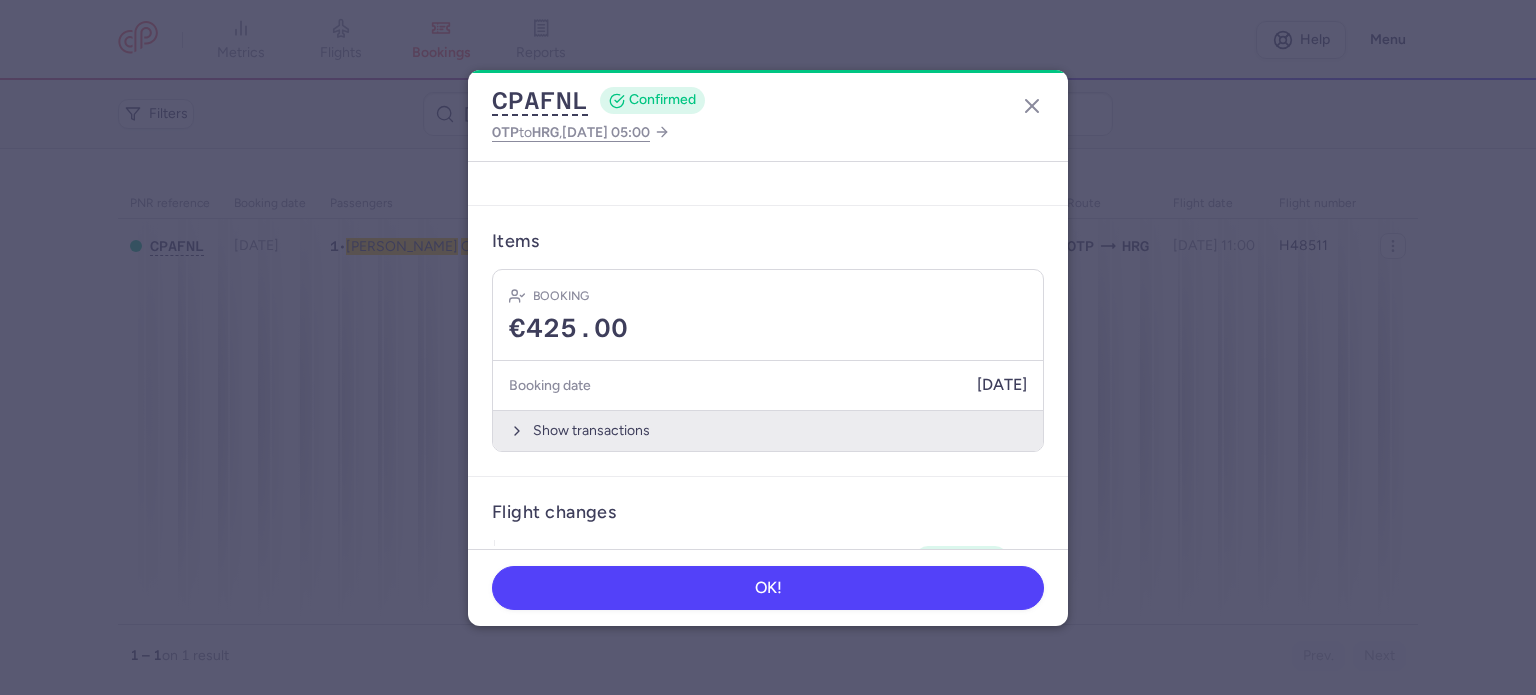 click on "Show transactions" at bounding box center [768, 430] 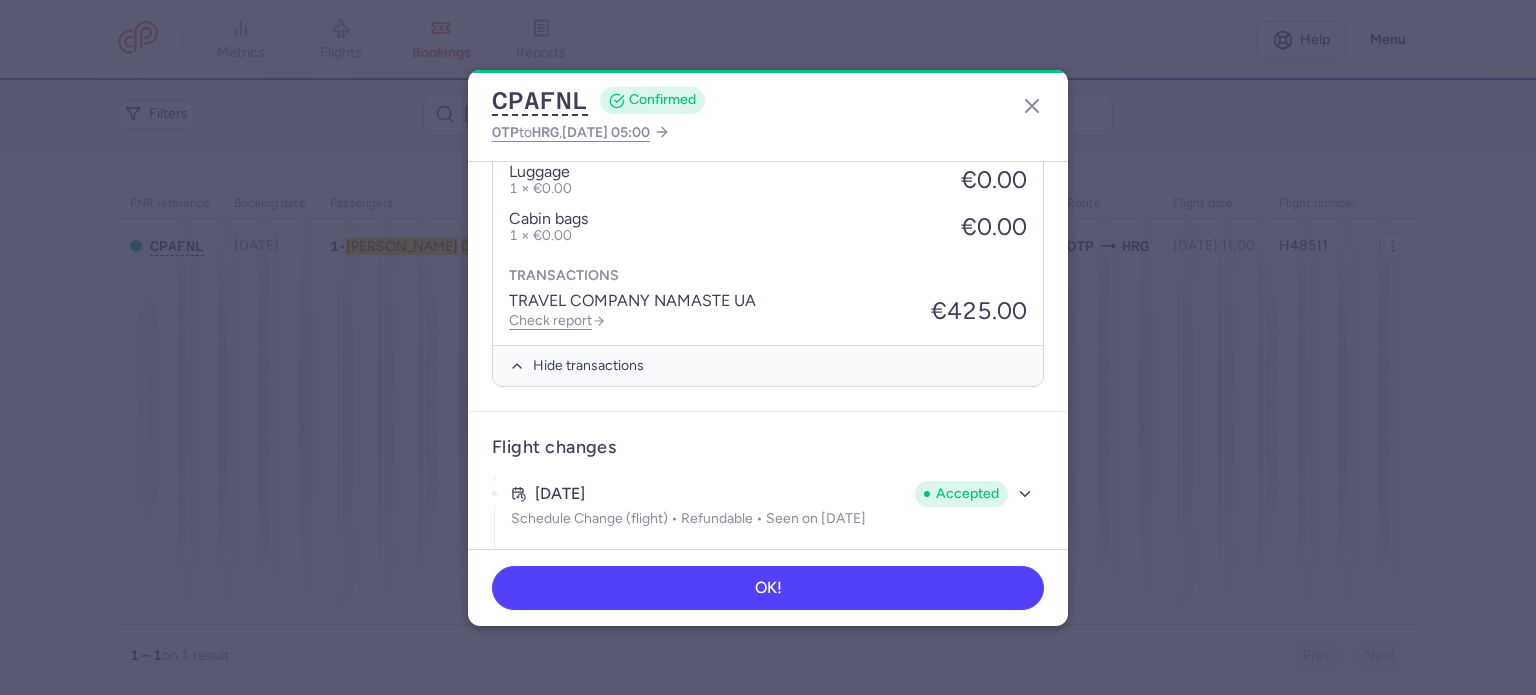 scroll, scrollTop: 900, scrollLeft: 0, axis: vertical 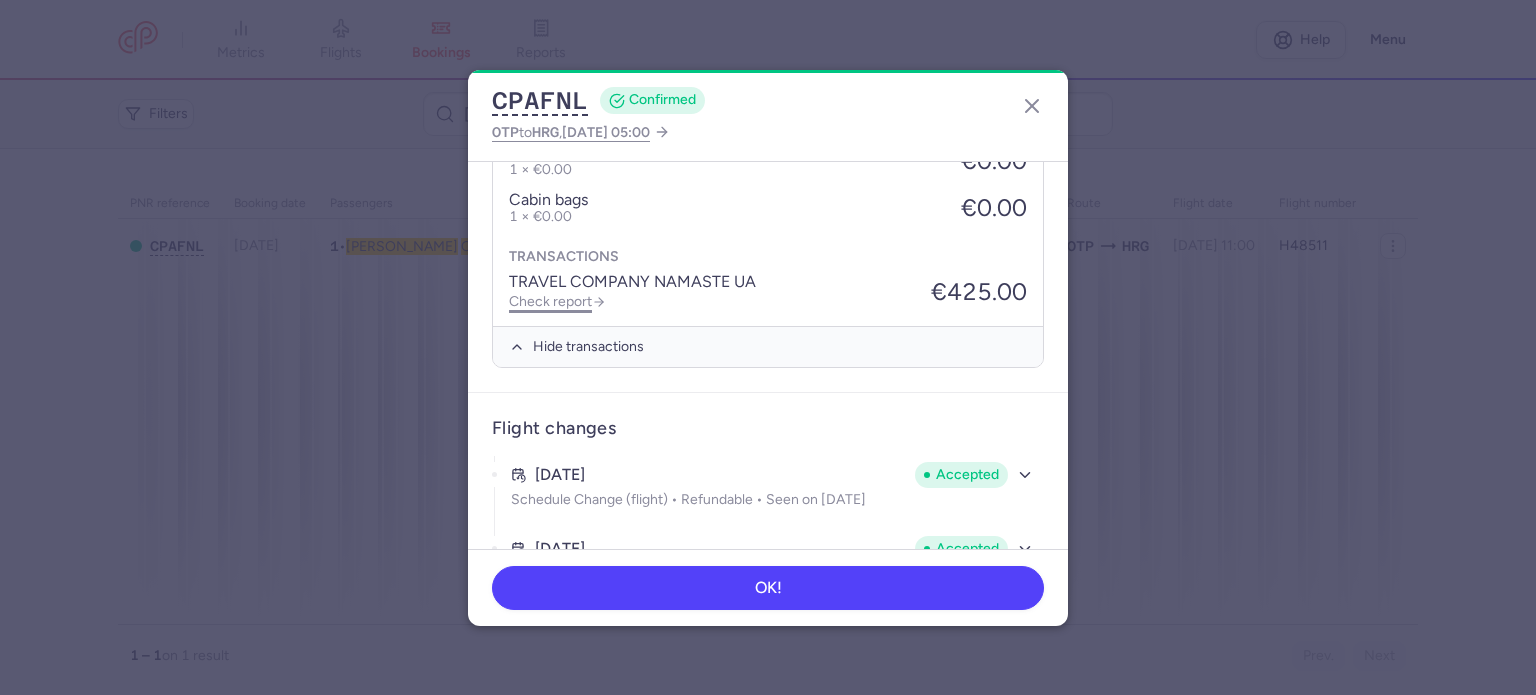 click on "Check report" 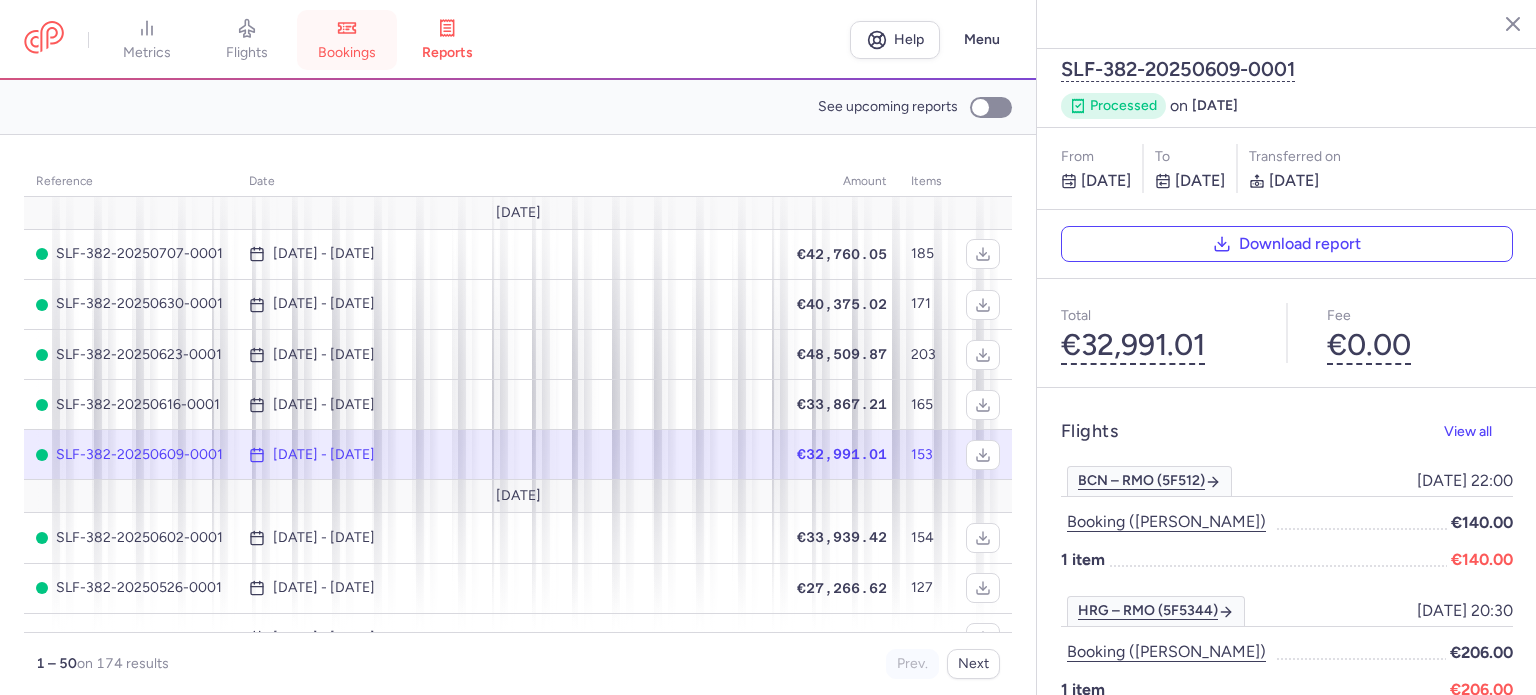 click on "bookings" at bounding box center (347, 40) 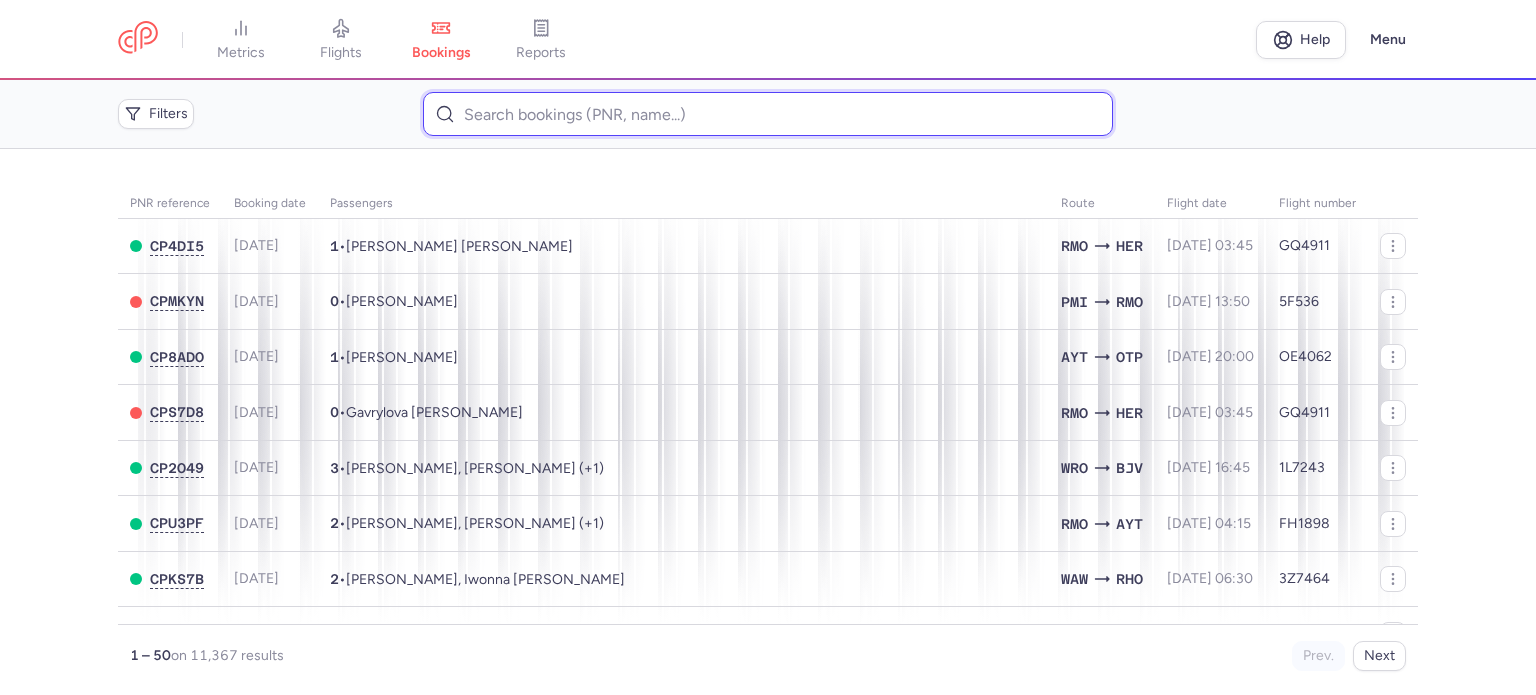 paste on "[PERSON_NAME]" 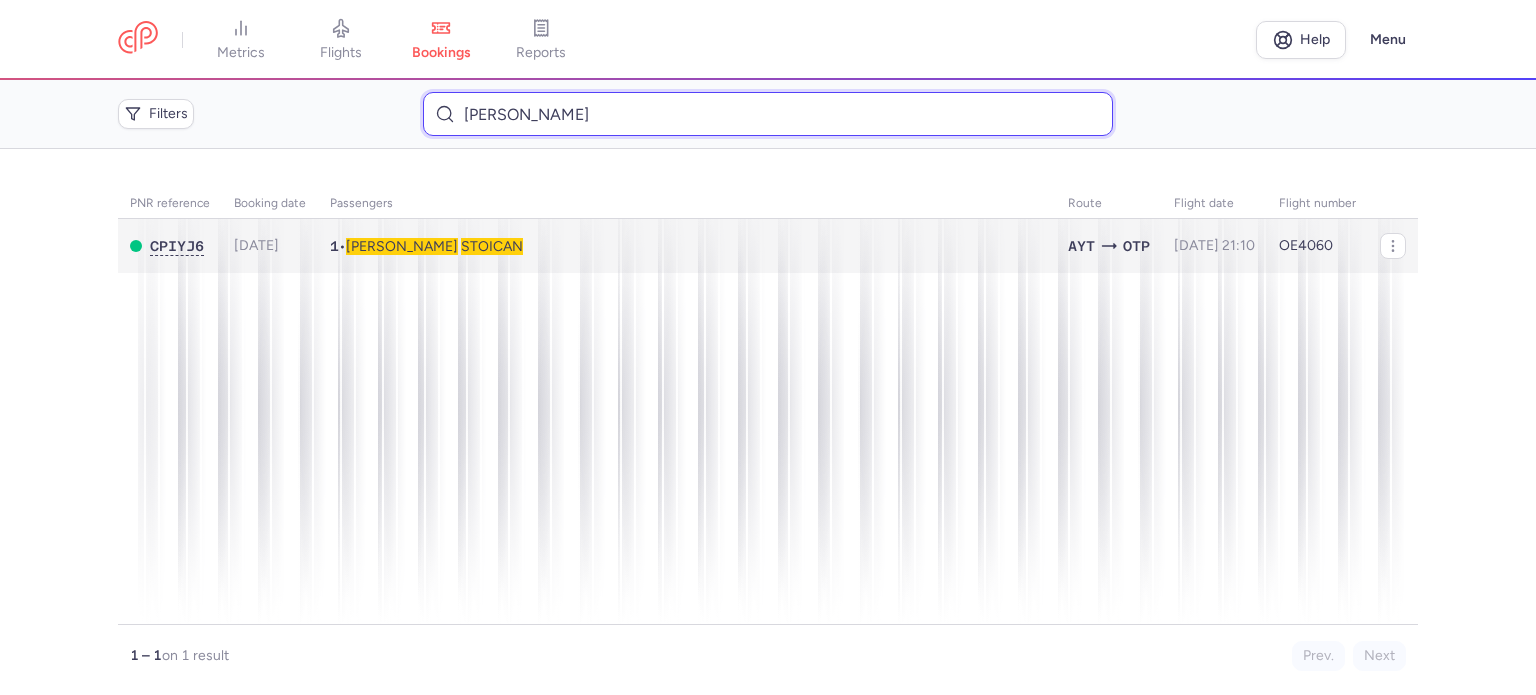 type on "[PERSON_NAME]" 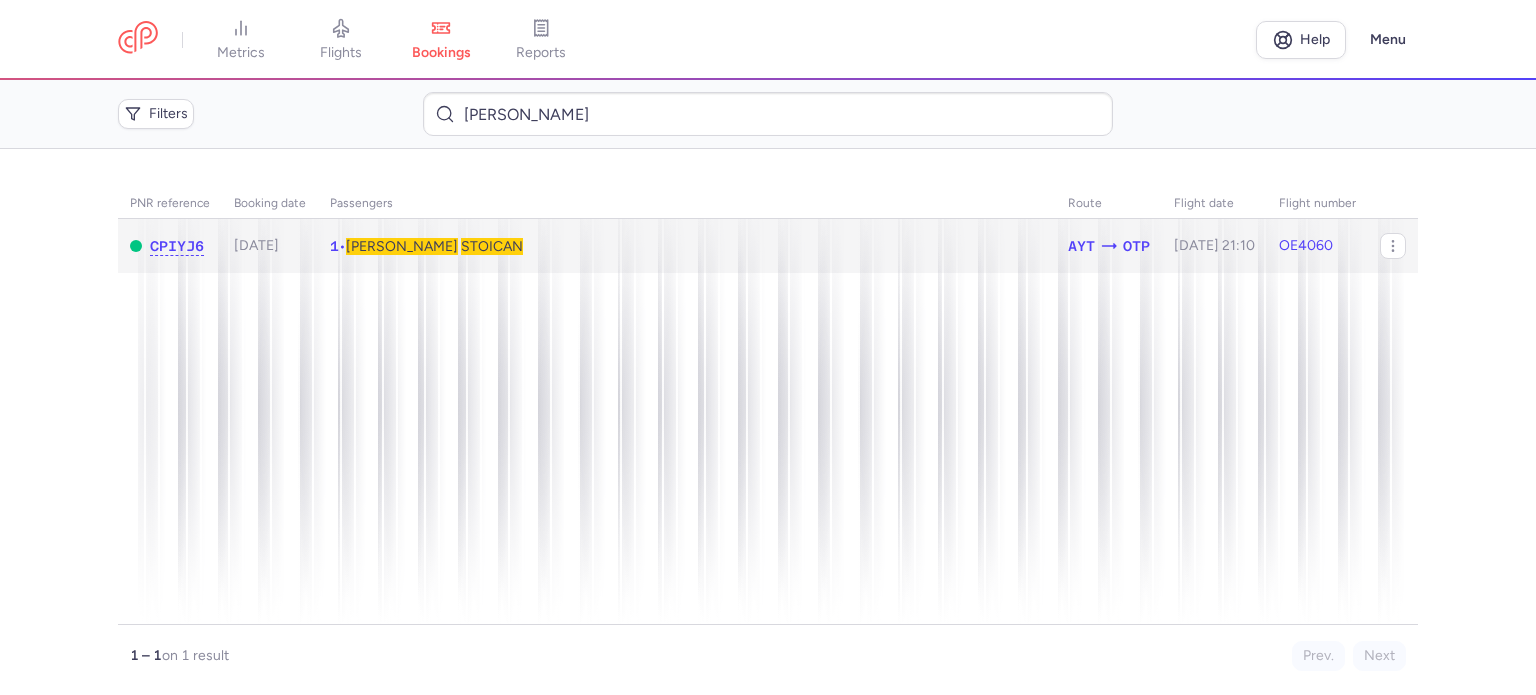 click on "1  •  [PERSON_NAME]" 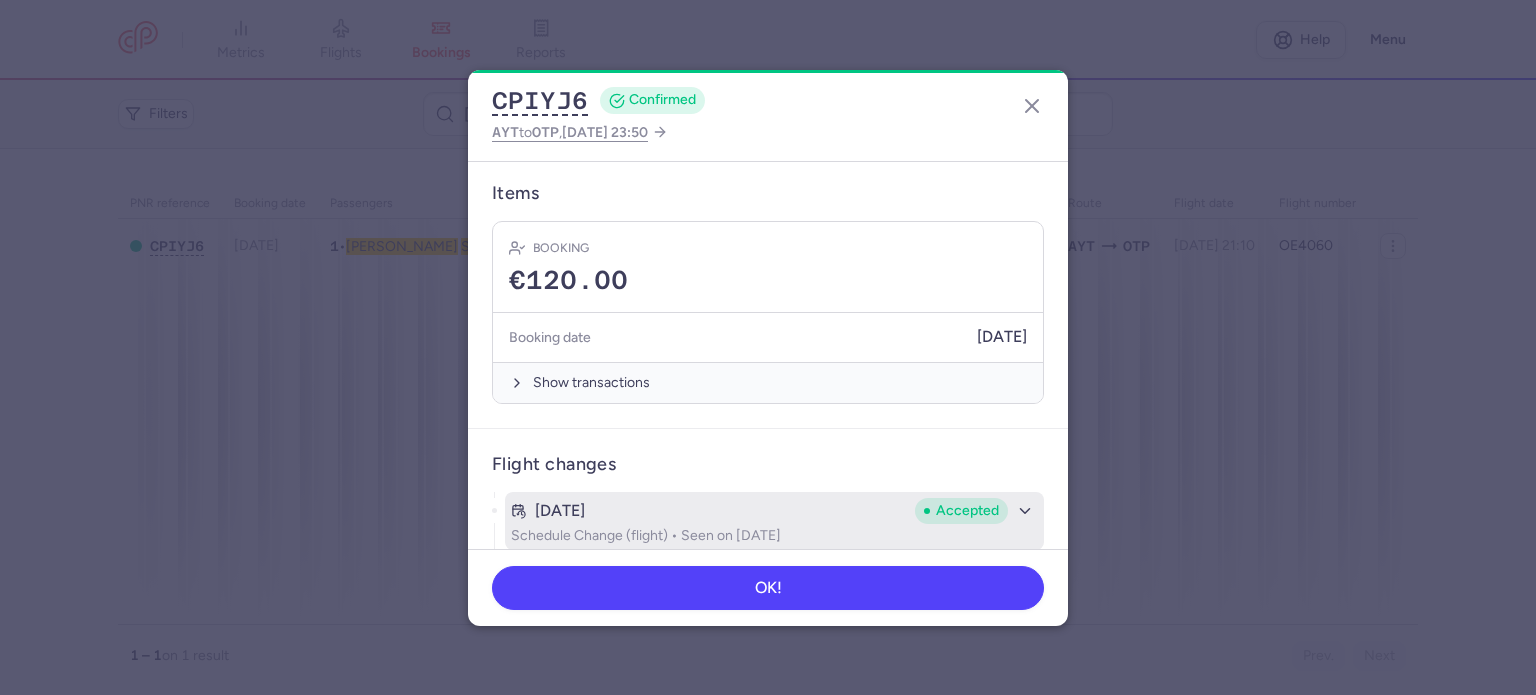 scroll, scrollTop: 600, scrollLeft: 0, axis: vertical 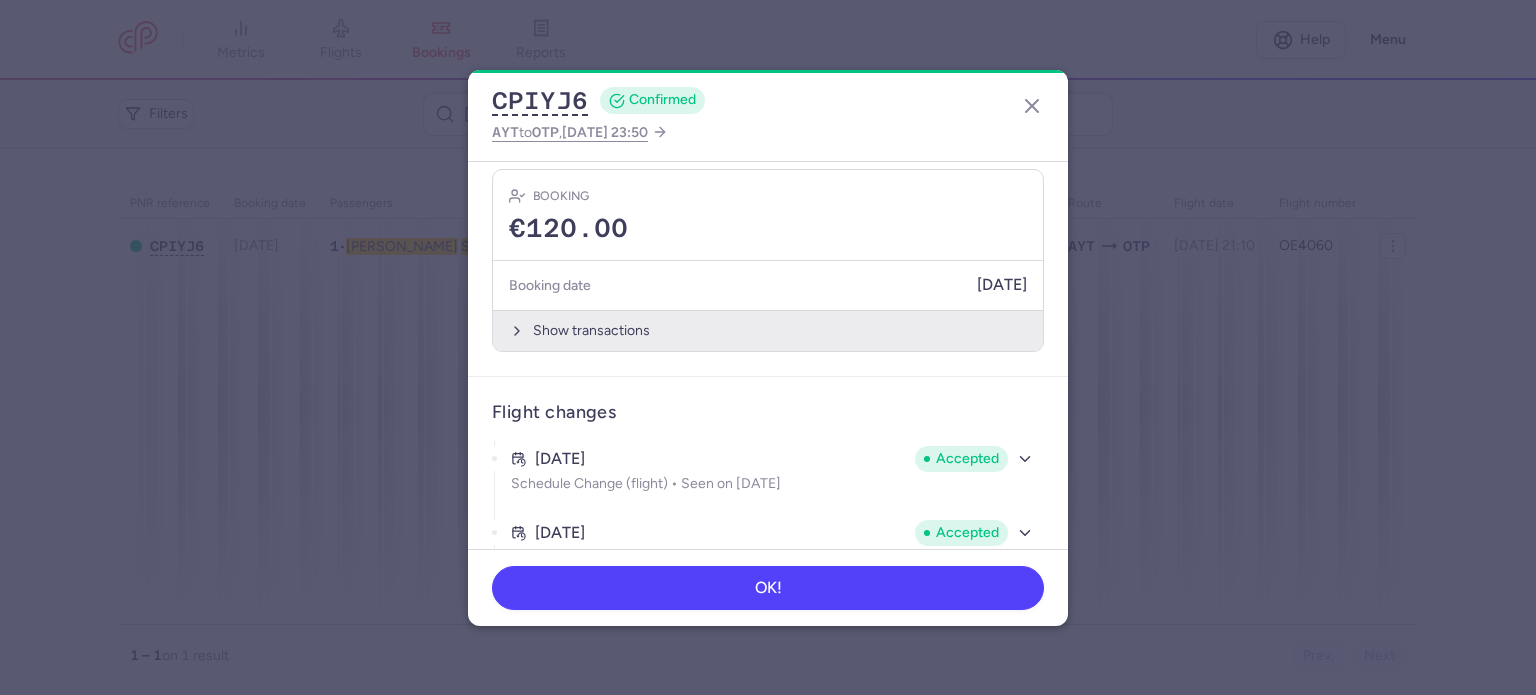 click on "Show transactions" at bounding box center (768, 330) 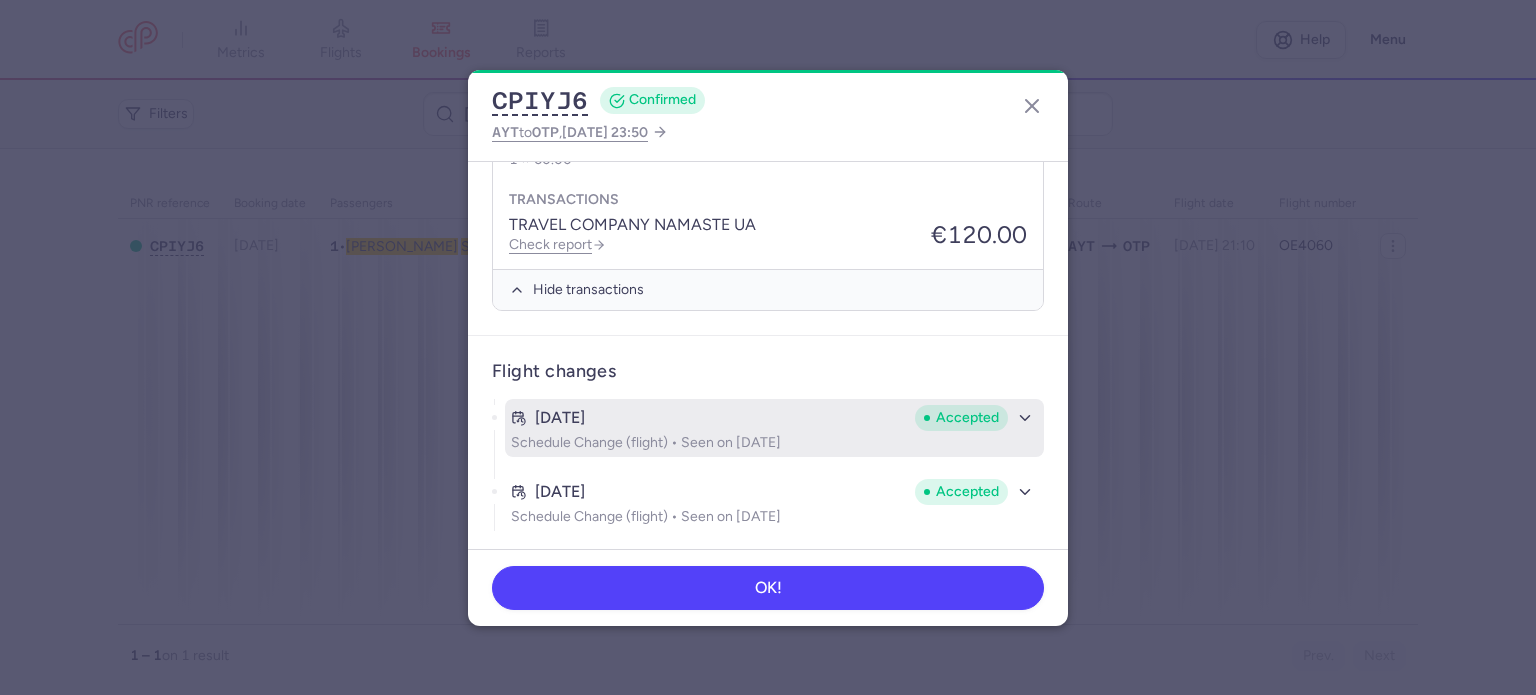 scroll, scrollTop: 959, scrollLeft: 0, axis: vertical 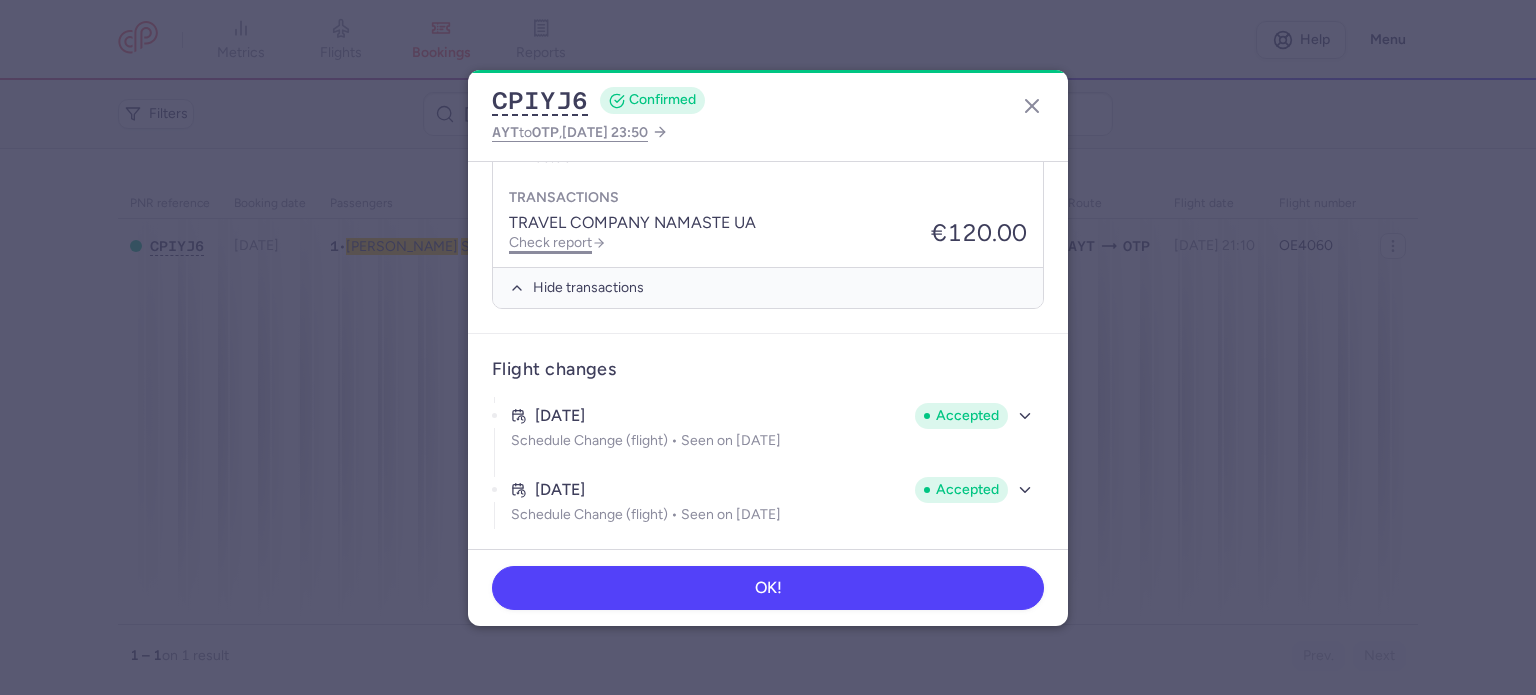 click on "Check report" 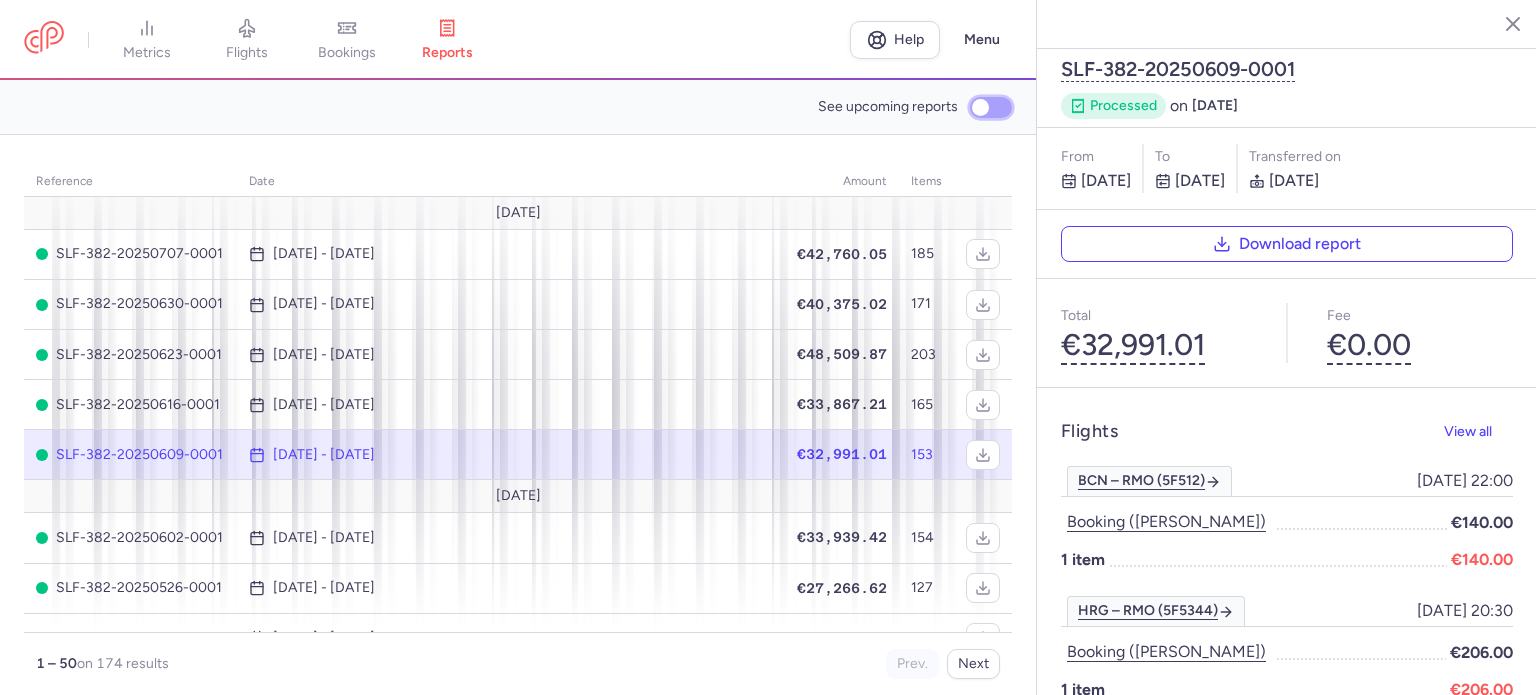 click on "See upcoming reports" at bounding box center [991, 107] 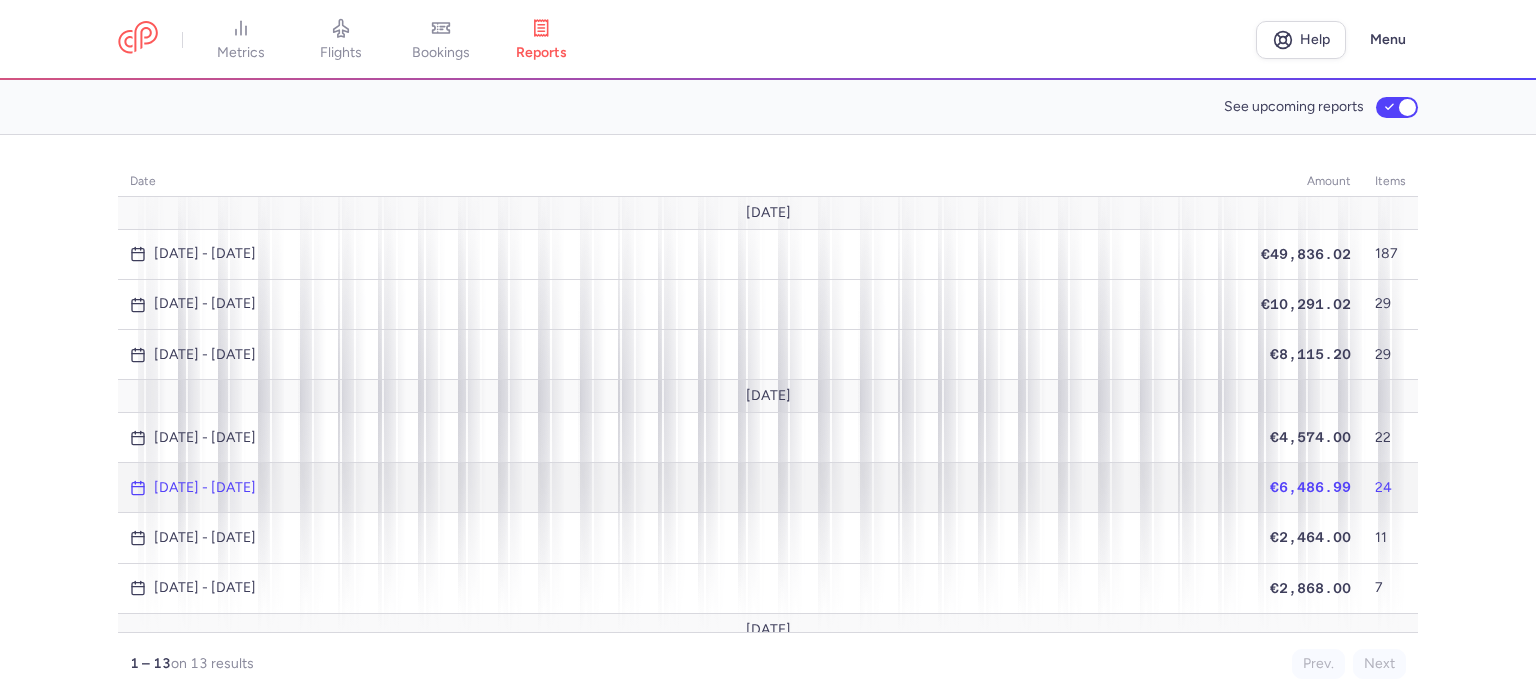 drag, startPoint x: 1296, startPoint y: 480, endPoint x: 1275, endPoint y: 479, distance: 21.023796 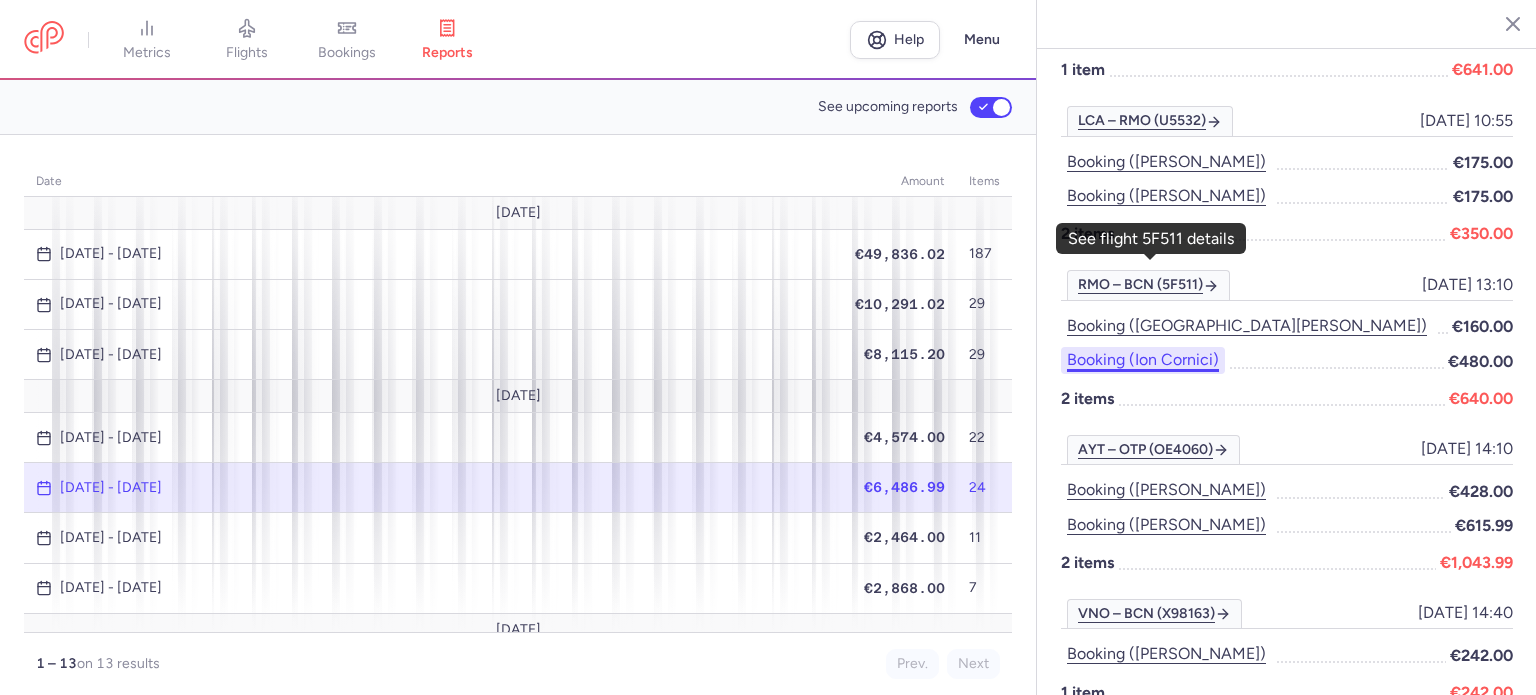 scroll, scrollTop: 1700, scrollLeft: 0, axis: vertical 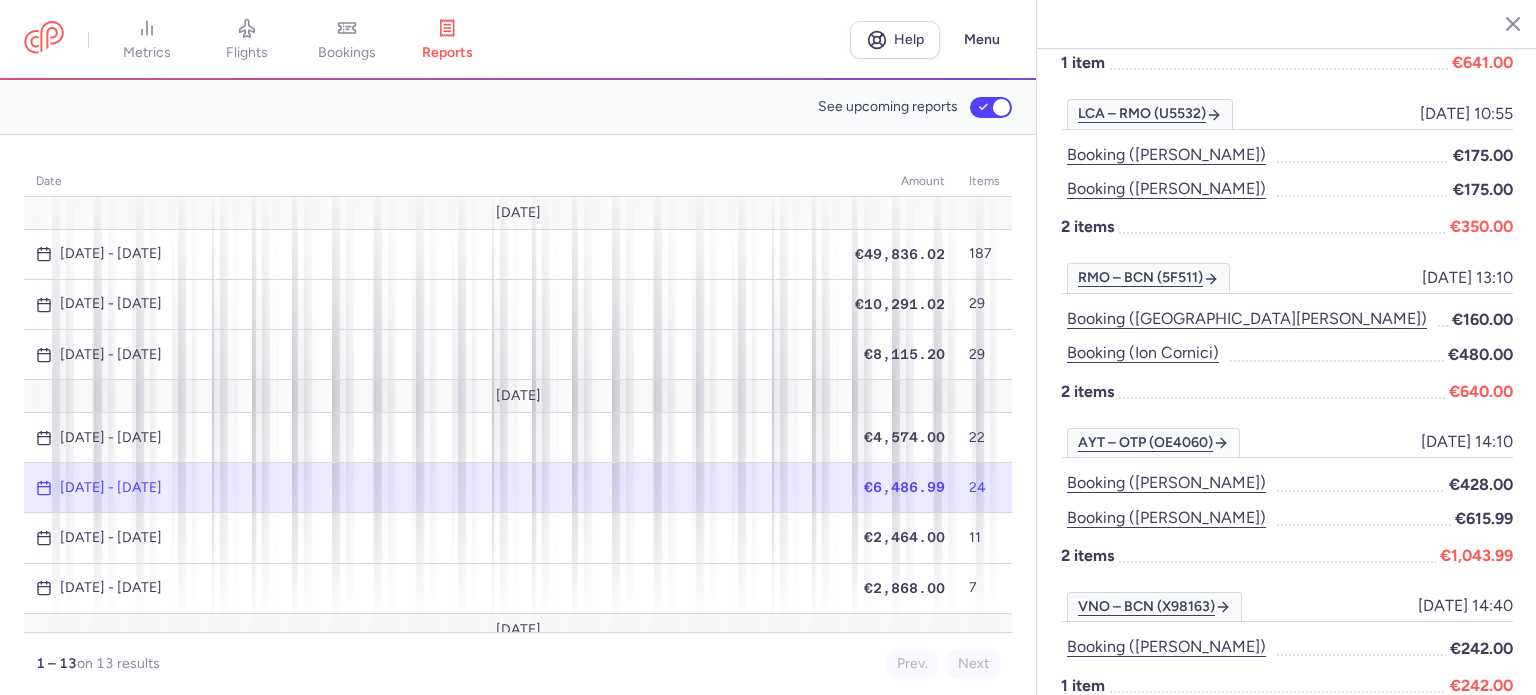 click on "bookings" at bounding box center [347, 53] 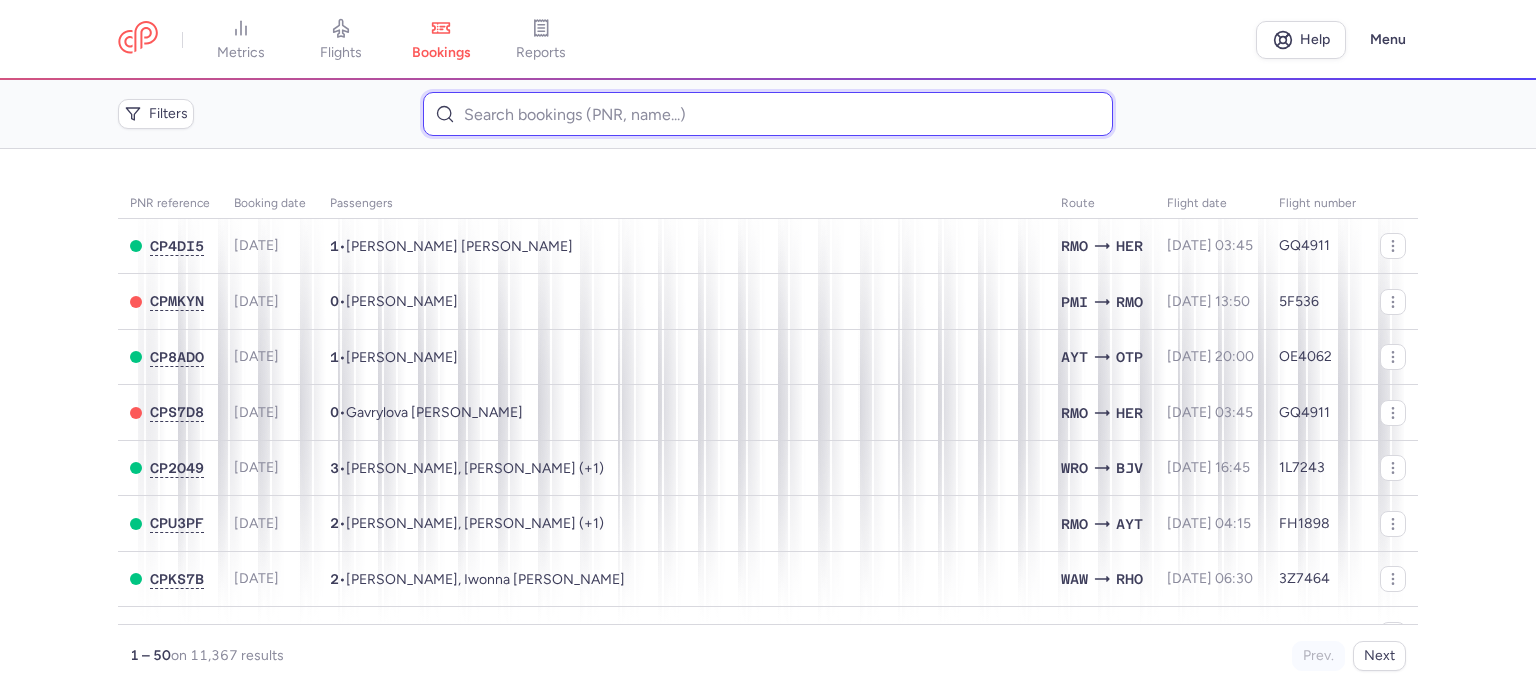 paste on "[PERSON_NAME][DEMOGRAPHIC_DATA]" 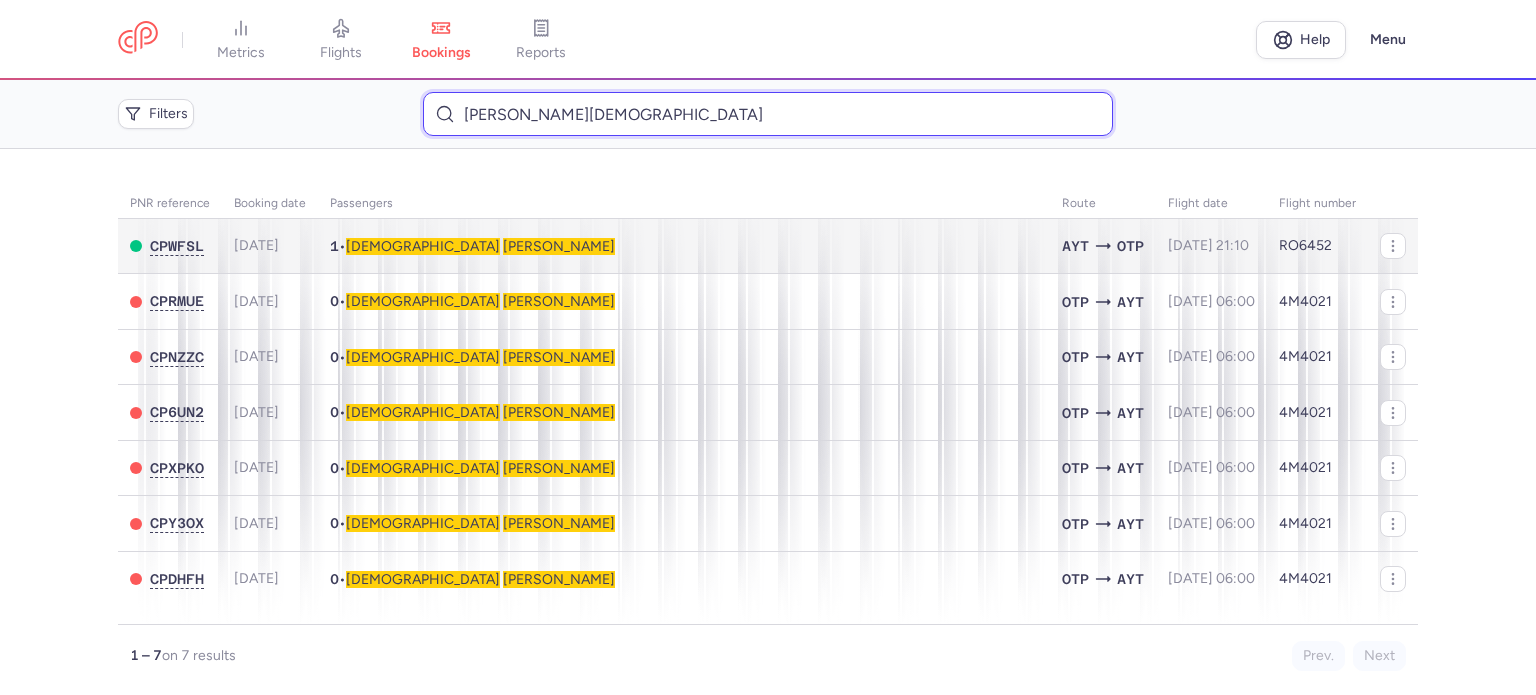 type on "[PERSON_NAME][DEMOGRAPHIC_DATA]" 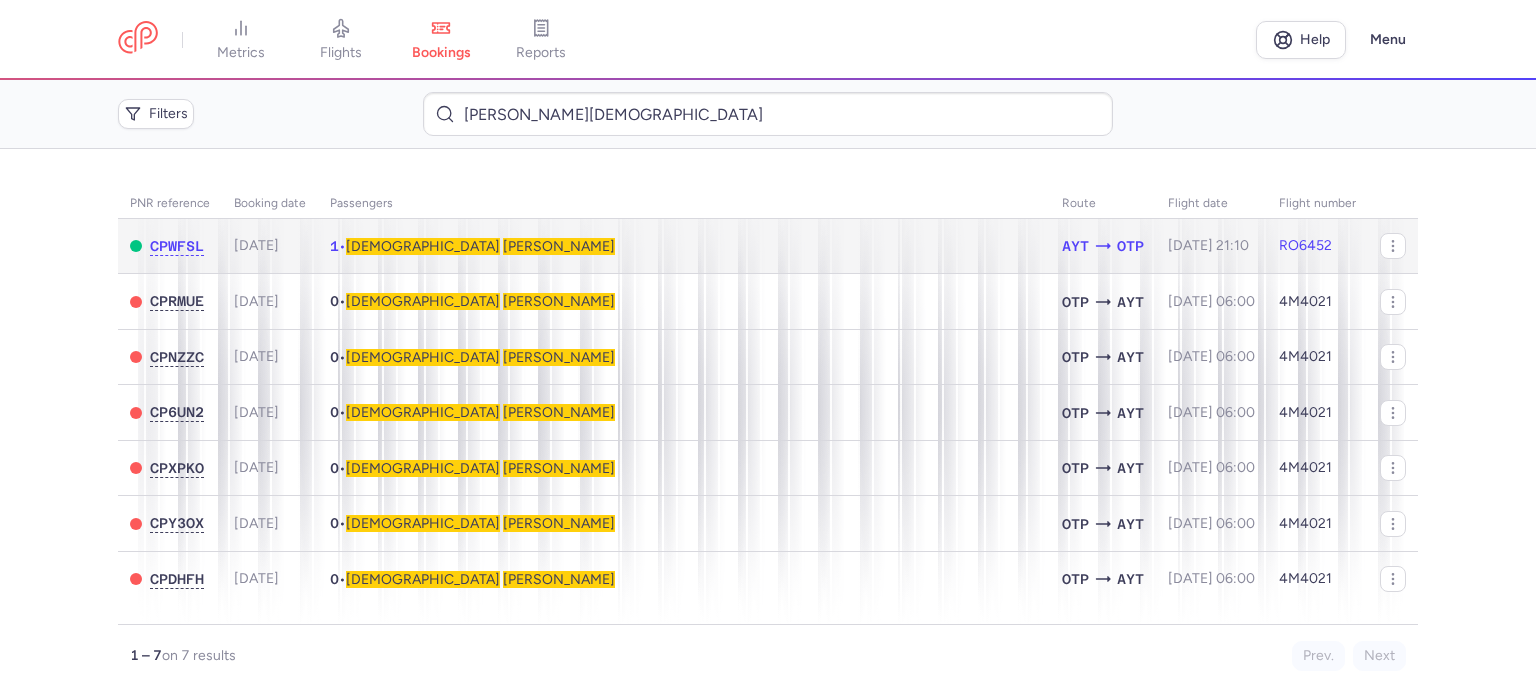 click on "[PERSON_NAME]" at bounding box center (559, 246) 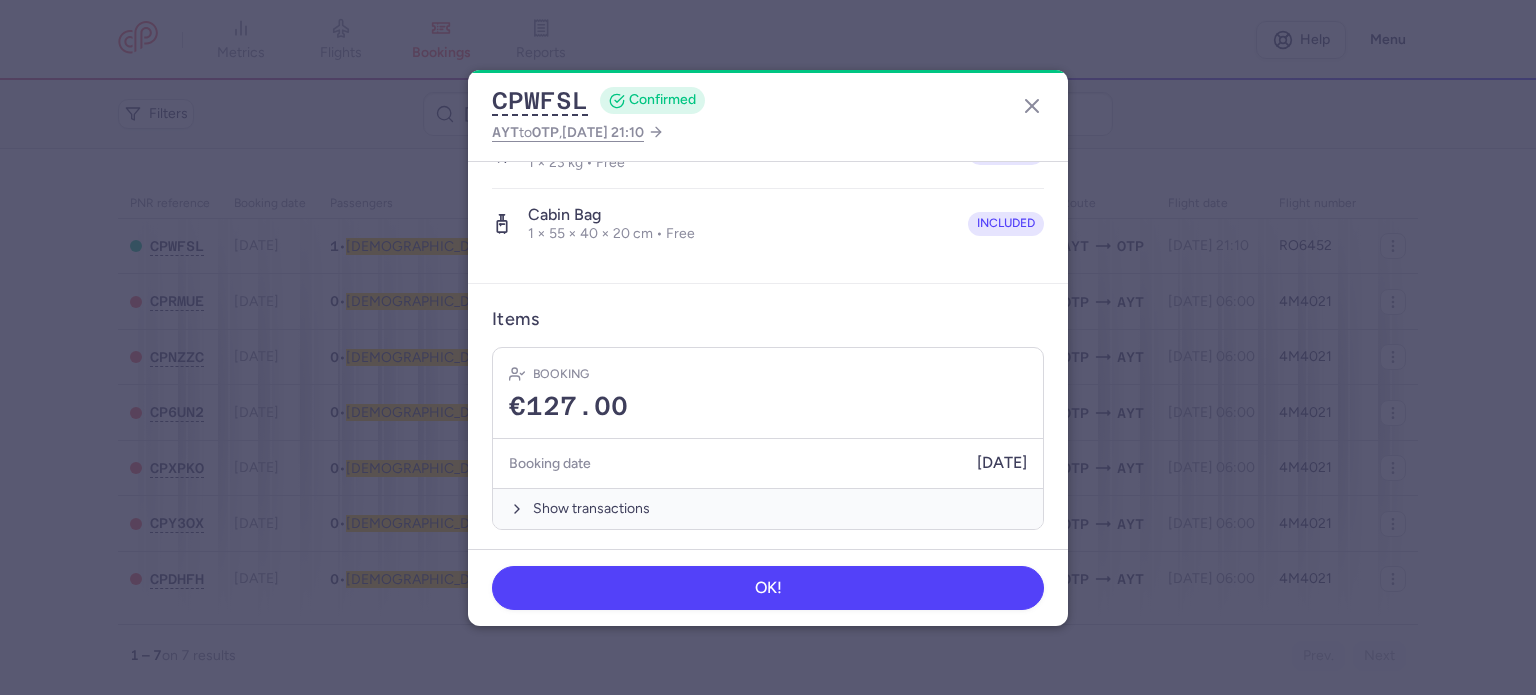 scroll, scrollTop: 423, scrollLeft: 0, axis: vertical 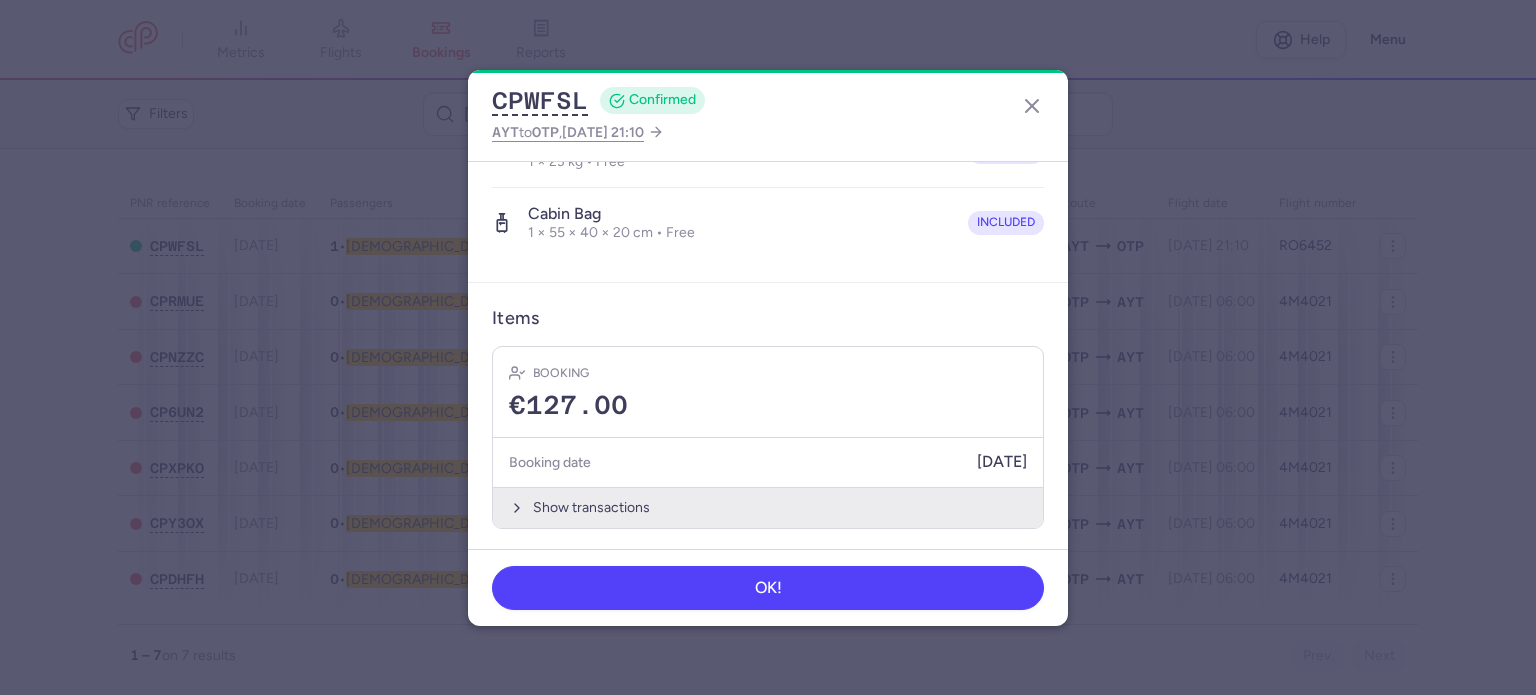 click on "Show transactions" at bounding box center (768, 507) 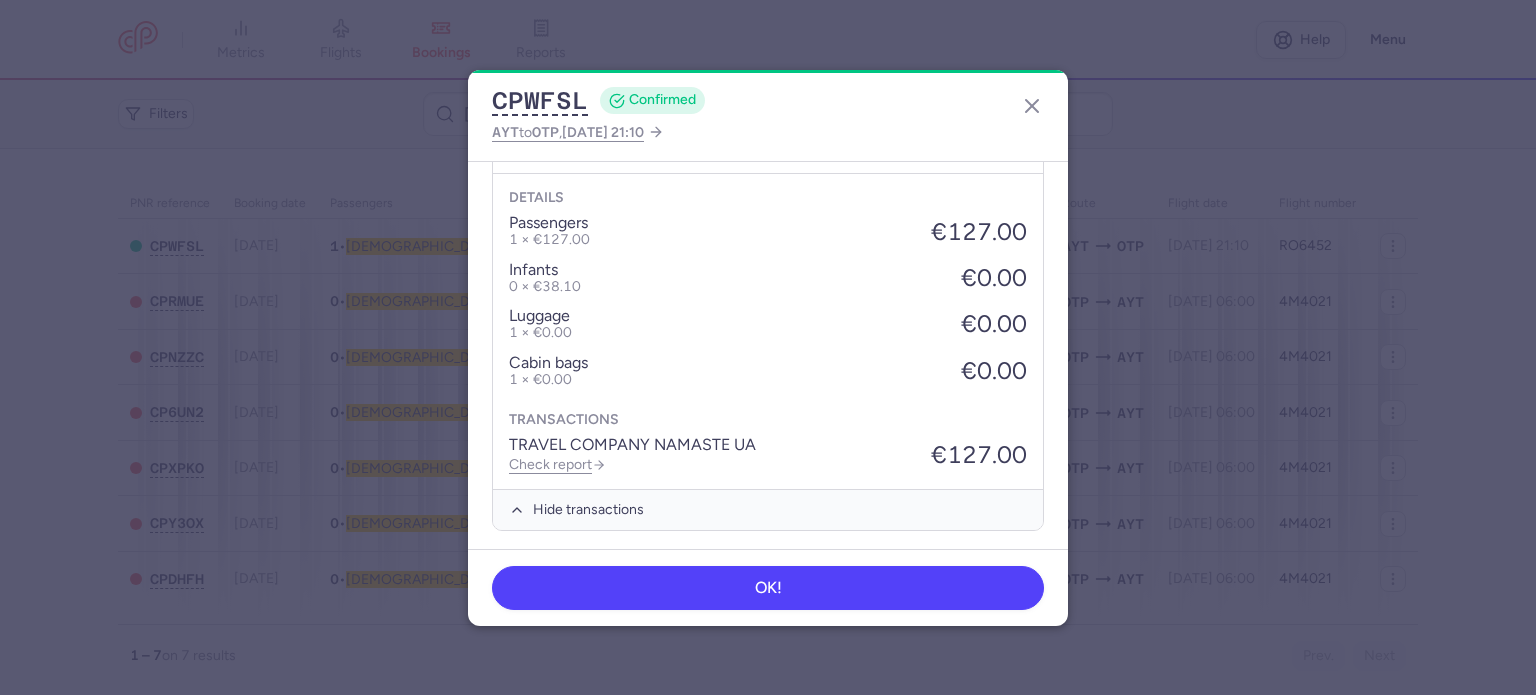 scroll, scrollTop: 739, scrollLeft: 0, axis: vertical 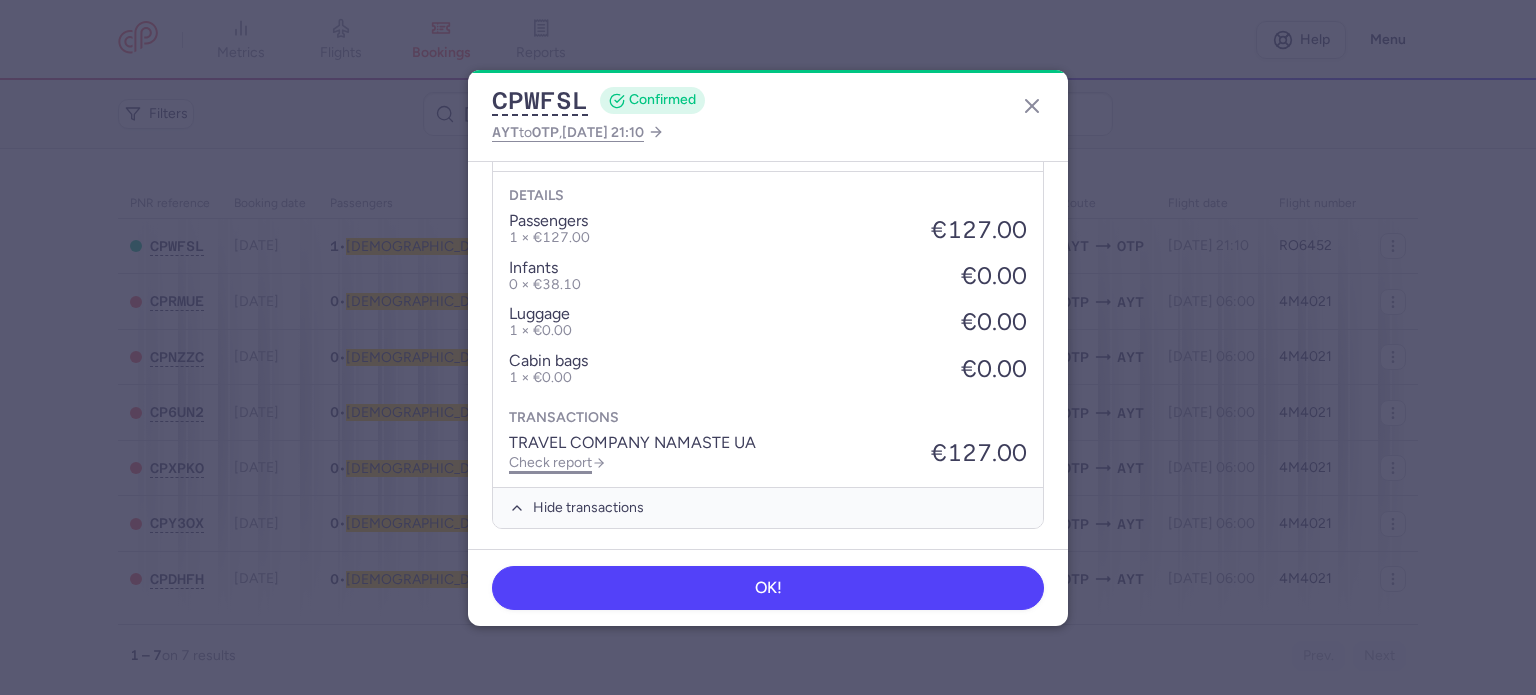 click on "Check report" 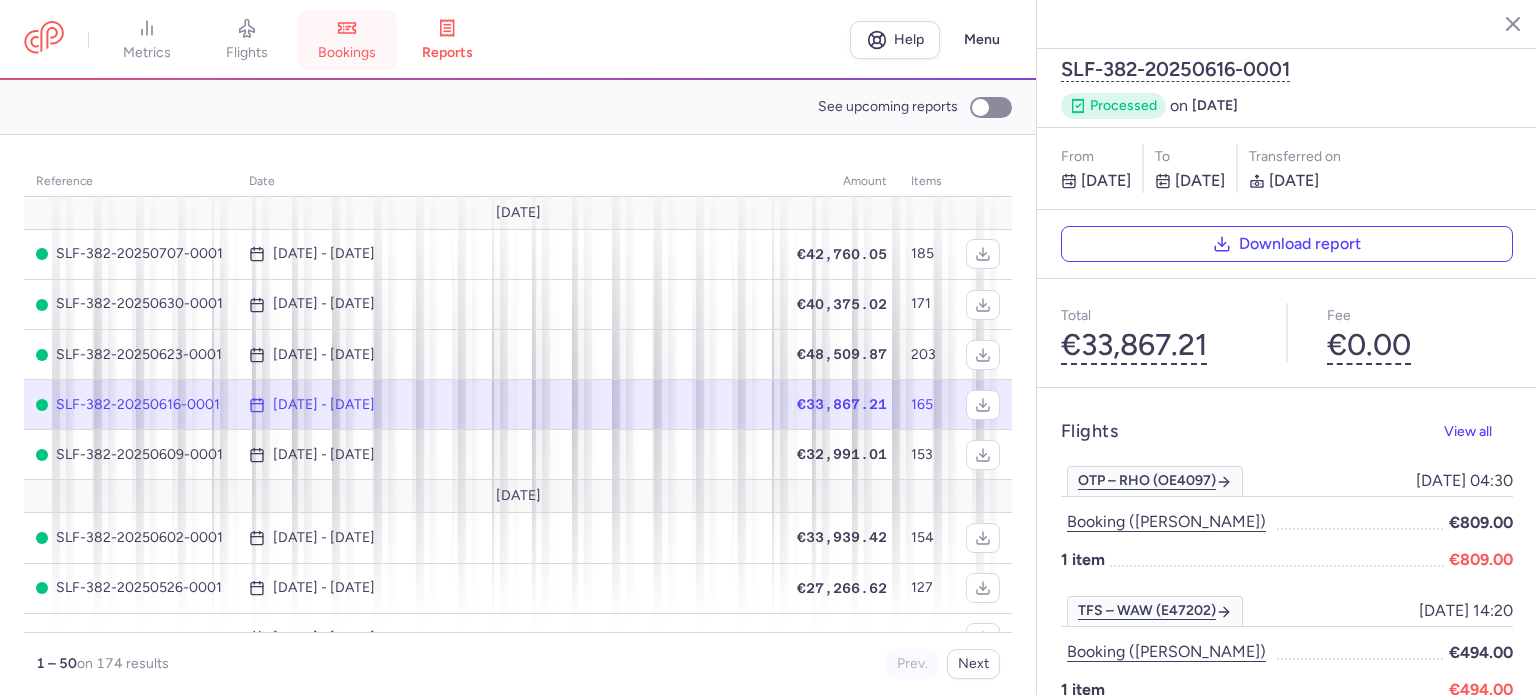 click on "bookings" at bounding box center [347, 53] 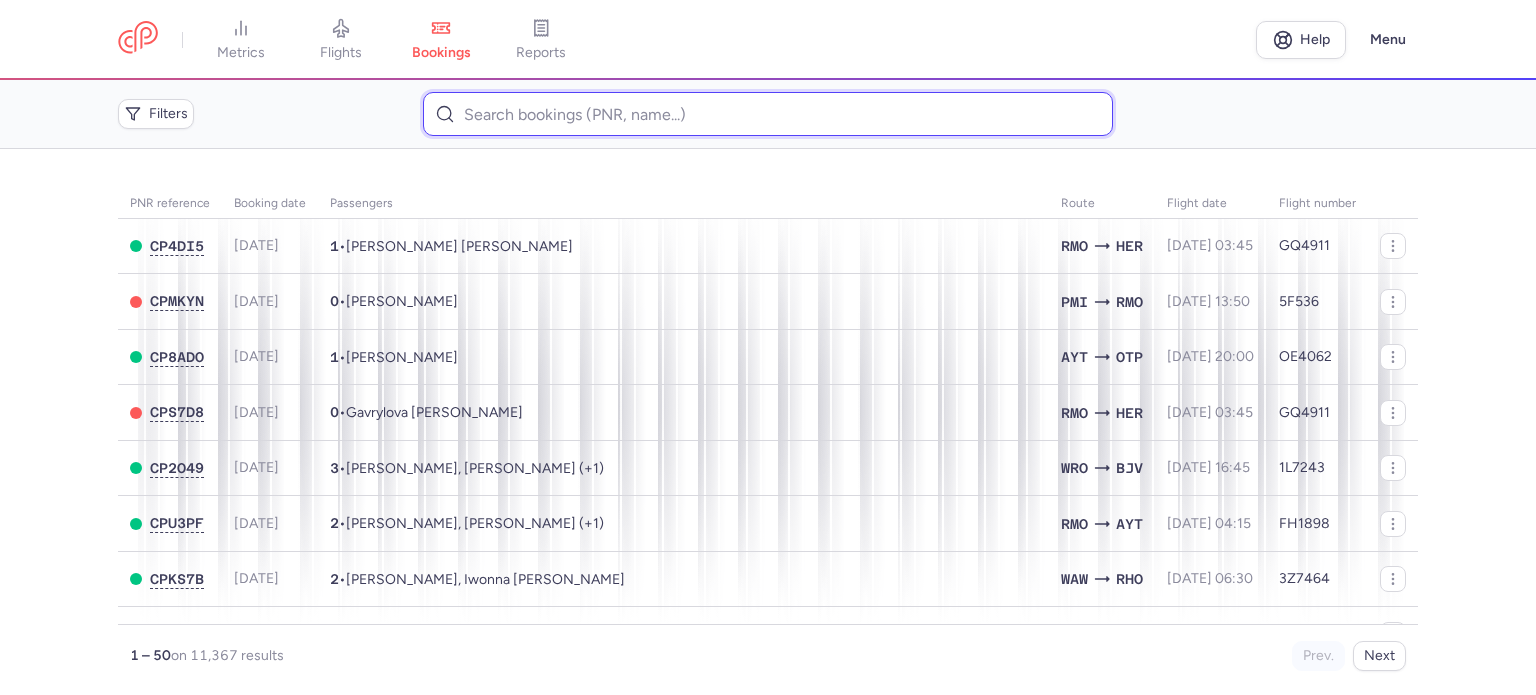 paste on "[PERSON_NAME]" 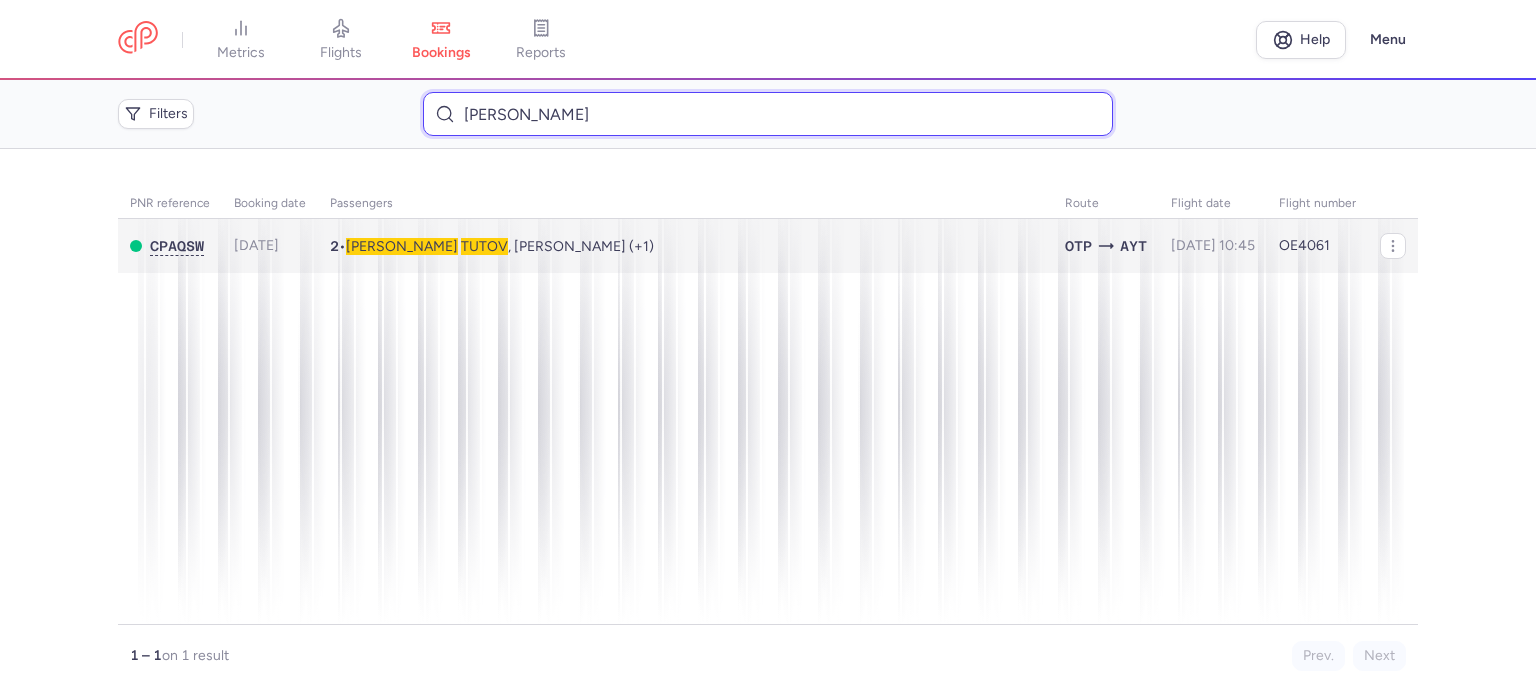 type on "[PERSON_NAME]" 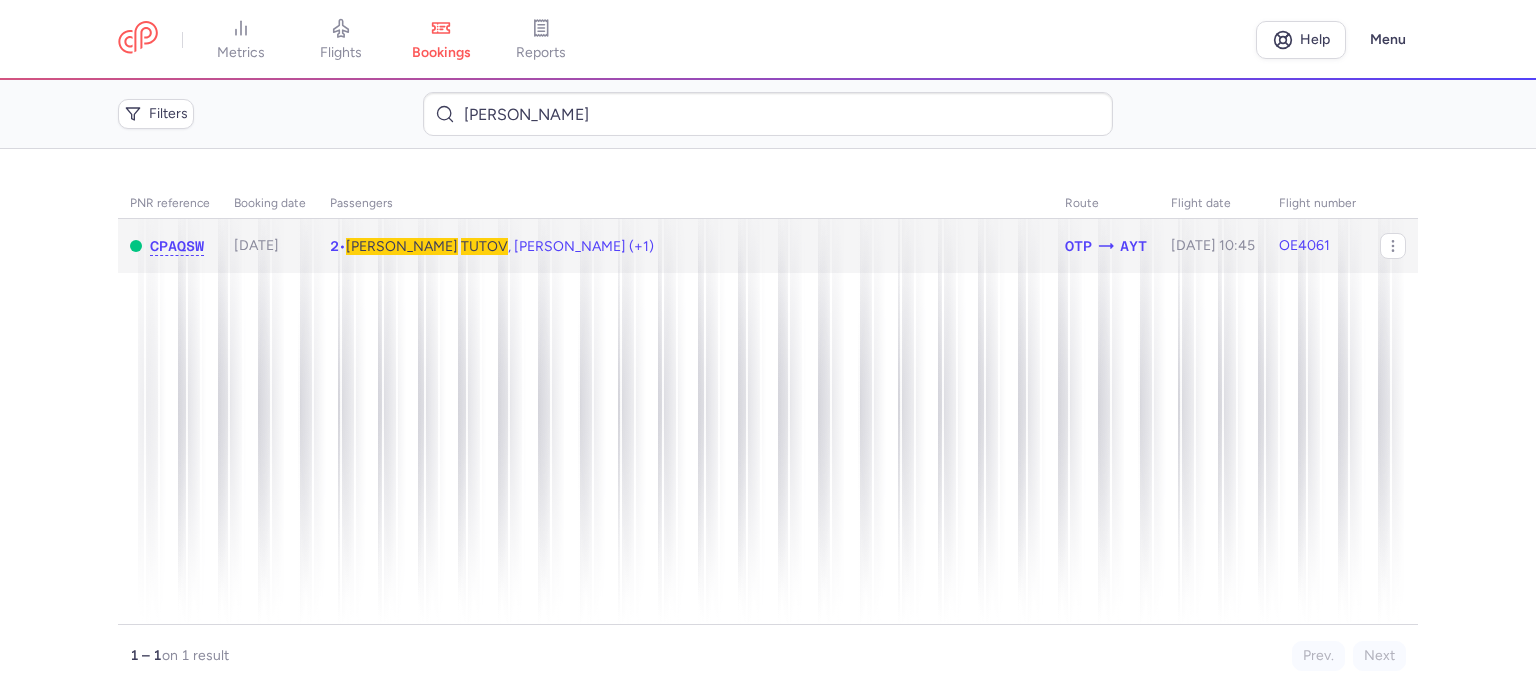 click on "TUTOV" at bounding box center [484, 246] 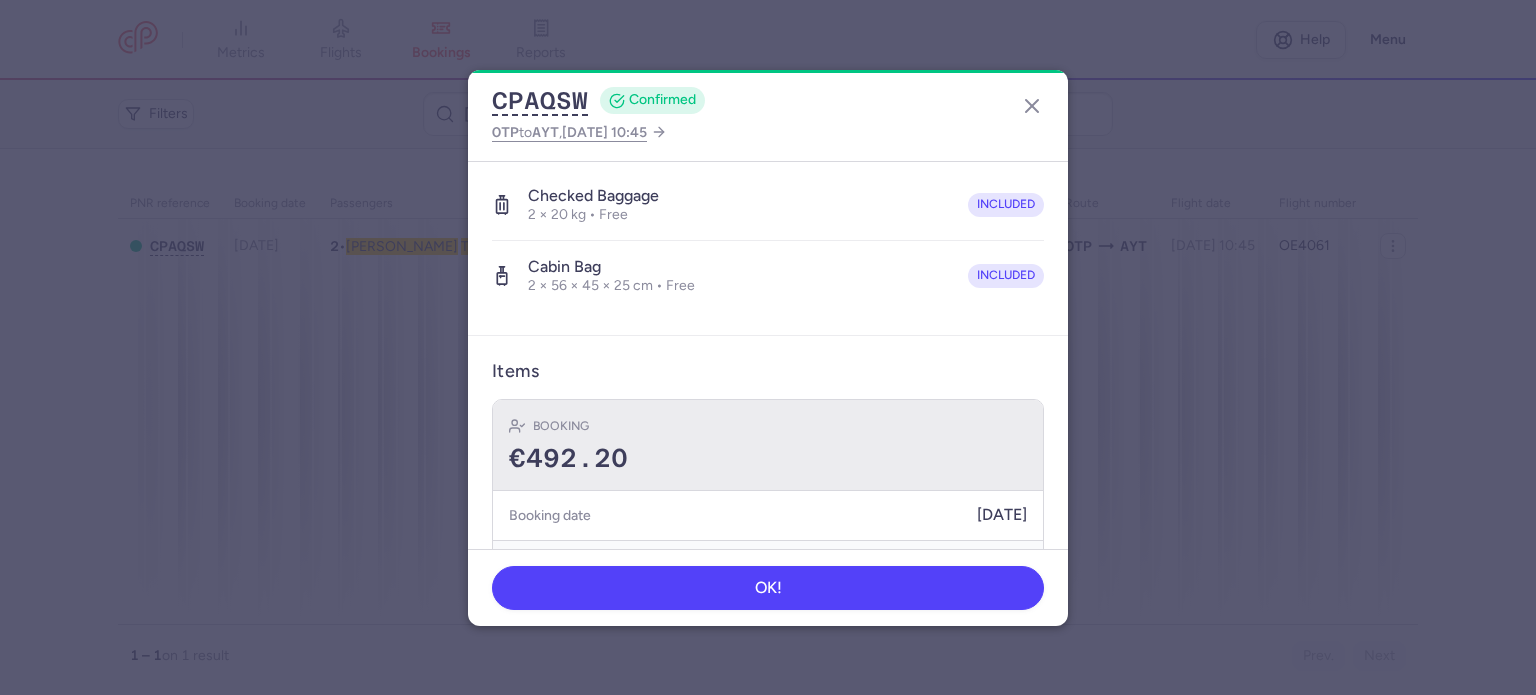 scroll, scrollTop: 667, scrollLeft: 0, axis: vertical 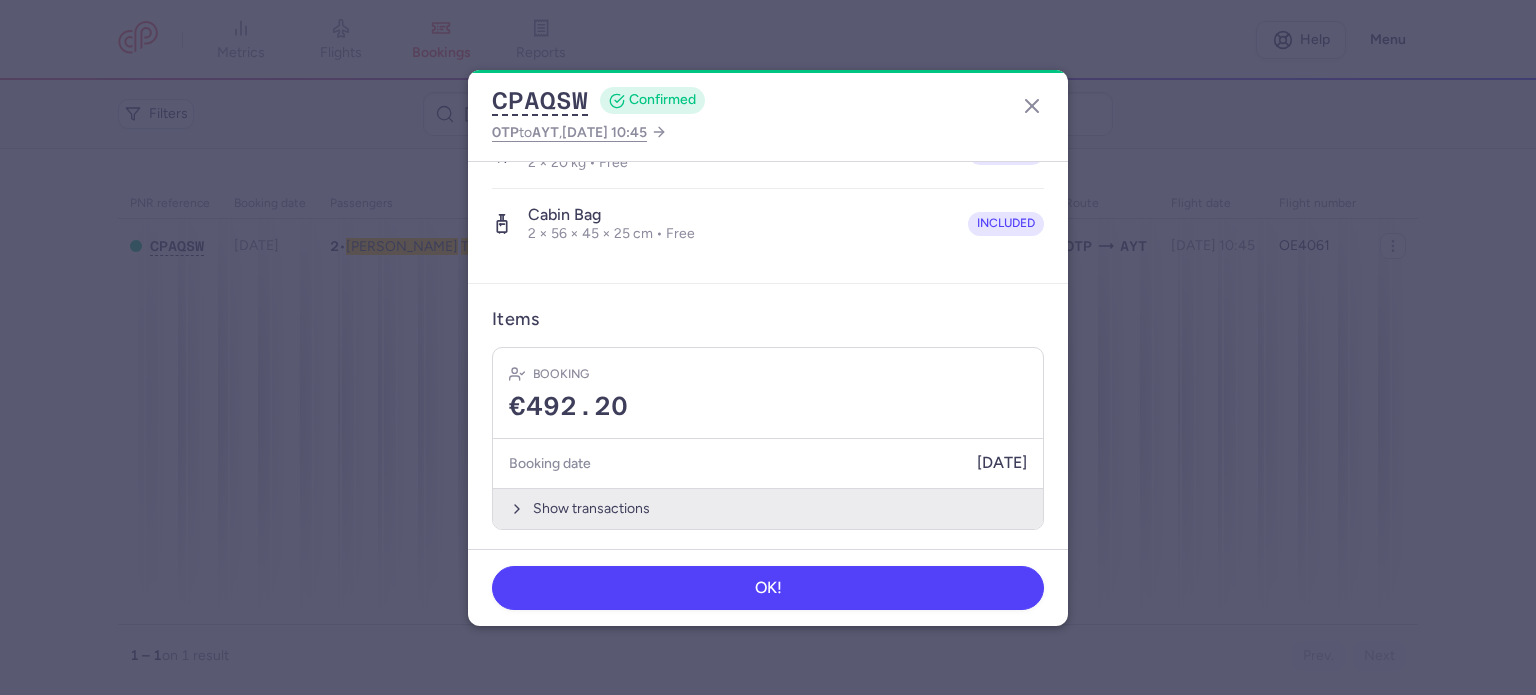 click on "Show transactions" at bounding box center [768, 508] 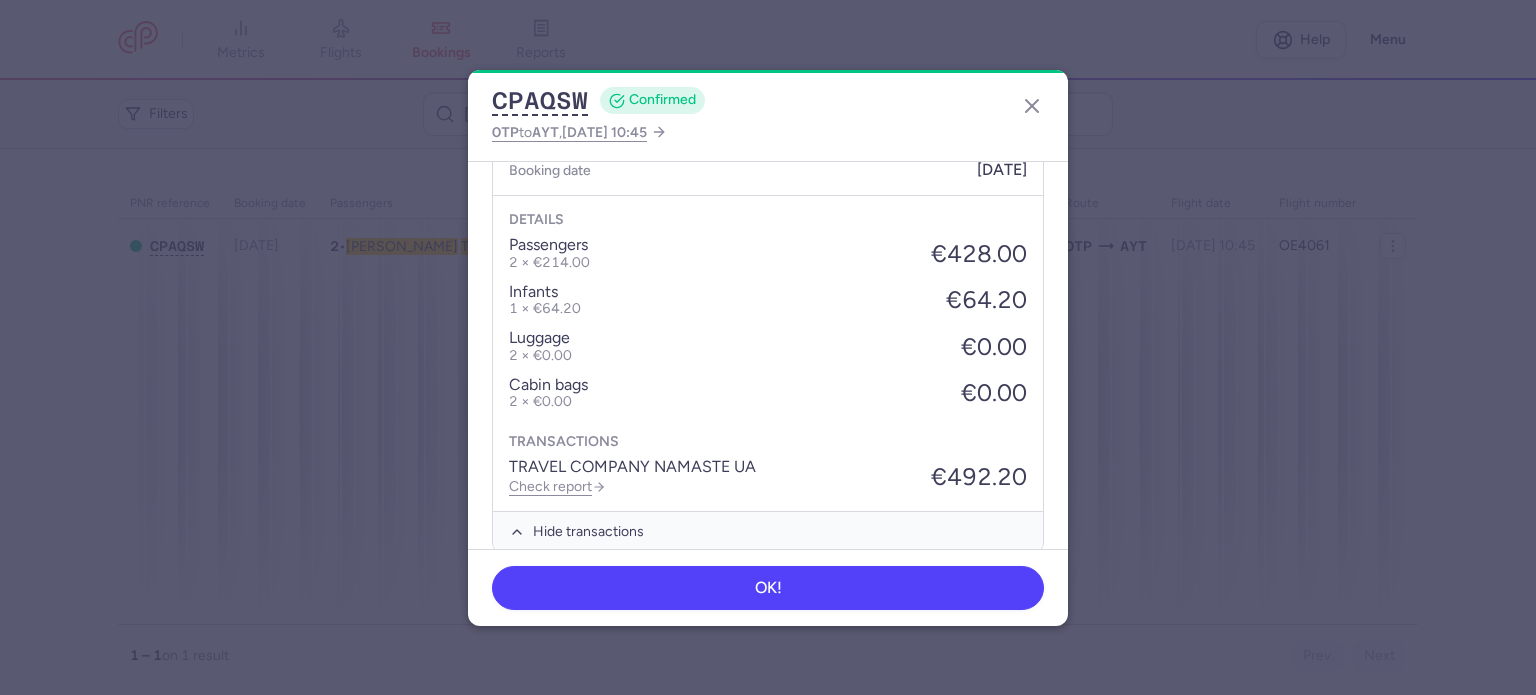 scroll, scrollTop: 967, scrollLeft: 0, axis: vertical 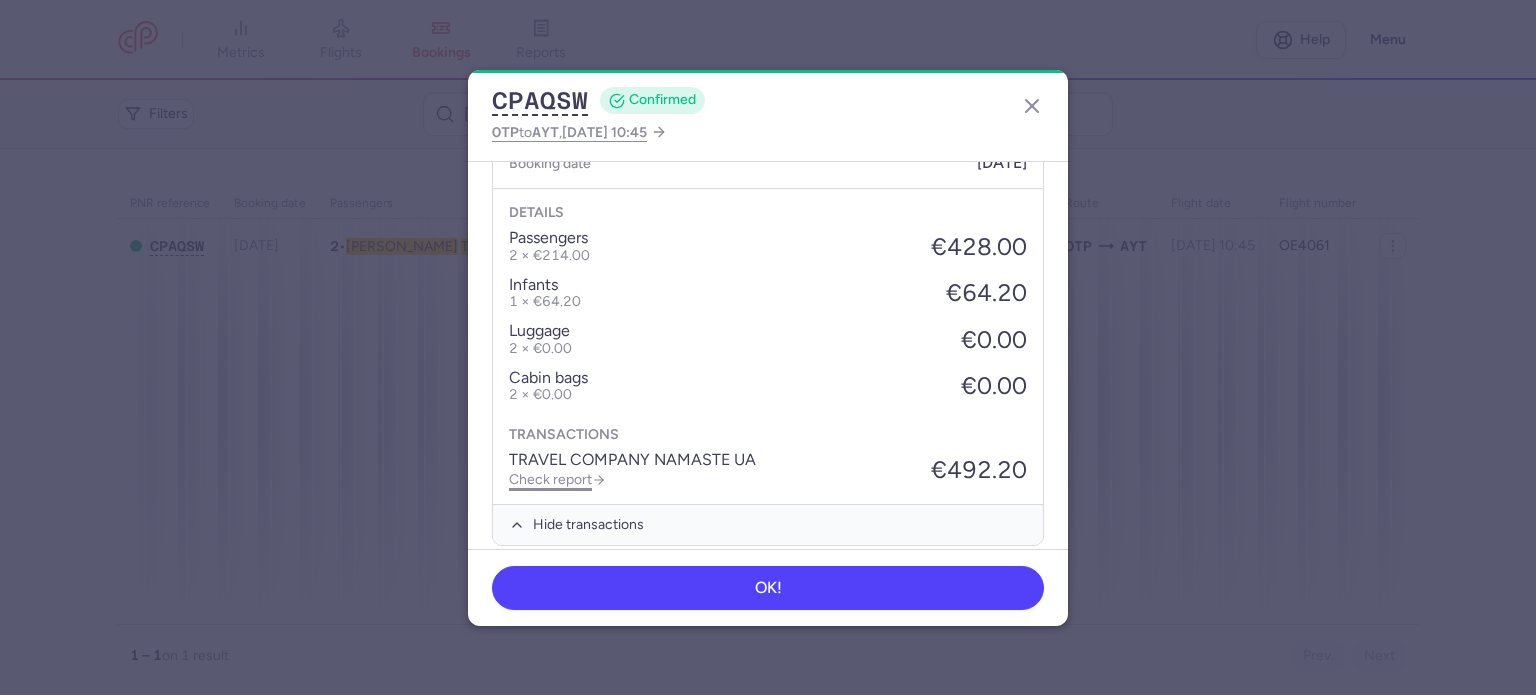 click on "Check report" 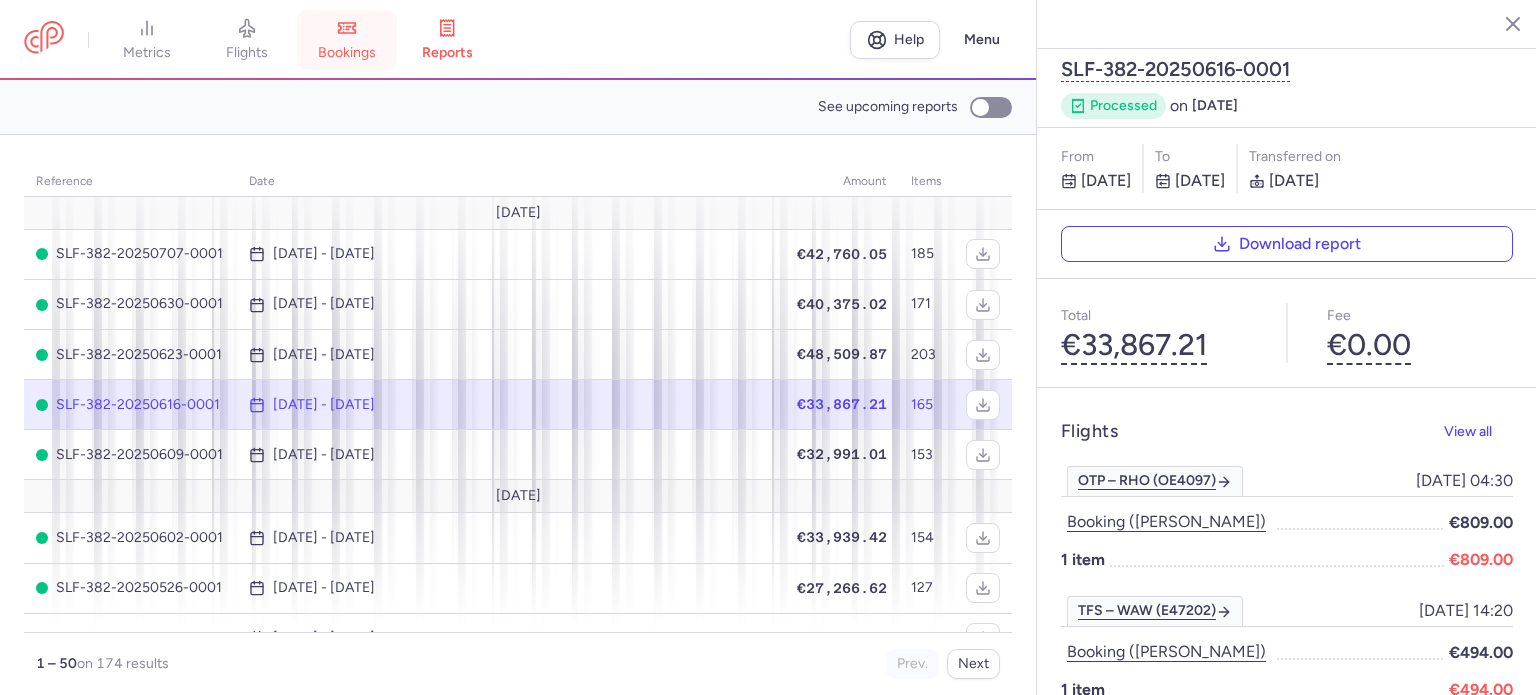 click on "bookings" at bounding box center (347, 40) 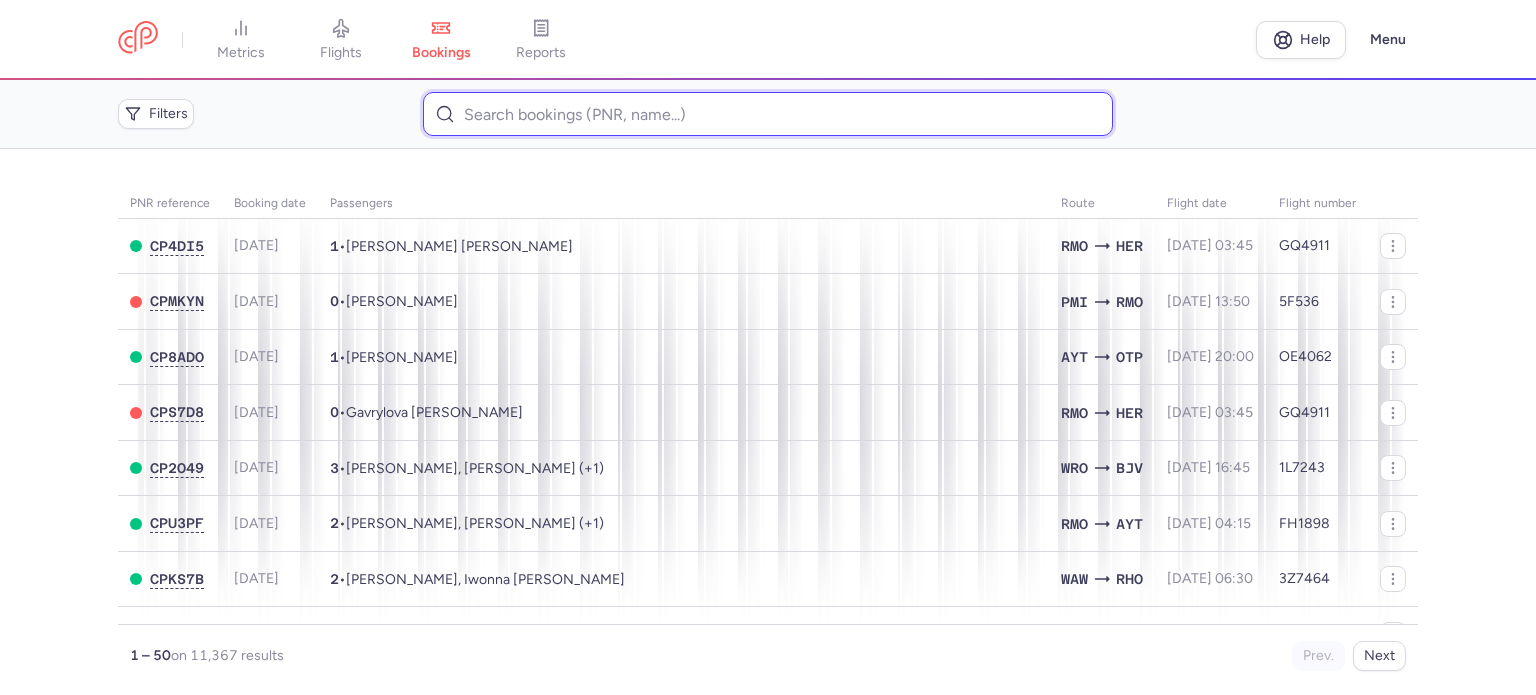 paste on "AL HMAMDA 	ISSA" 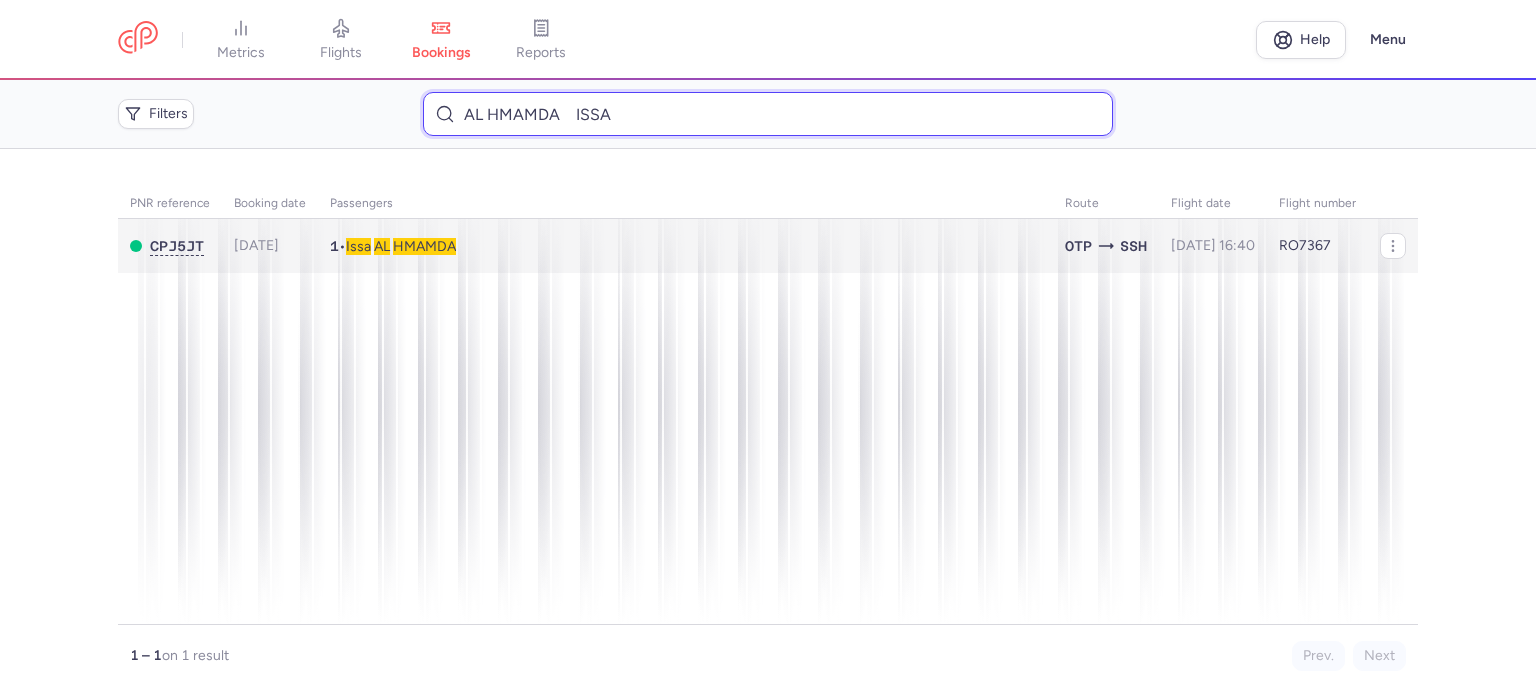 type on "AL HMAMDA 	ISSA" 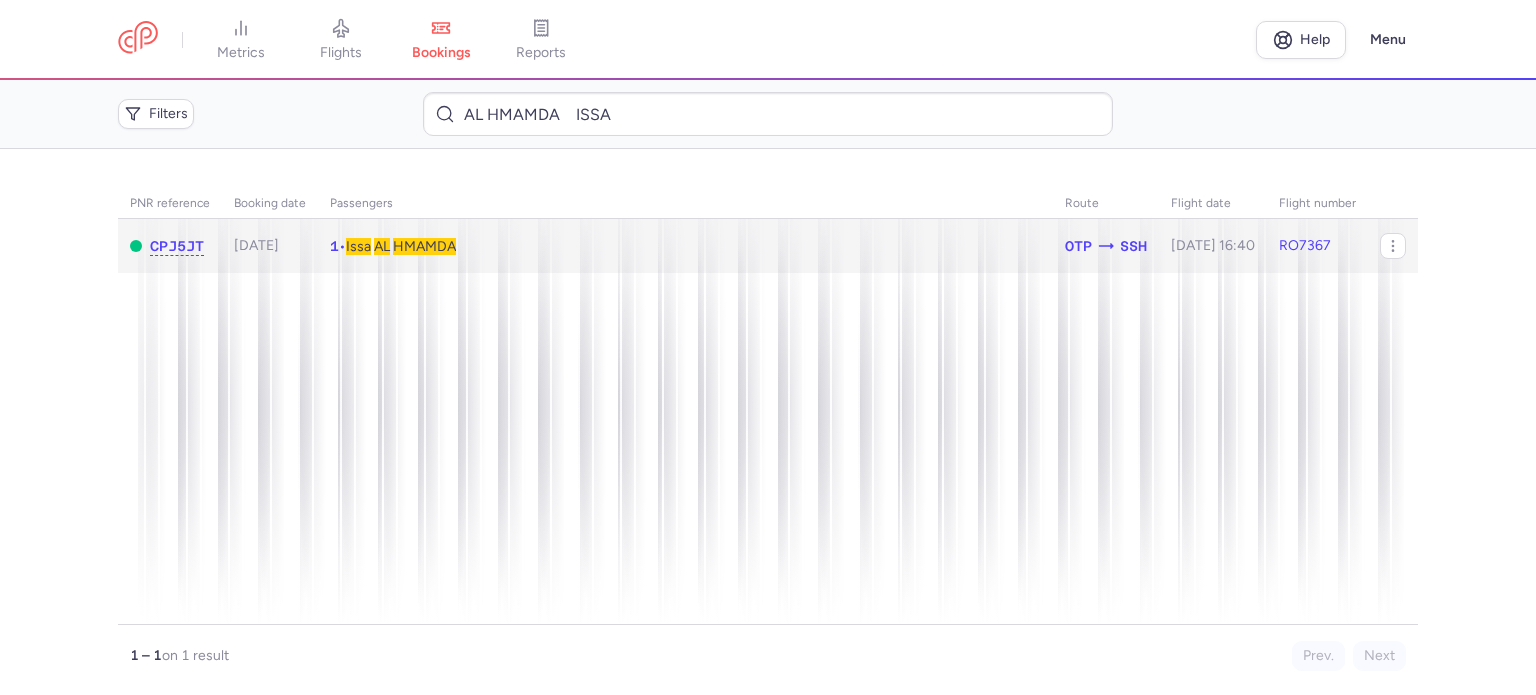 click on "HMAMDA" at bounding box center (424, 246) 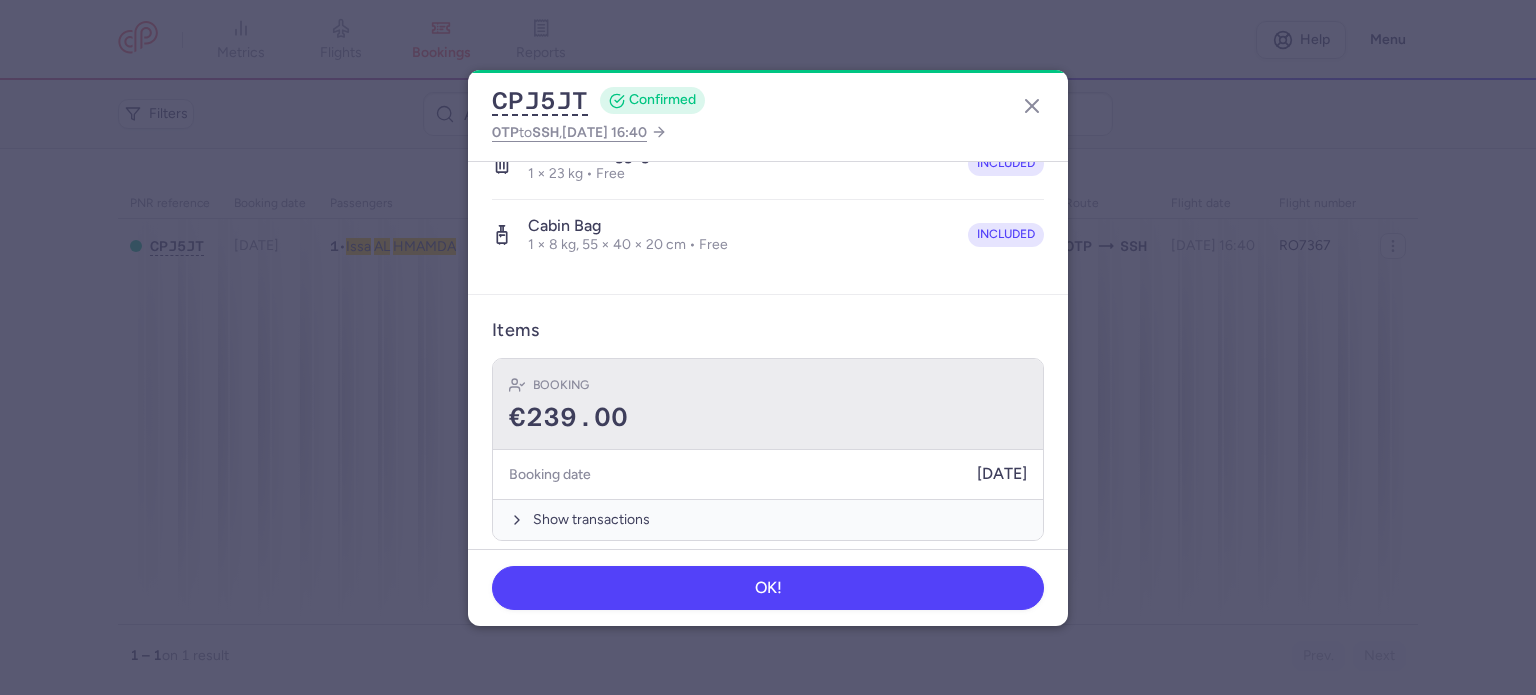 scroll, scrollTop: 423, scrollLeft: 0, axis: vertical 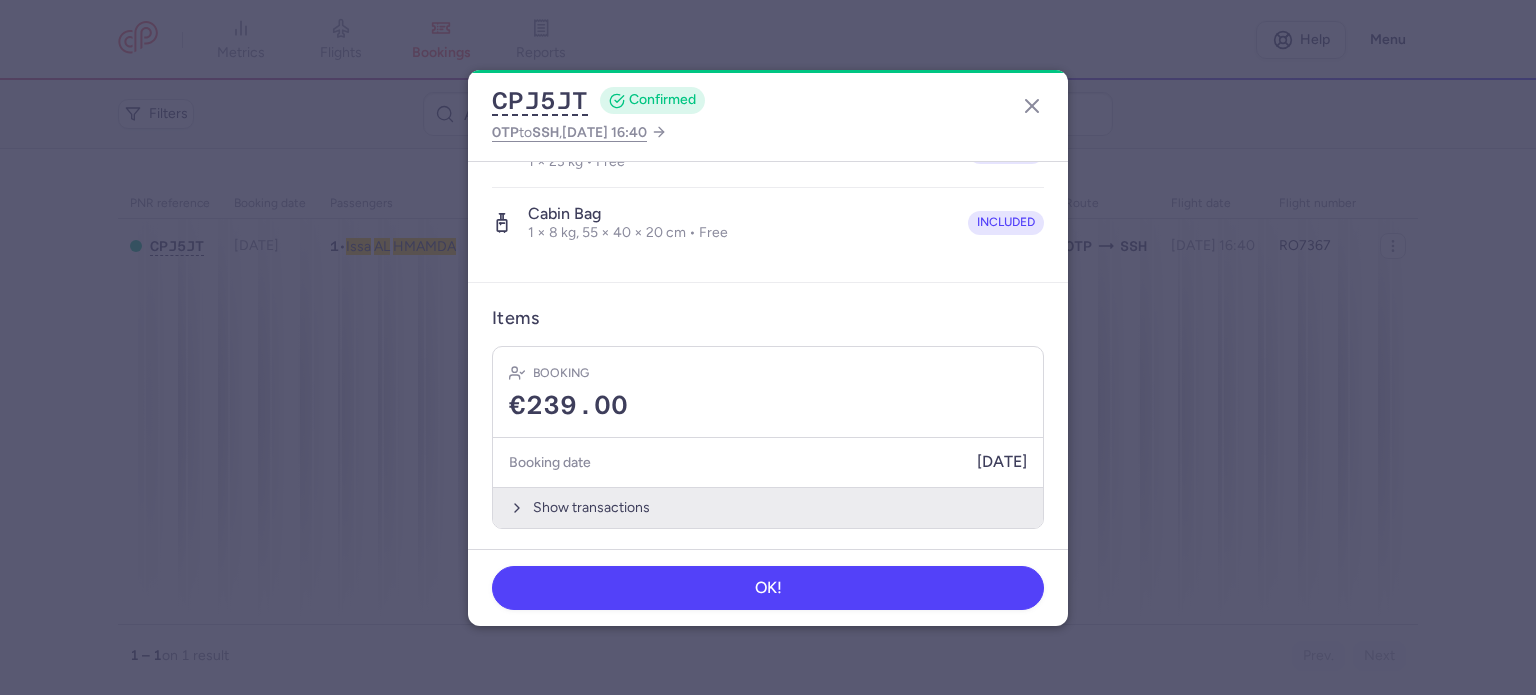 click on "Show transactions" at bounding box center (768, 507) 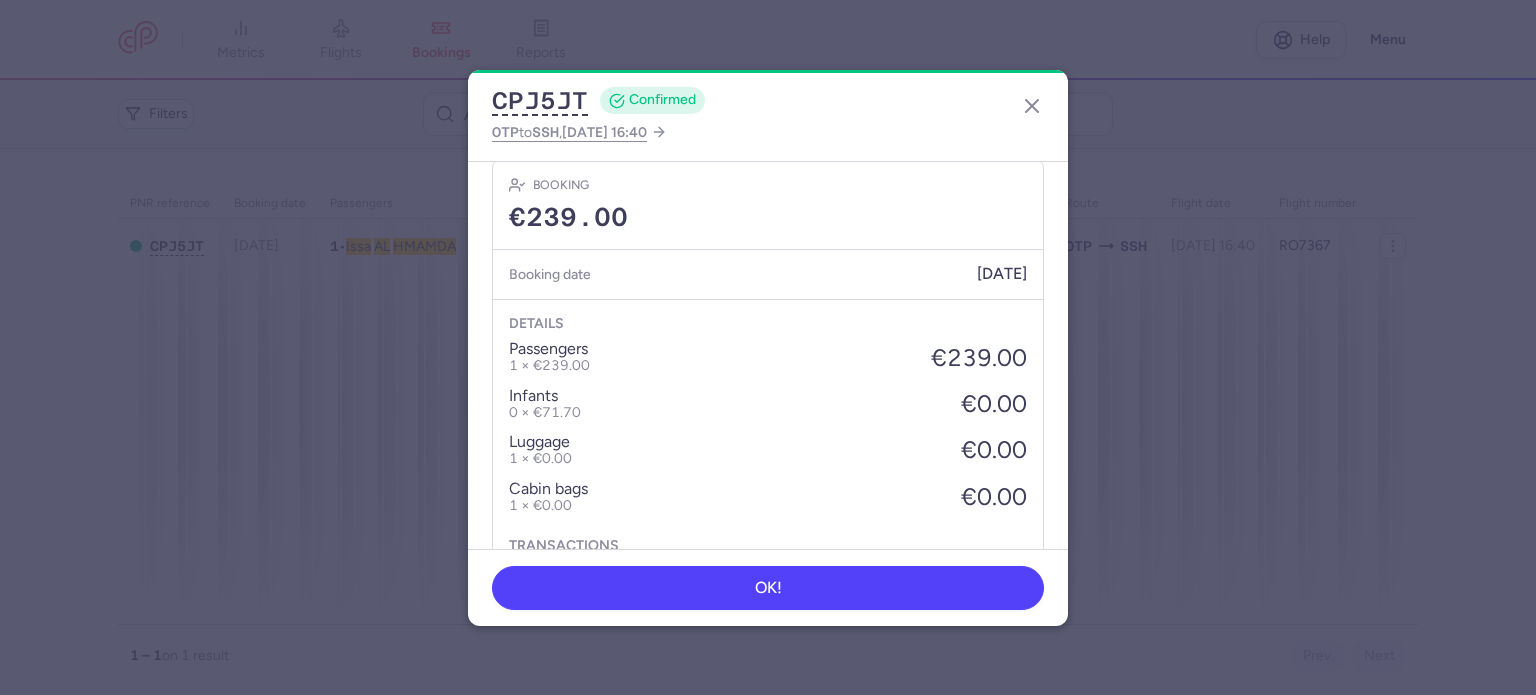 scroll, scrollTop: 723, scrollLeft: 0, axis: vertical 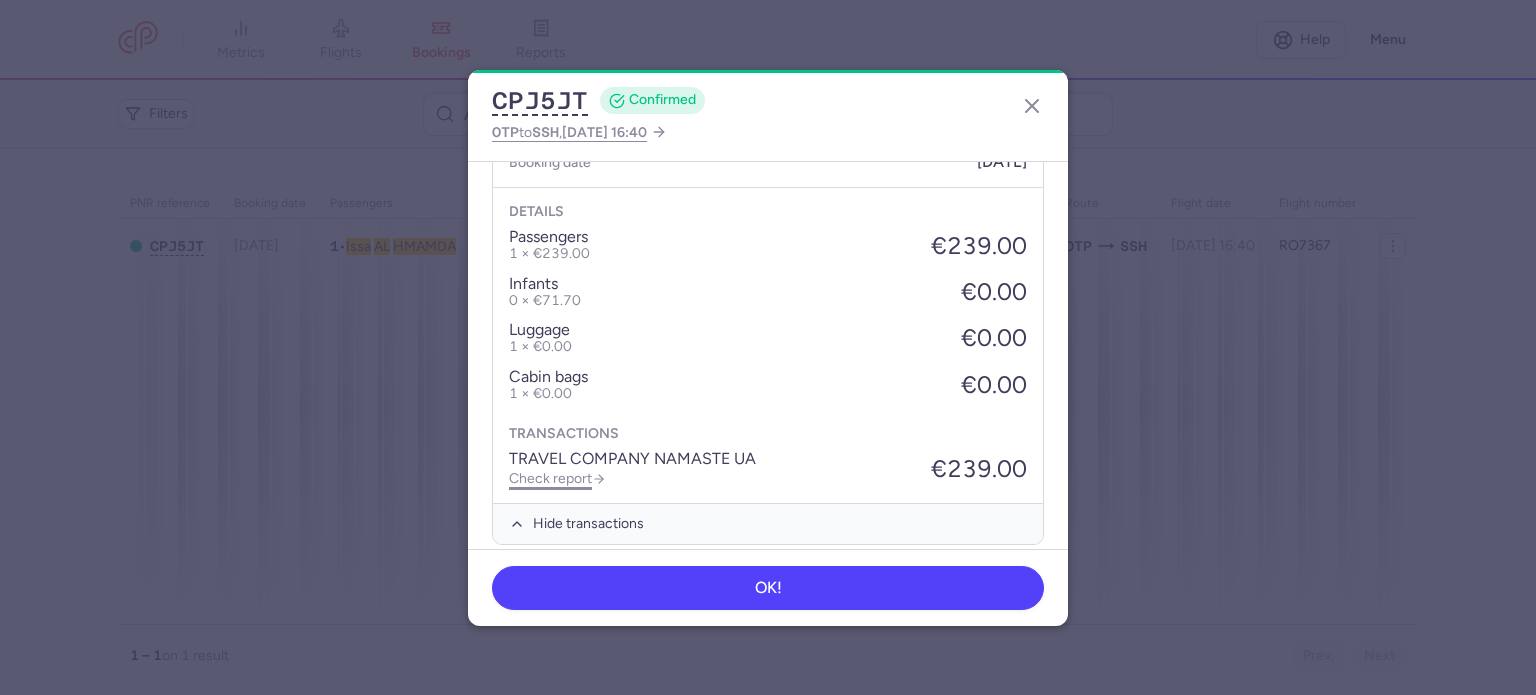 click on "Check report" 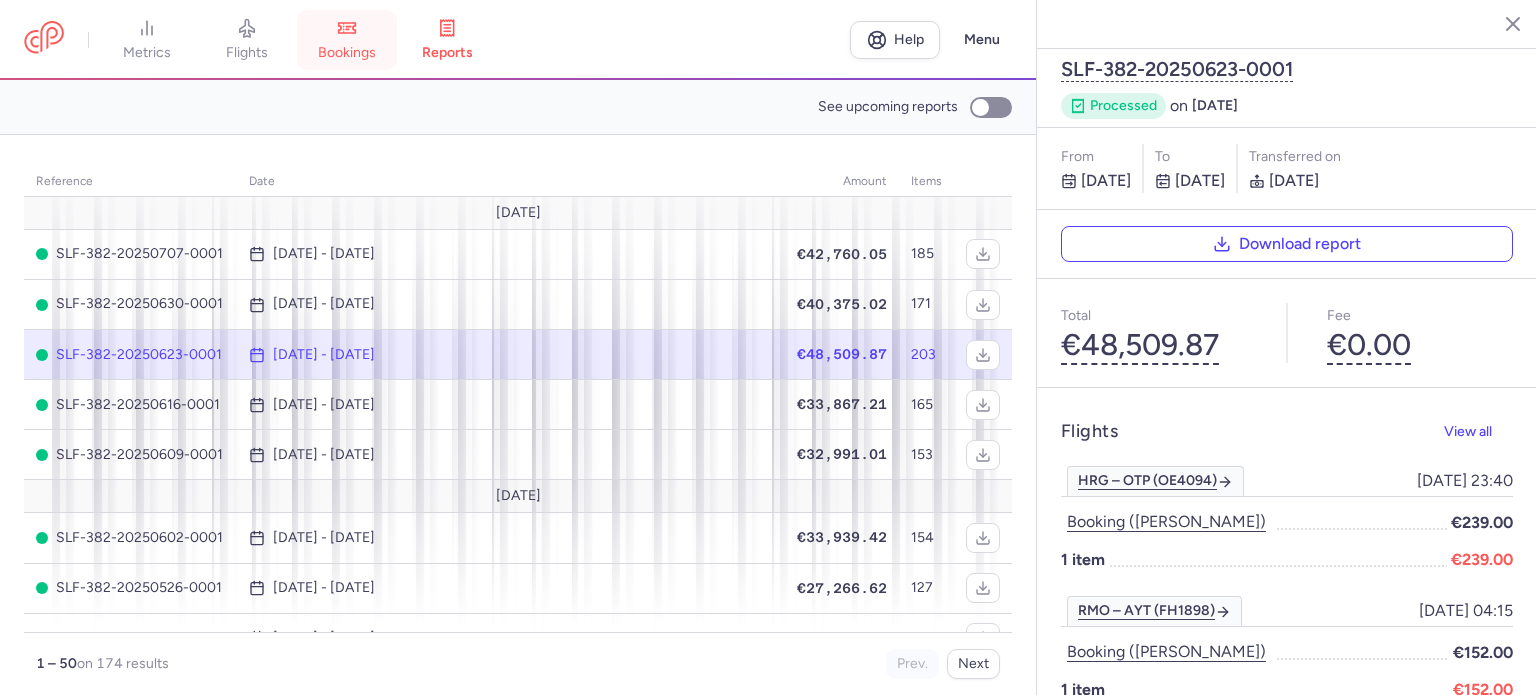 click on "bookings" at bounding box center [347, 40] 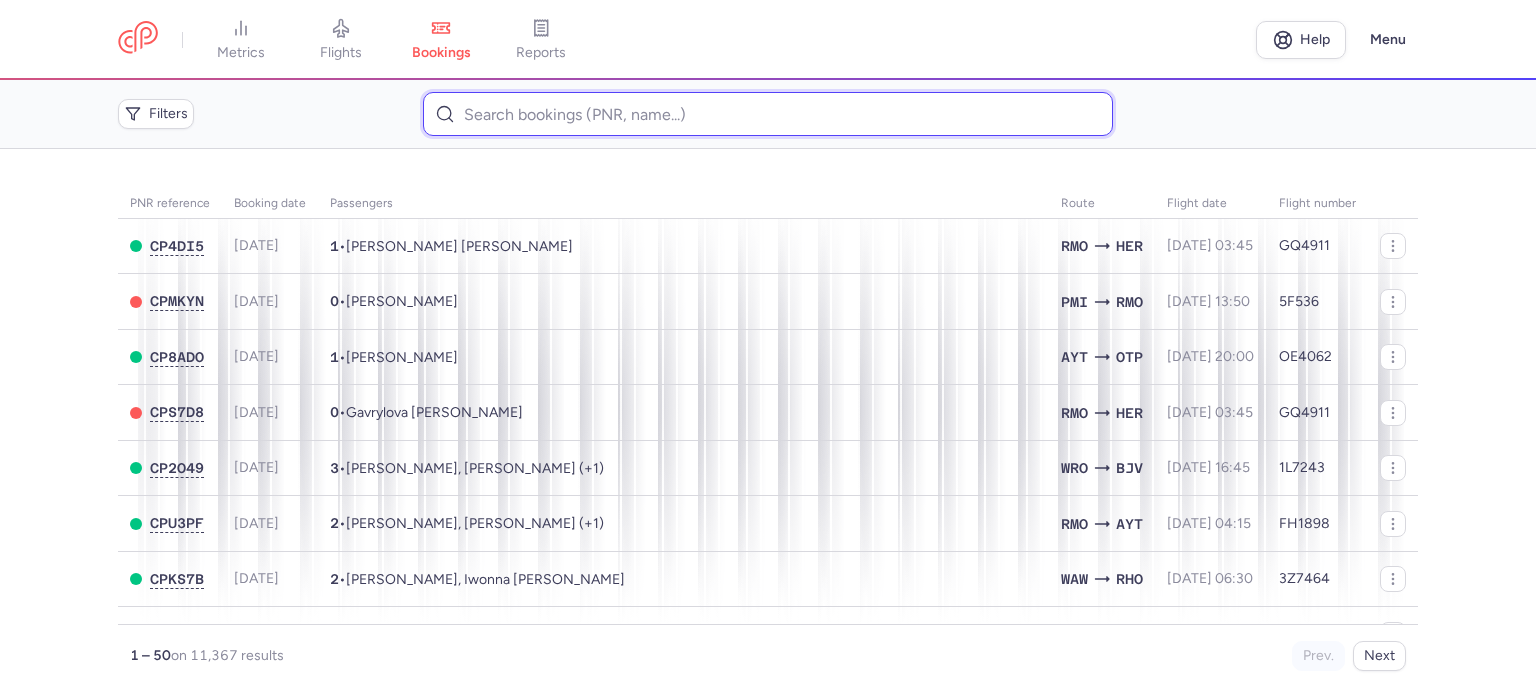 paste on "[PERSON_NAME]" 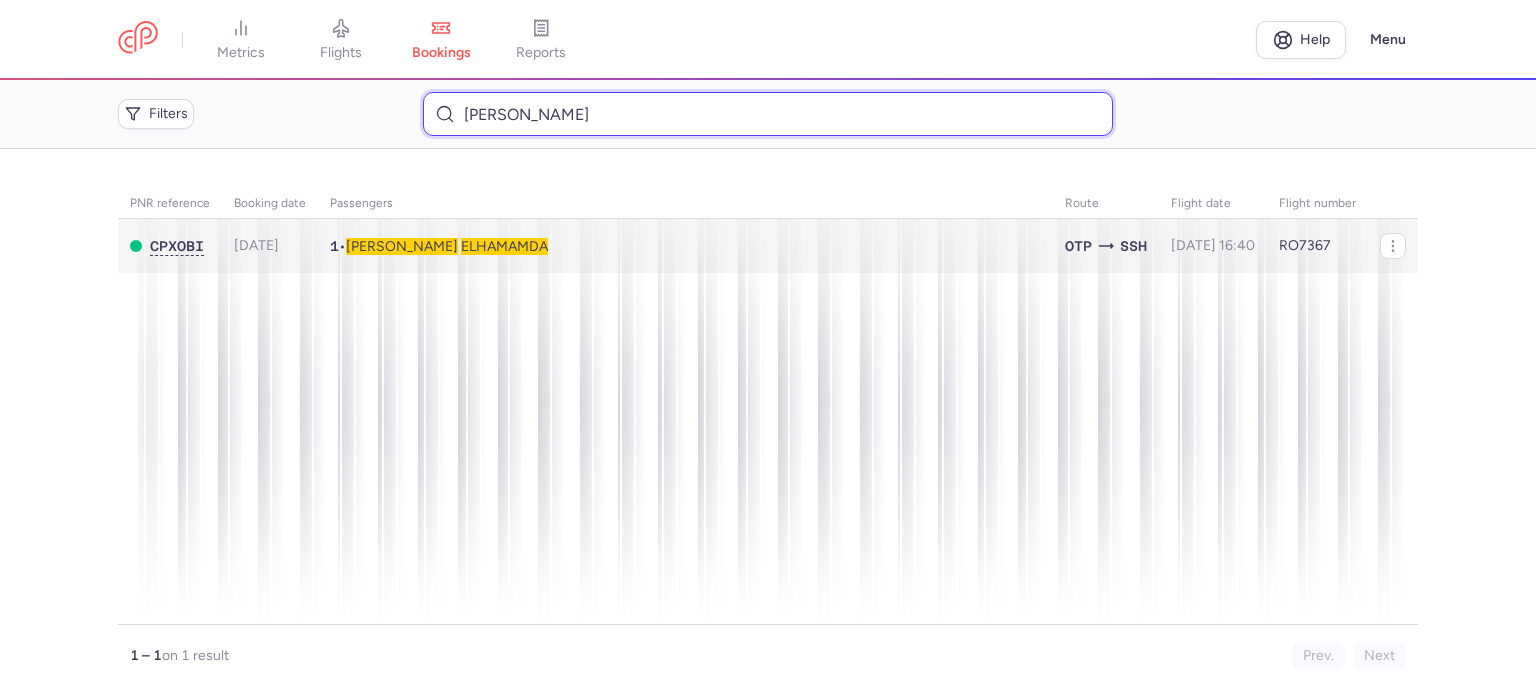 type on "[PERSON_NAME]" 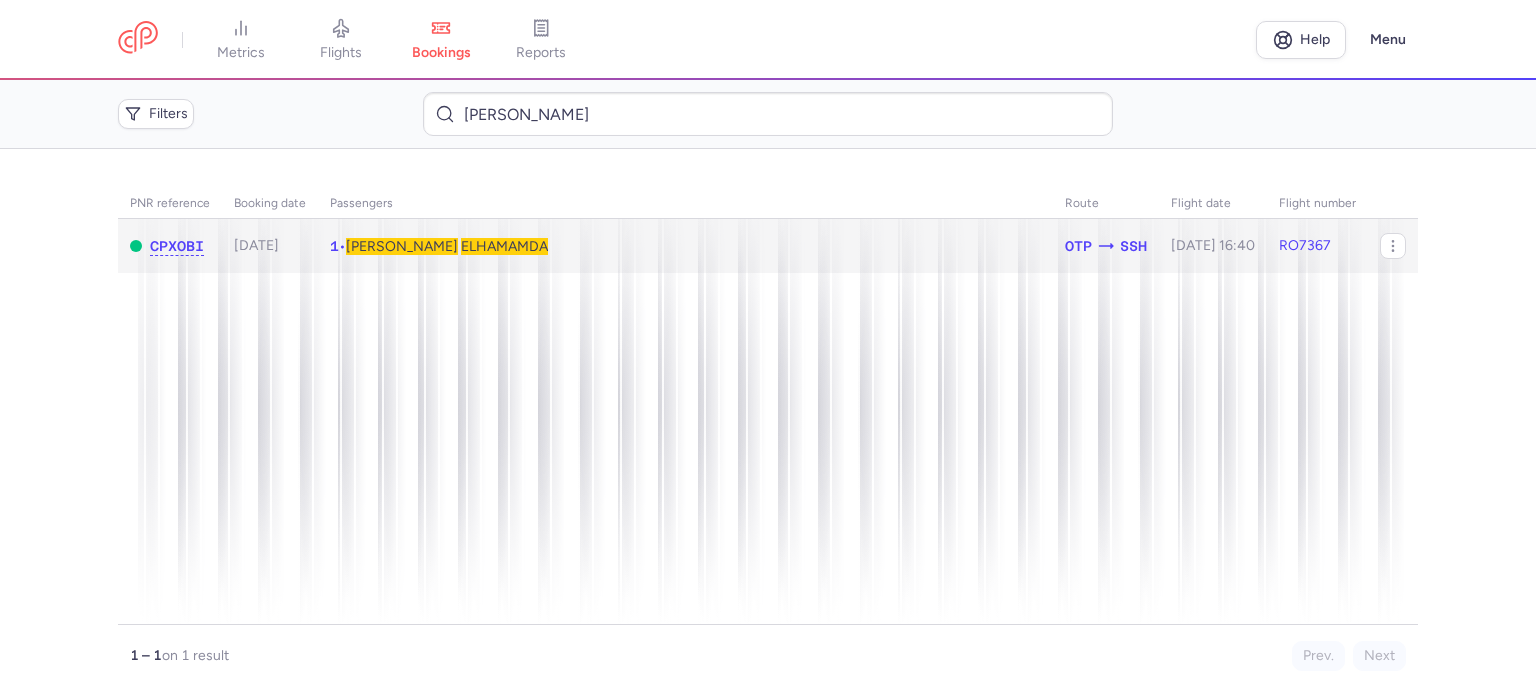 click on "ELHAMAMDA" at bounding box center [504, 246] 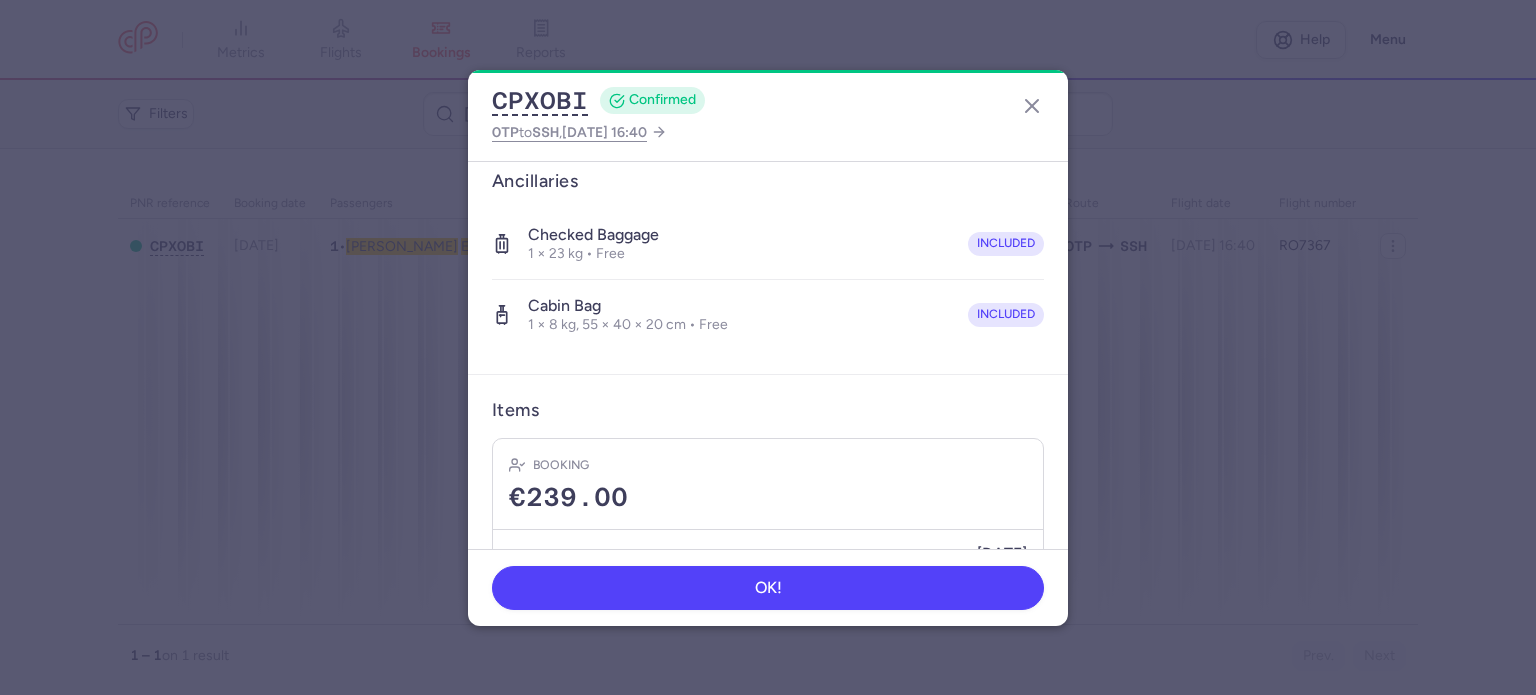 scroll, scrollTop: 423, scrollLeft: 0, axis: vertical 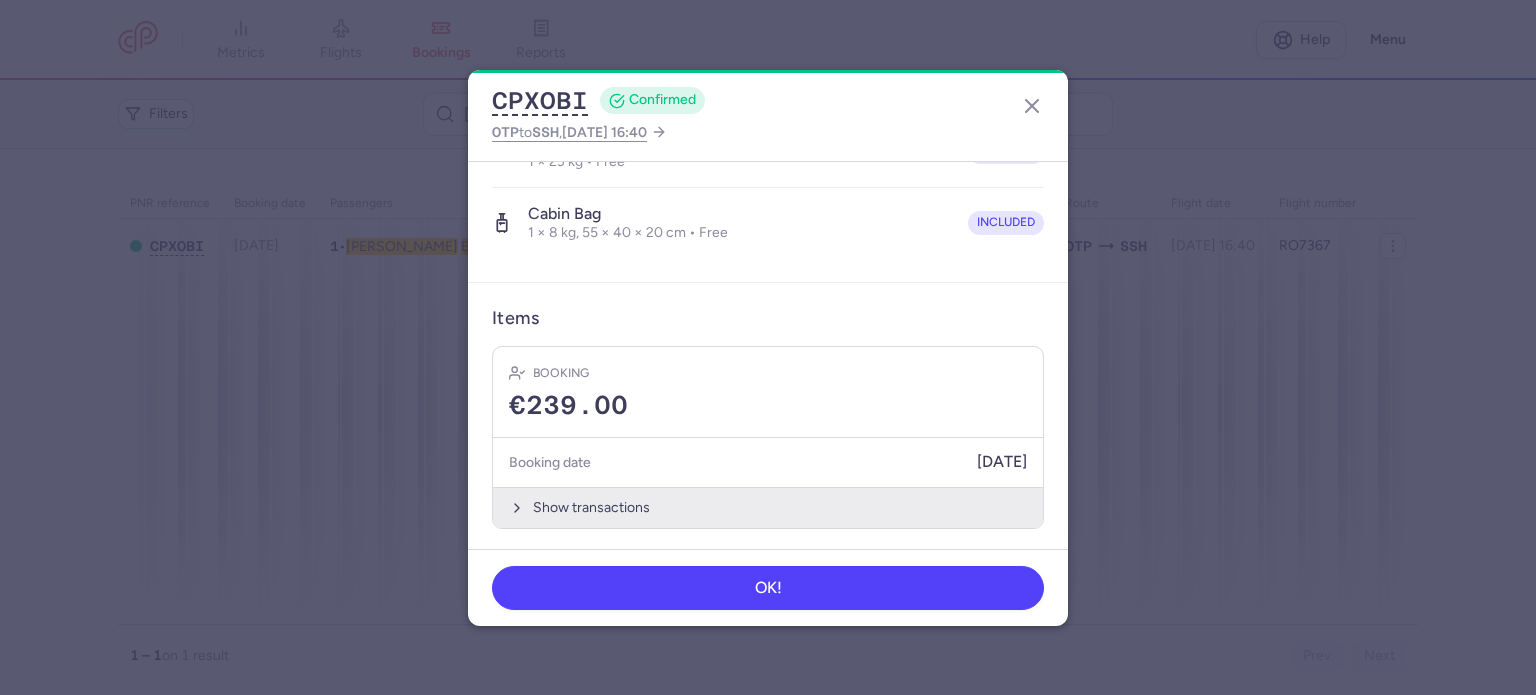 click on "Show transactions" at bounding box center (768, 507) 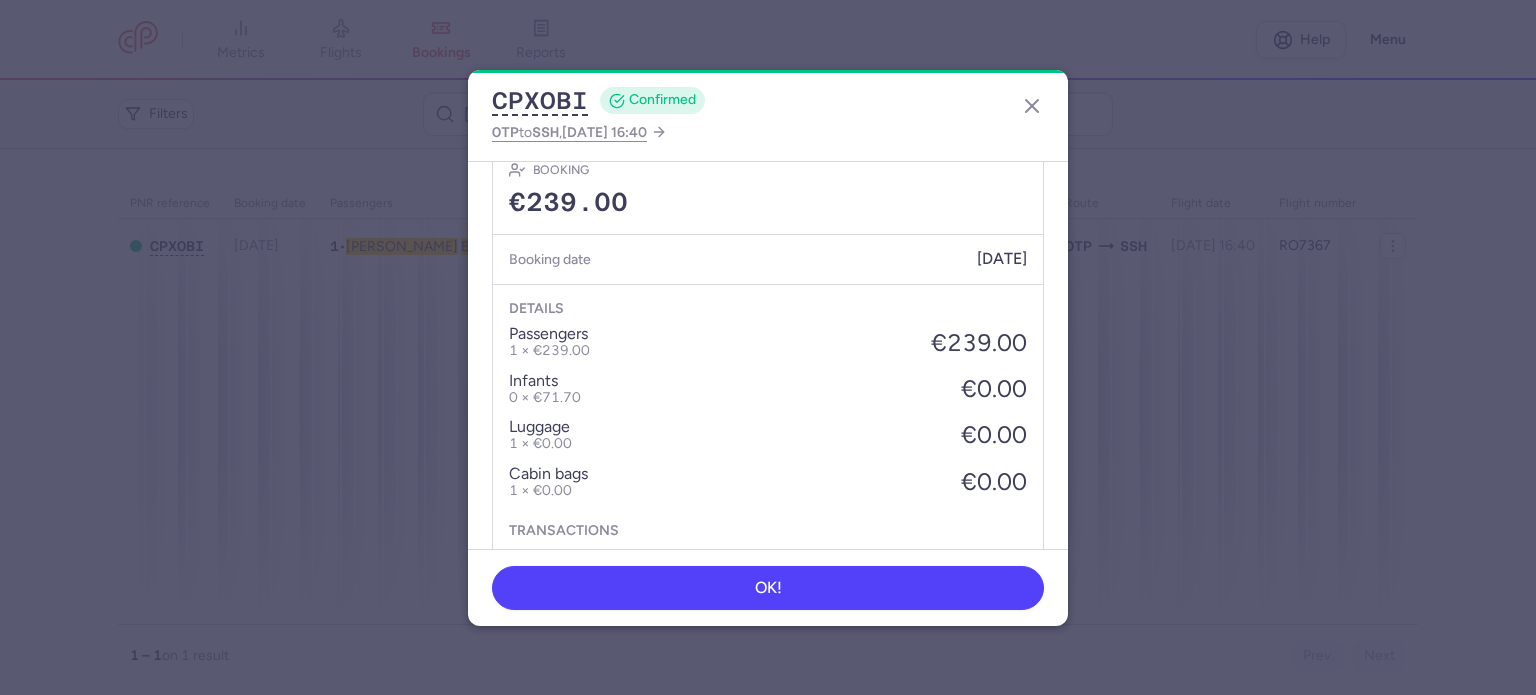 scroll, scrollTop: 723, scrollLeft: 0, axis: vertical 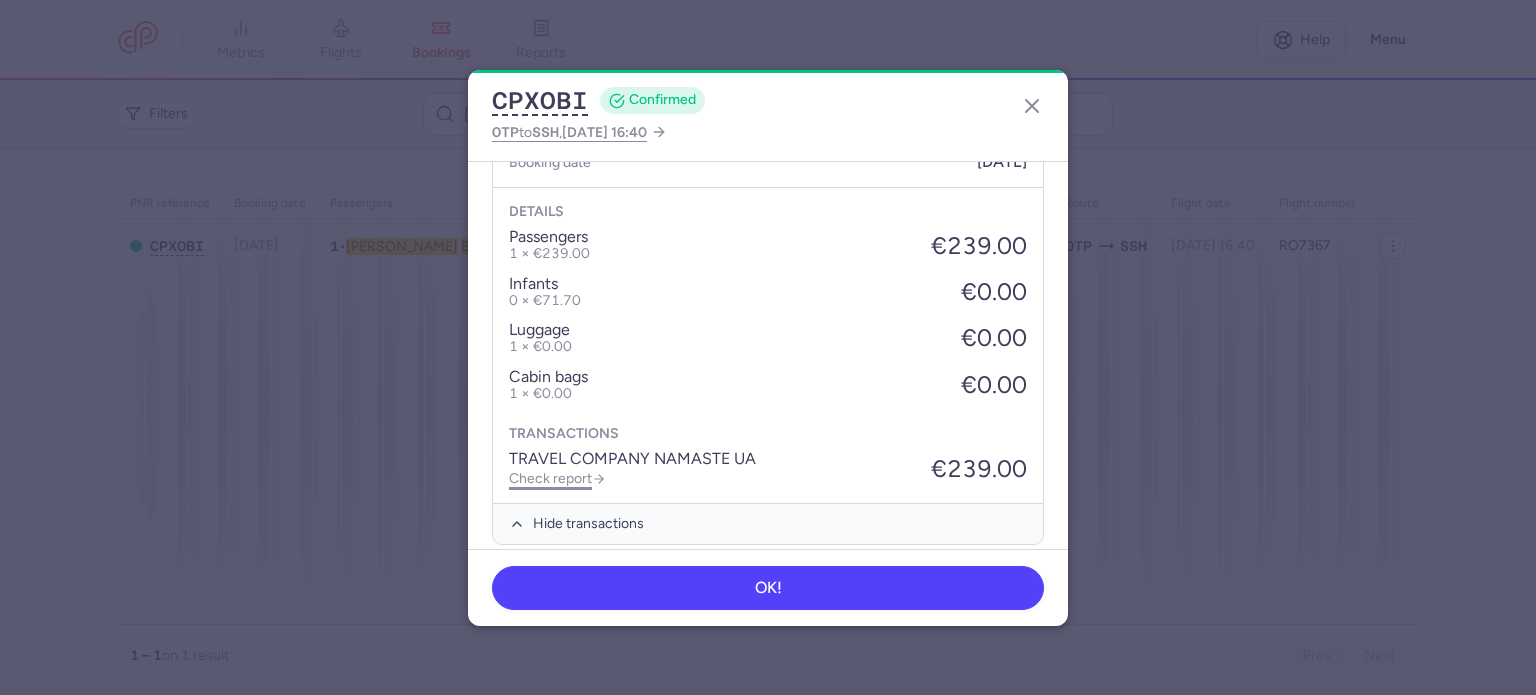 click on "Check report" 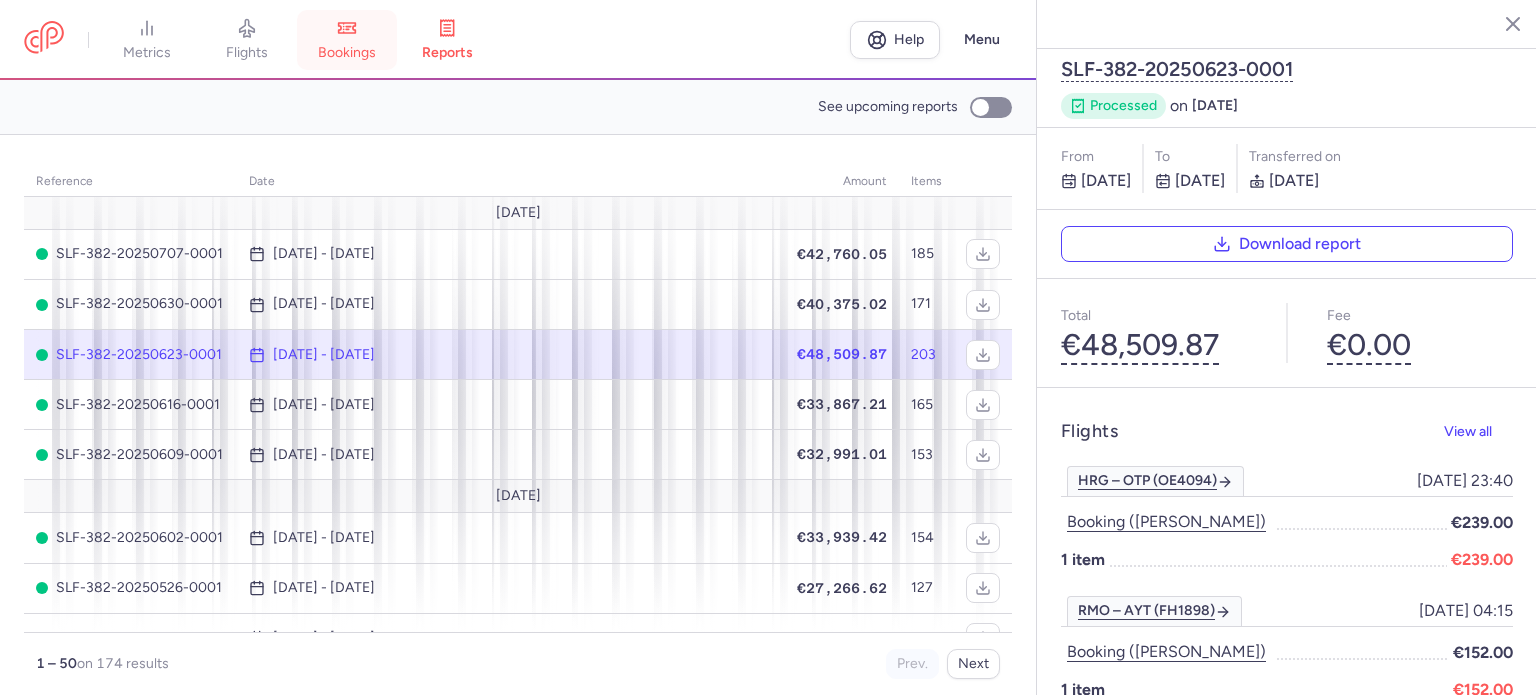 click on "bookings" at bounding box center (347, 53) 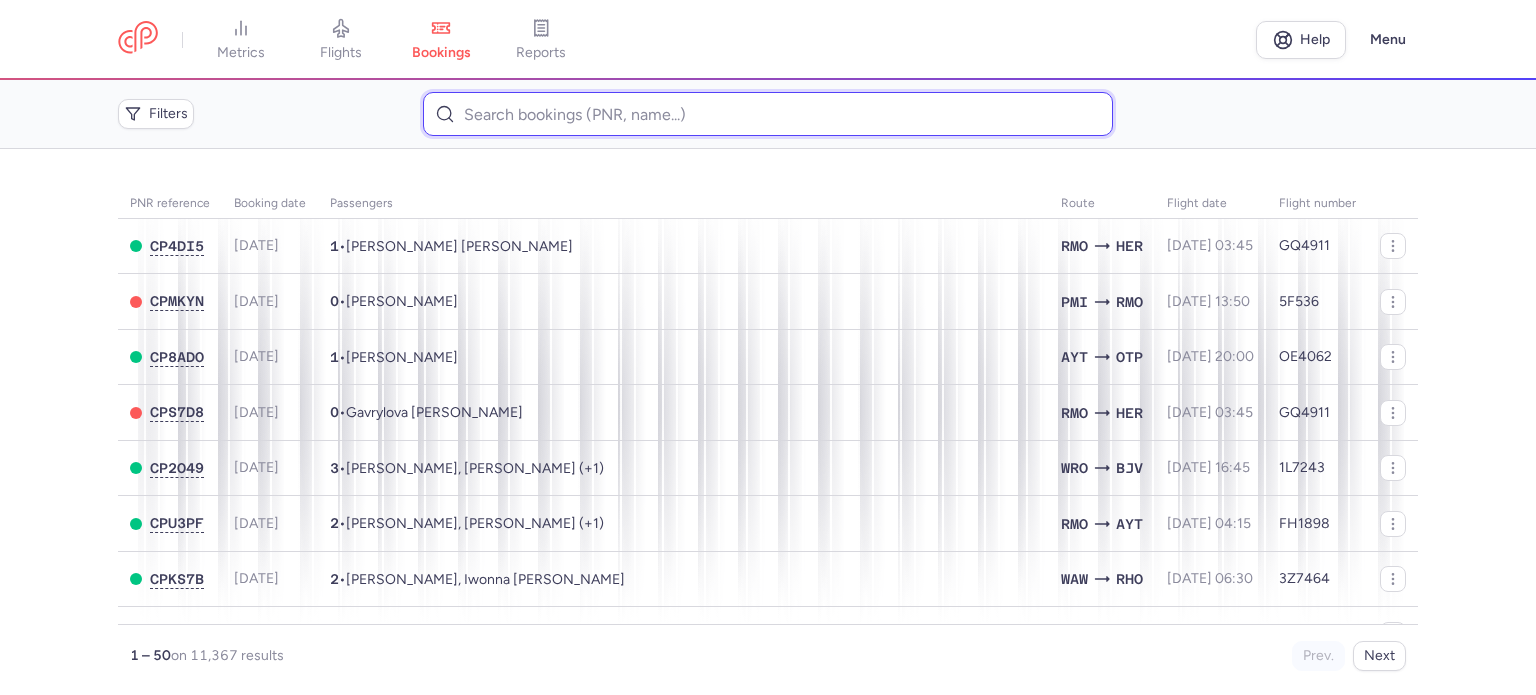 paste on "[PERSON_NAME]" 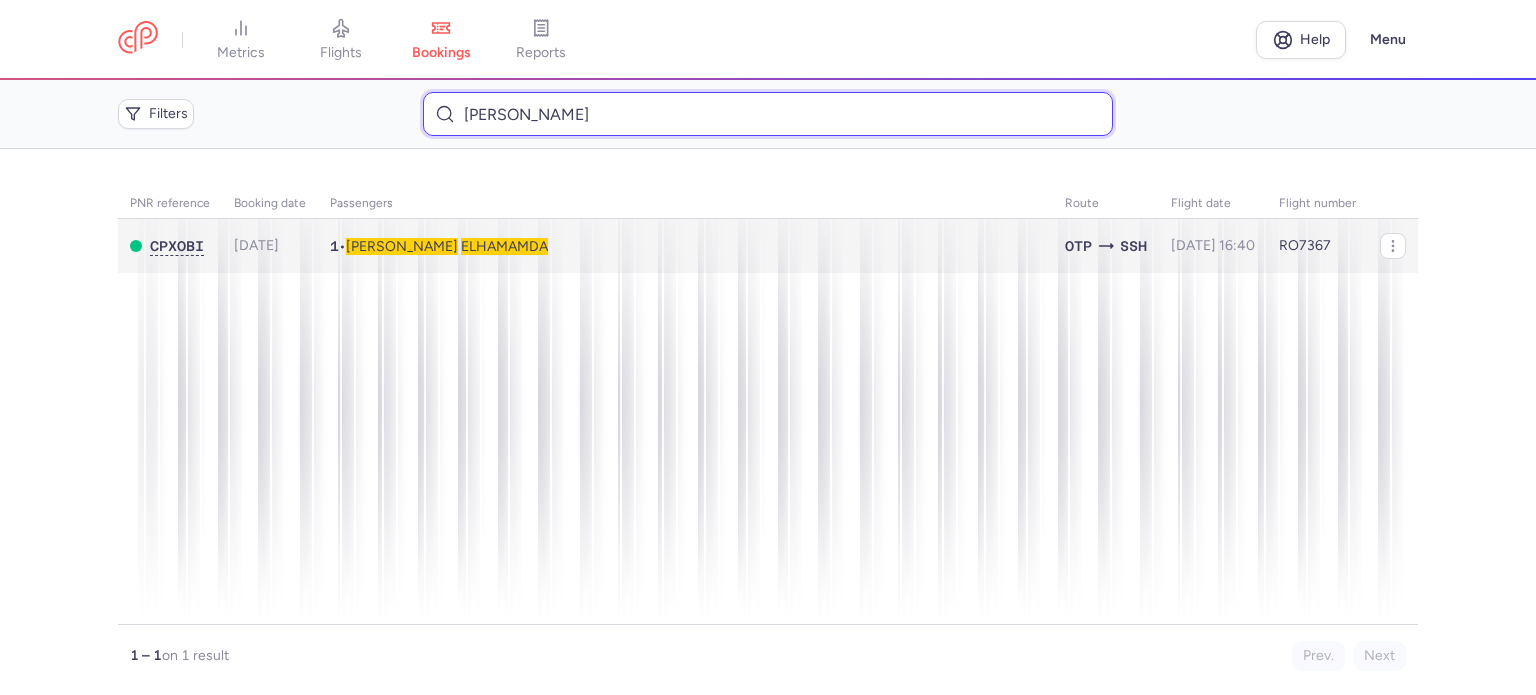 type on "[PERSON_NAME]" 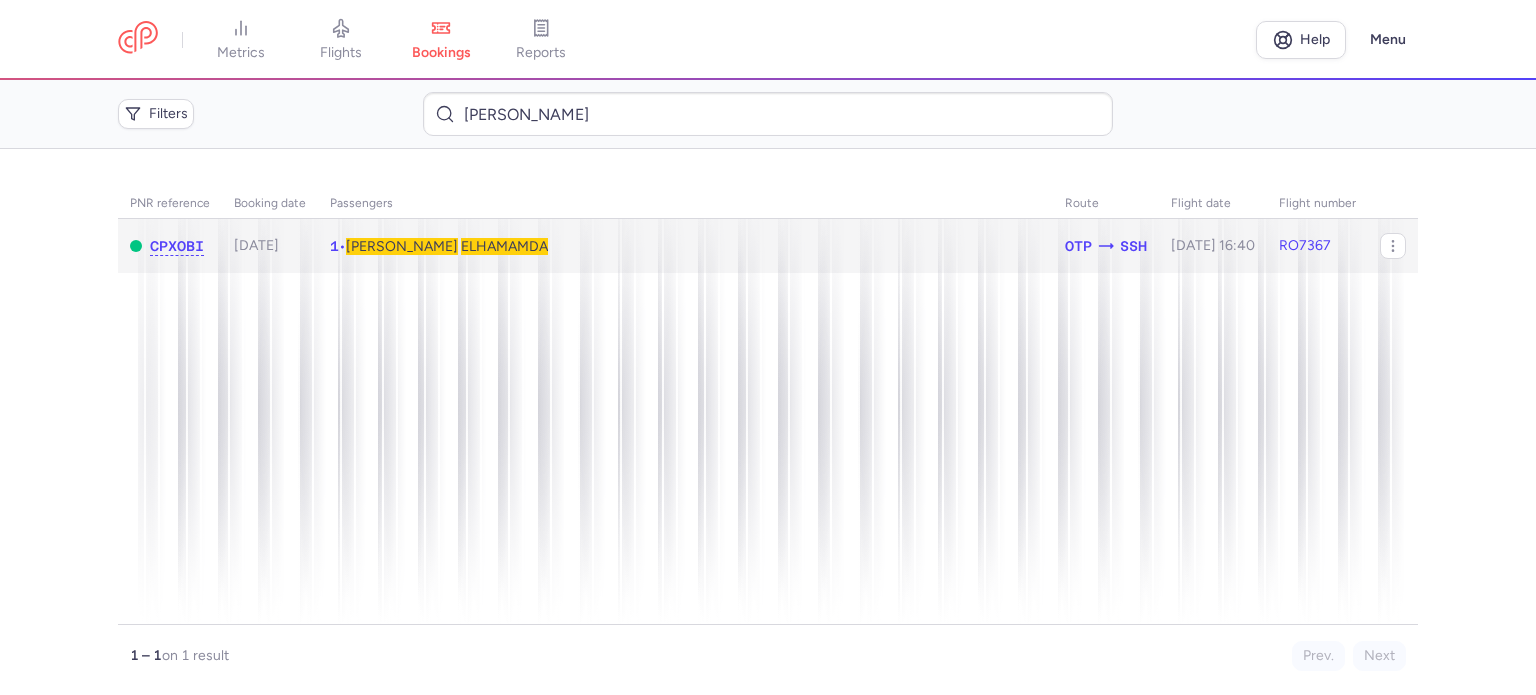 click on "ELHAMAMDA" at bounding box center [504, 246] 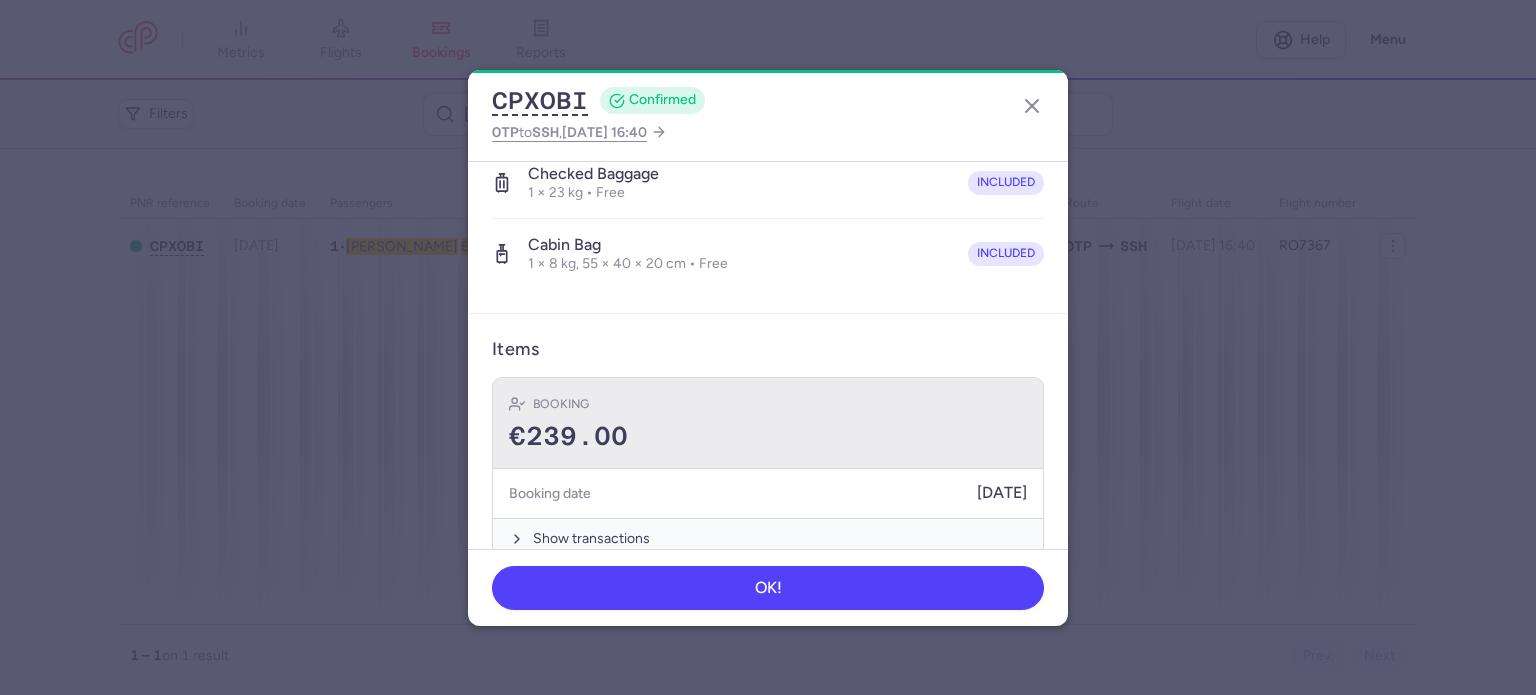 scroll, scrollTop: 423, scrollLeft: 0, axis: vertical 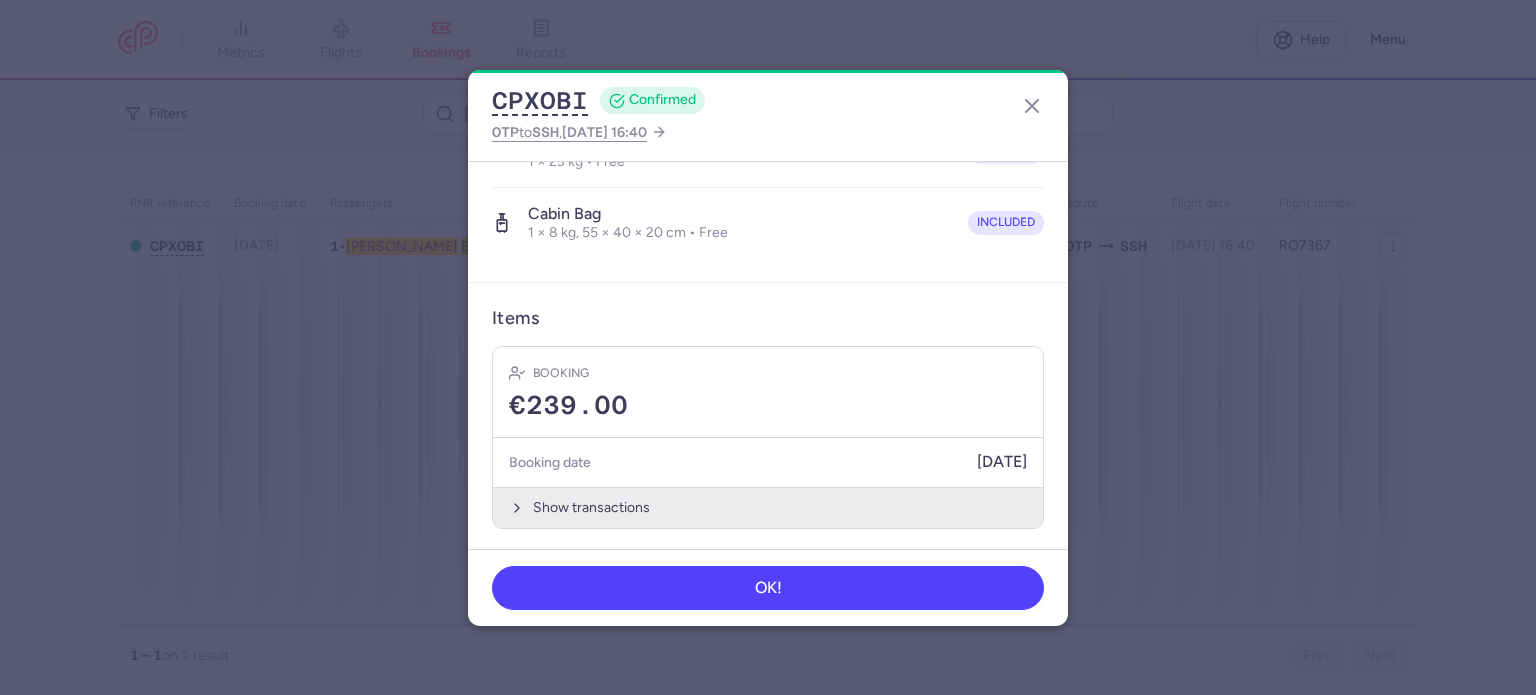 click on "Show transactions" at bounding box center (768, 507) 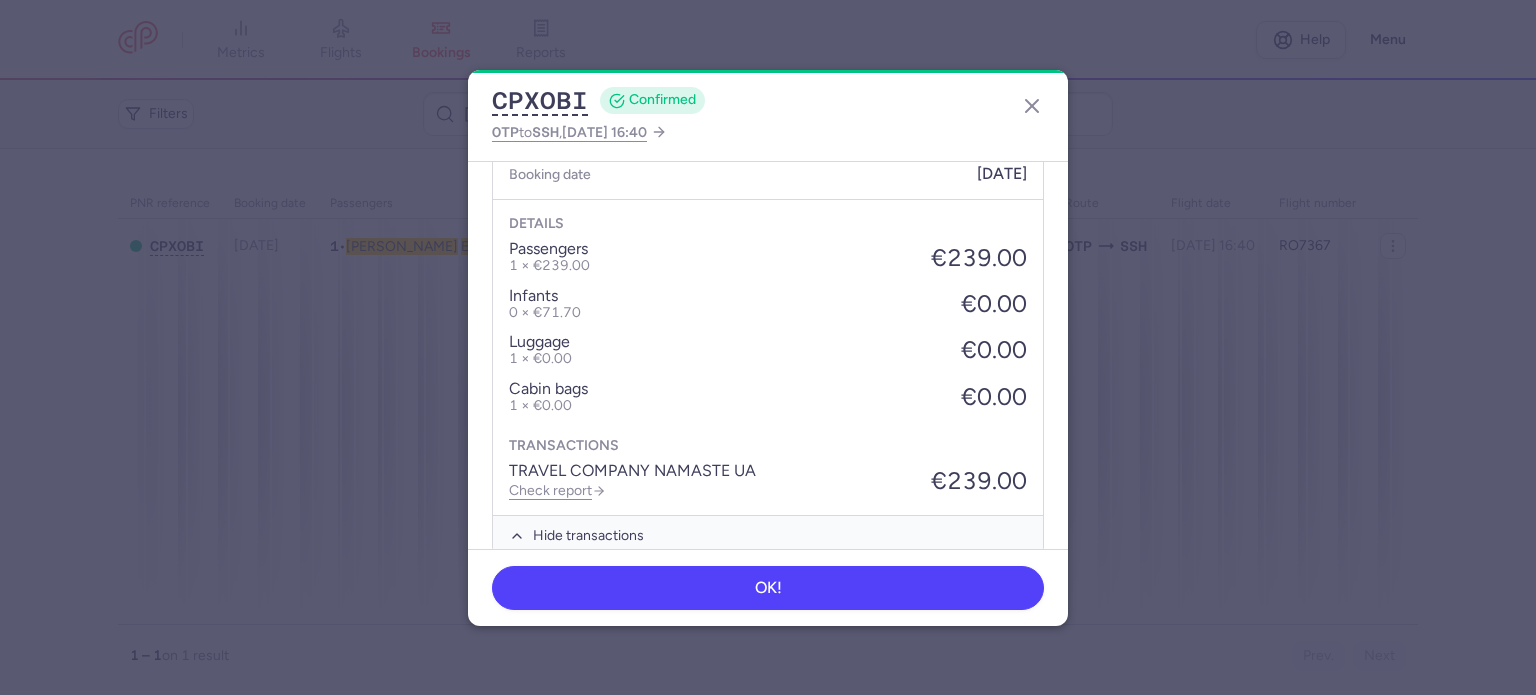 scroll, scrollTop: 723, scrollLeft: 0, axis: vertical 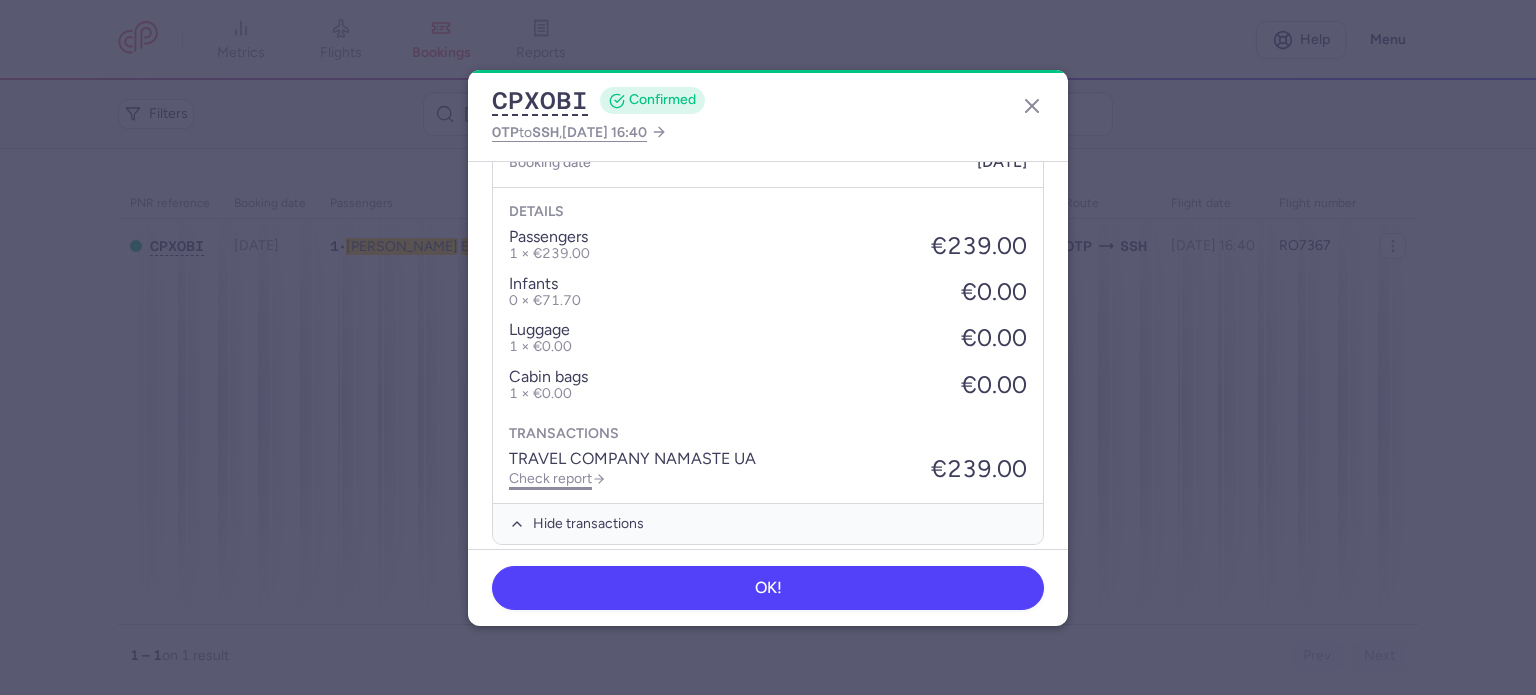 click on "Check report" 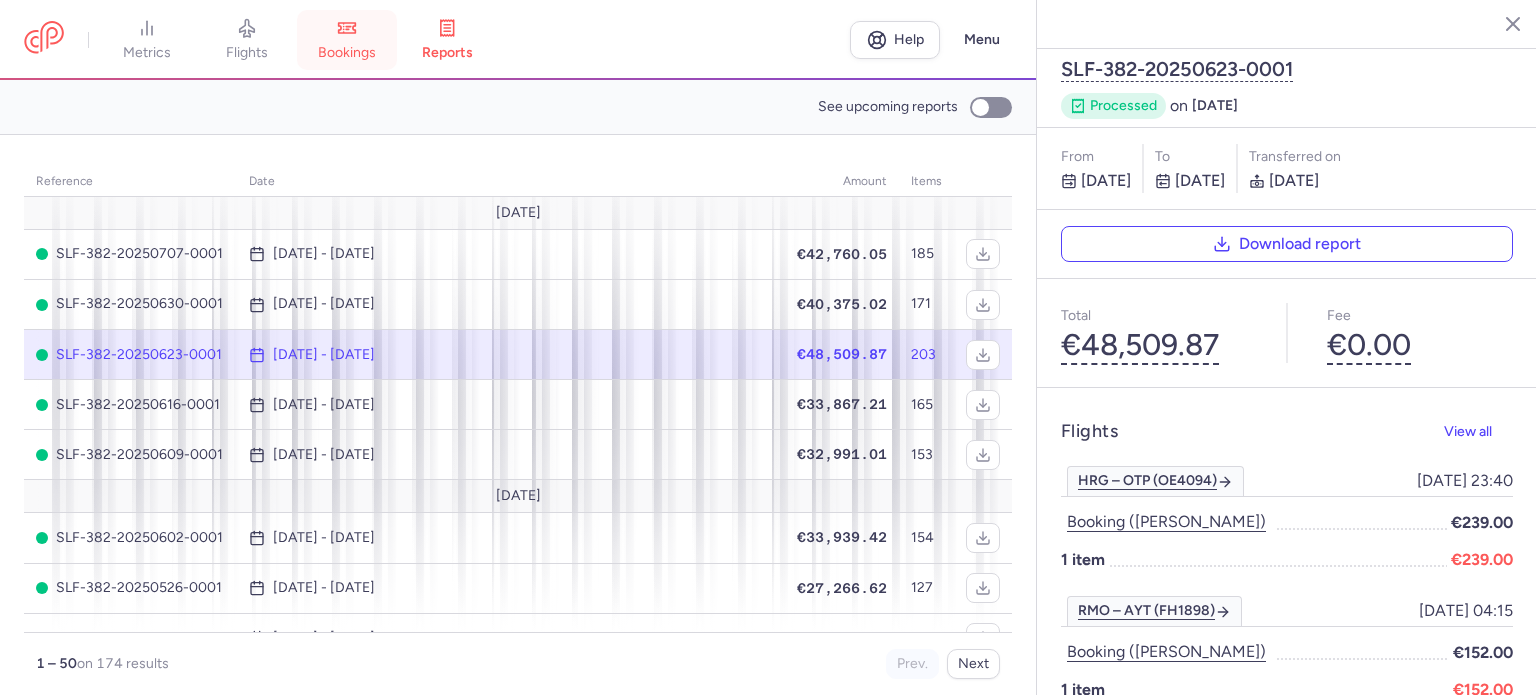 click on "bookings" at bounding box center [347, 40] 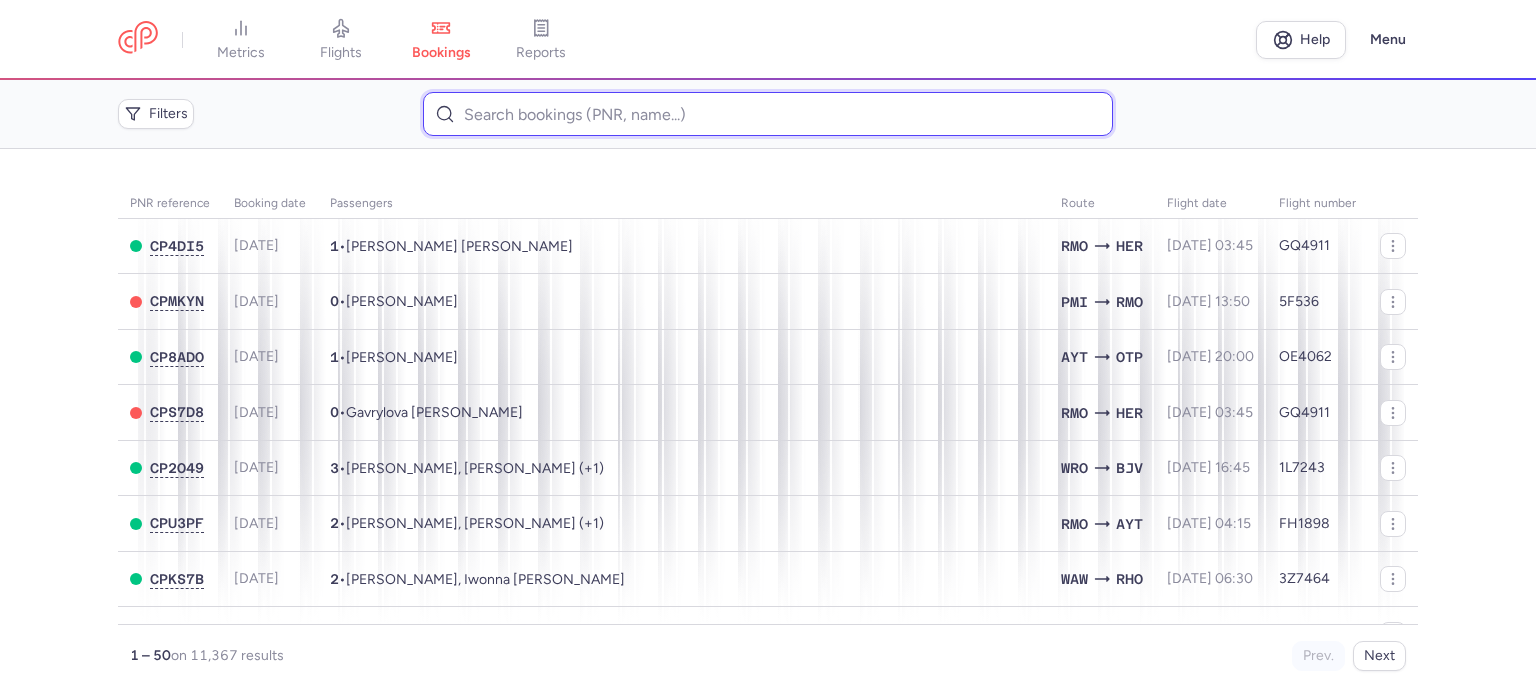 click at bounding box center [767, 114] 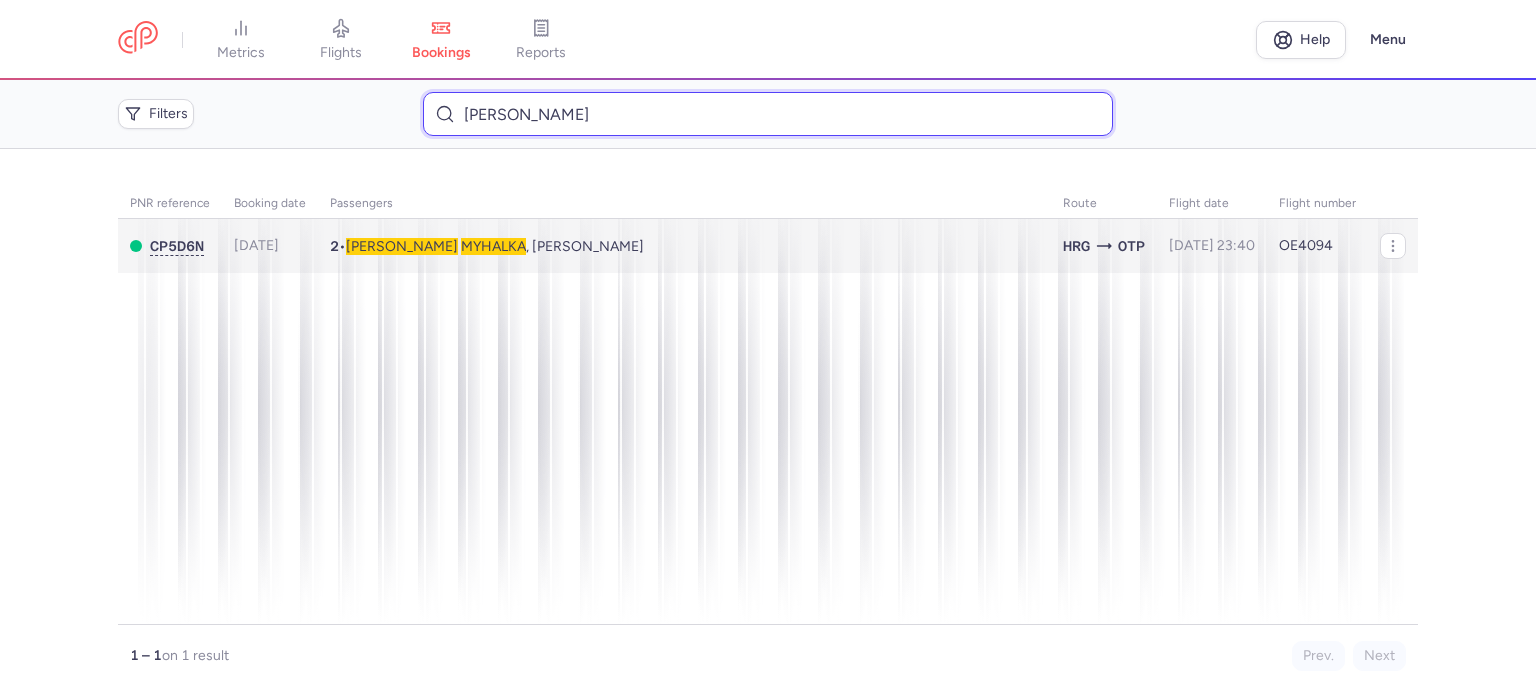 type on "[PERSON_NAME]" 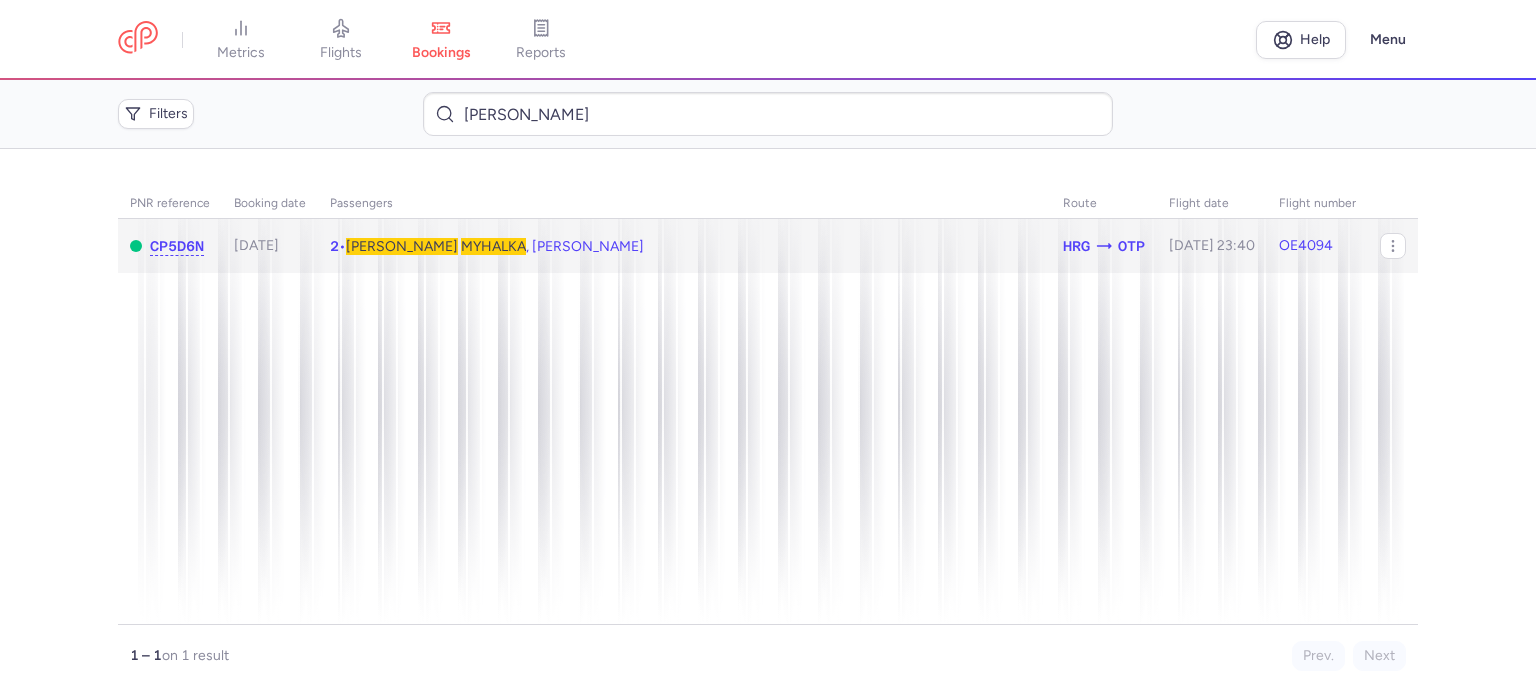 click on "MYHALKA" at bounding box center (493, 246) 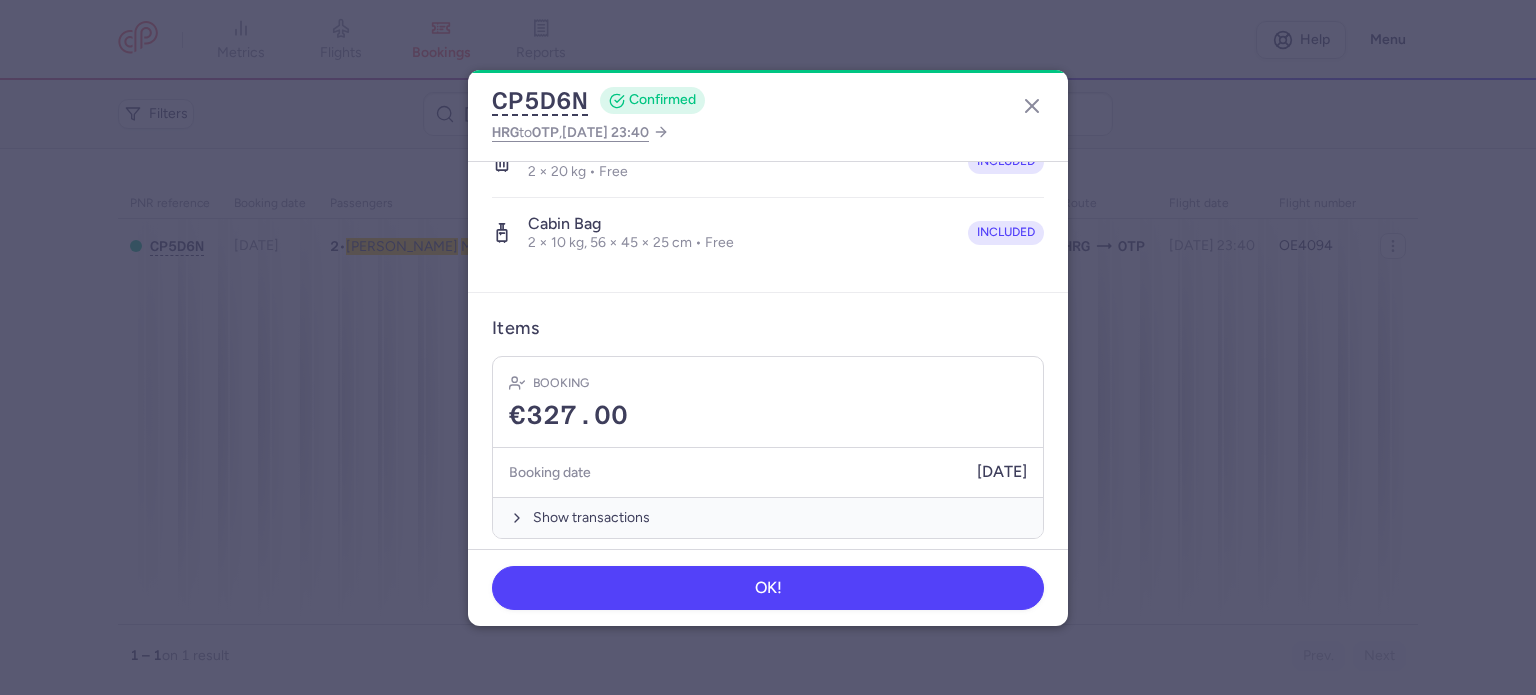 scroll, scrollTop: 492, scrollLeft: 0, axis: vertical 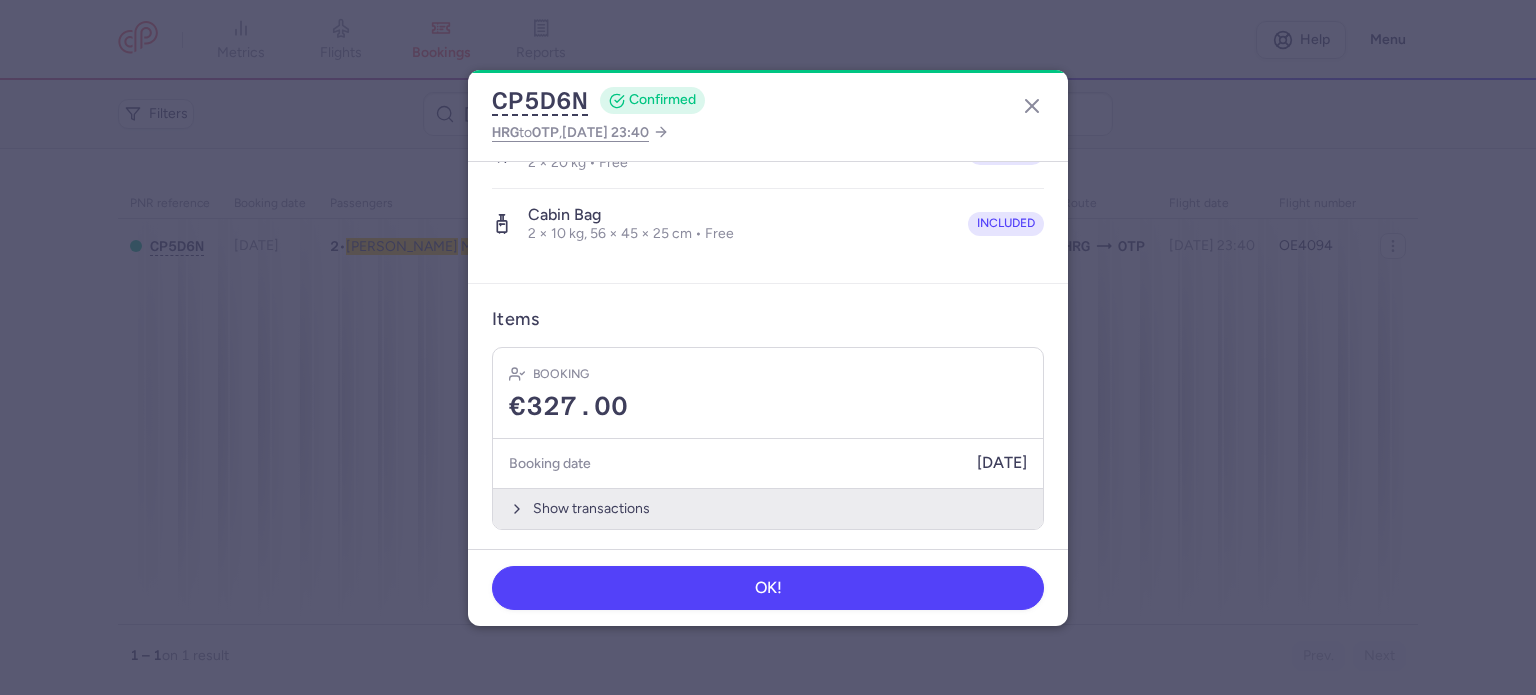 click on "Show transactions" at bounding box center [768, 508] 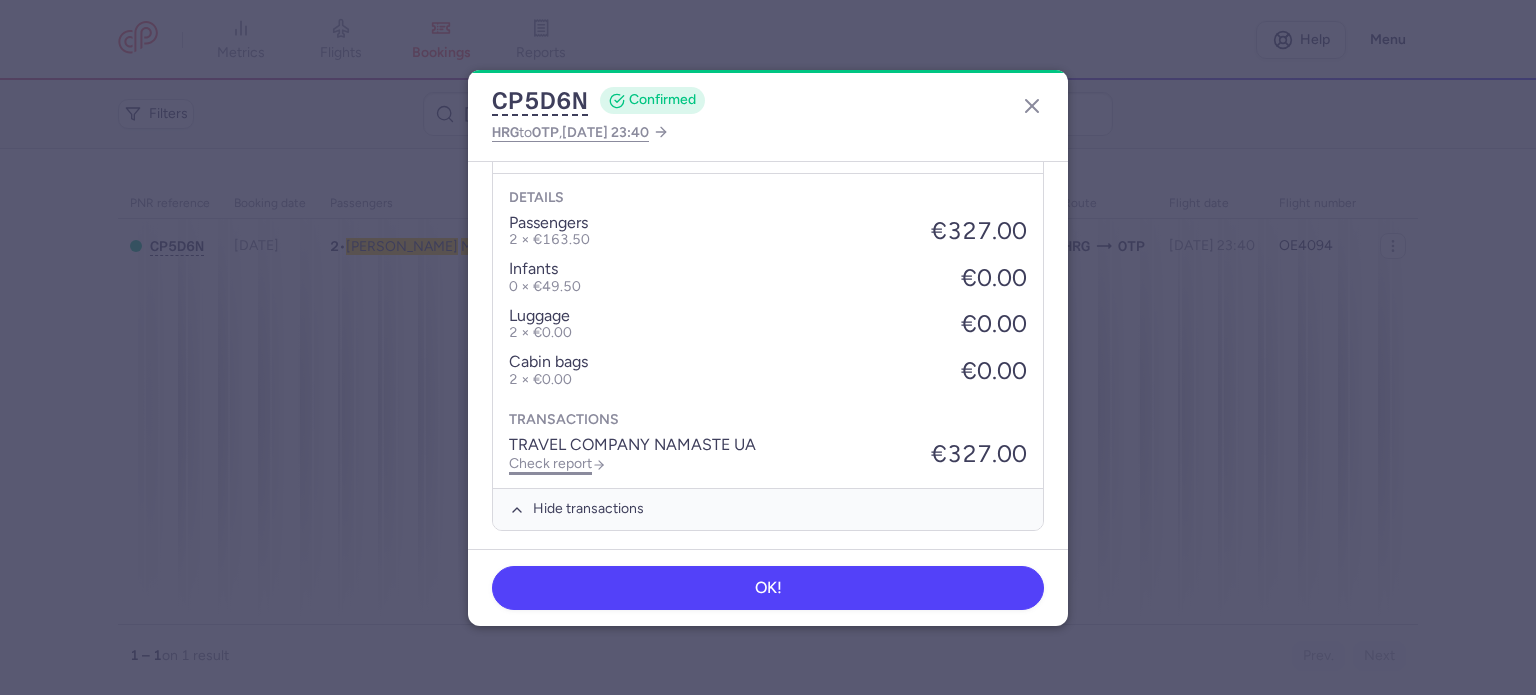 scroll, scrollTop: 808, scrollLeft: 0, axis: vertical 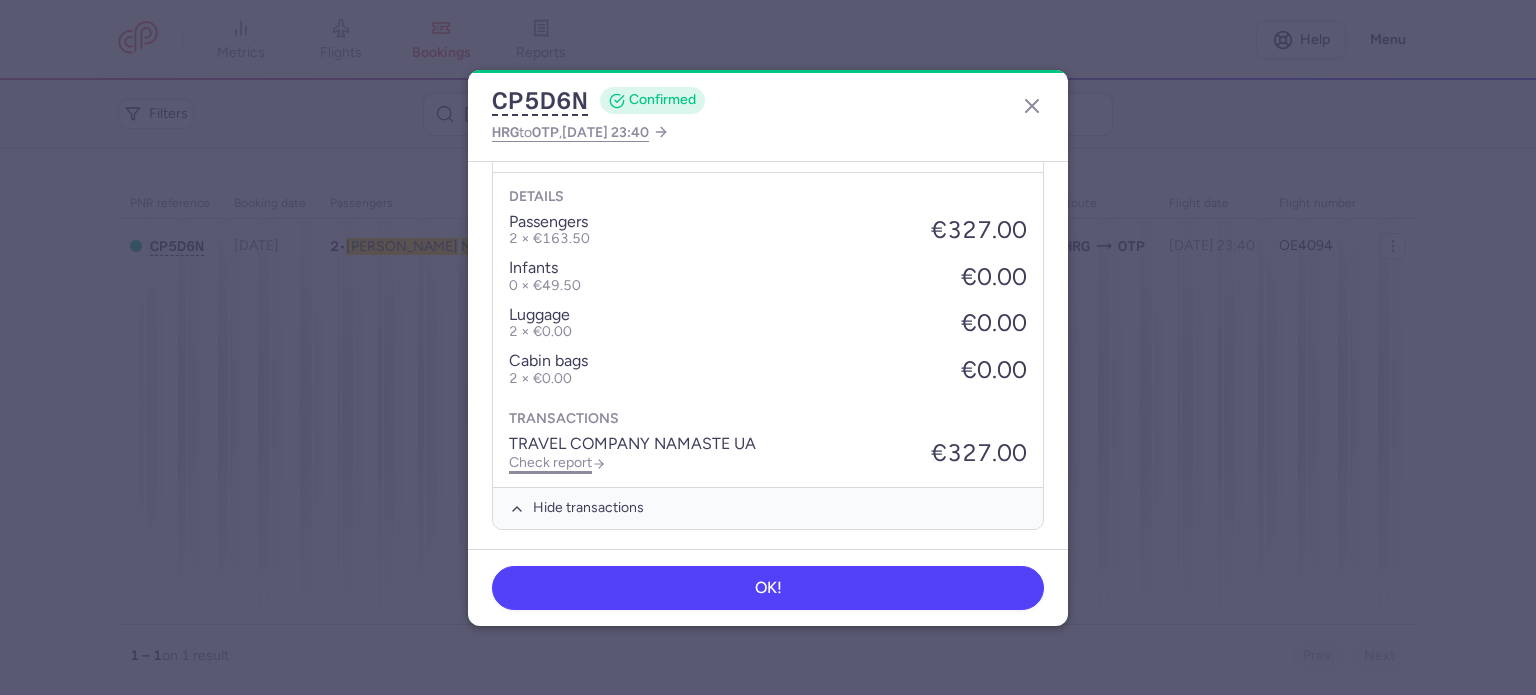 click on "Check report" 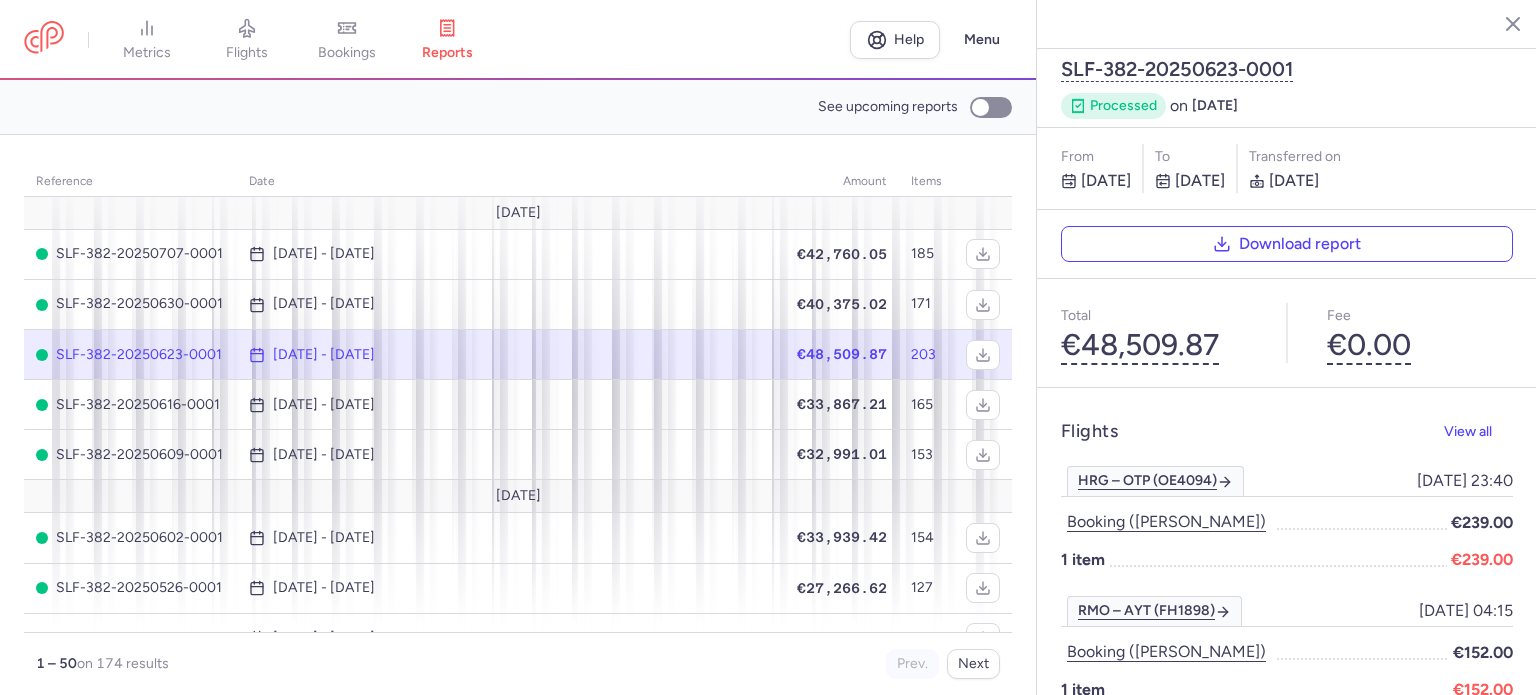 drag, startPoint x: 350, startPoint y: 33, endPoint x: 378, endPoint y: 47, distance: 31.304953 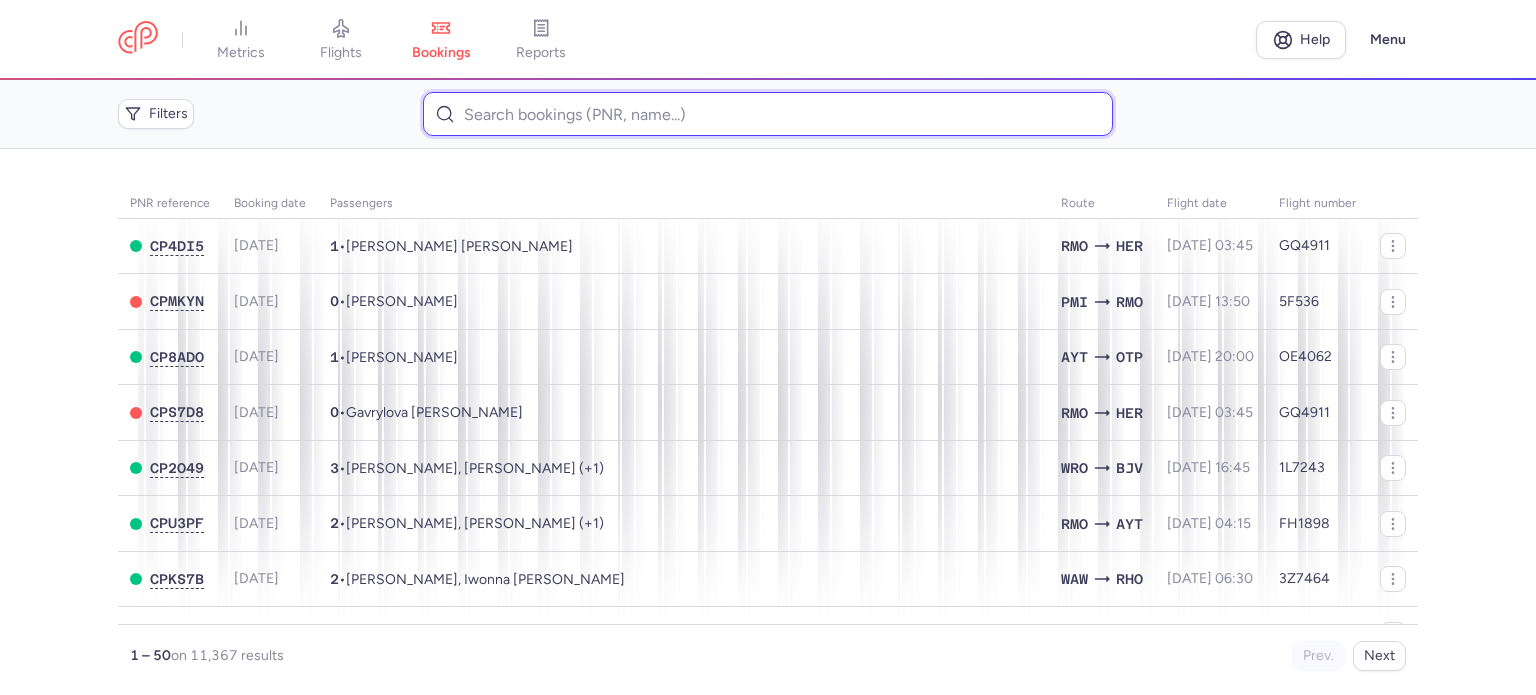 paste on "DOLGHII 	SERGHEI" 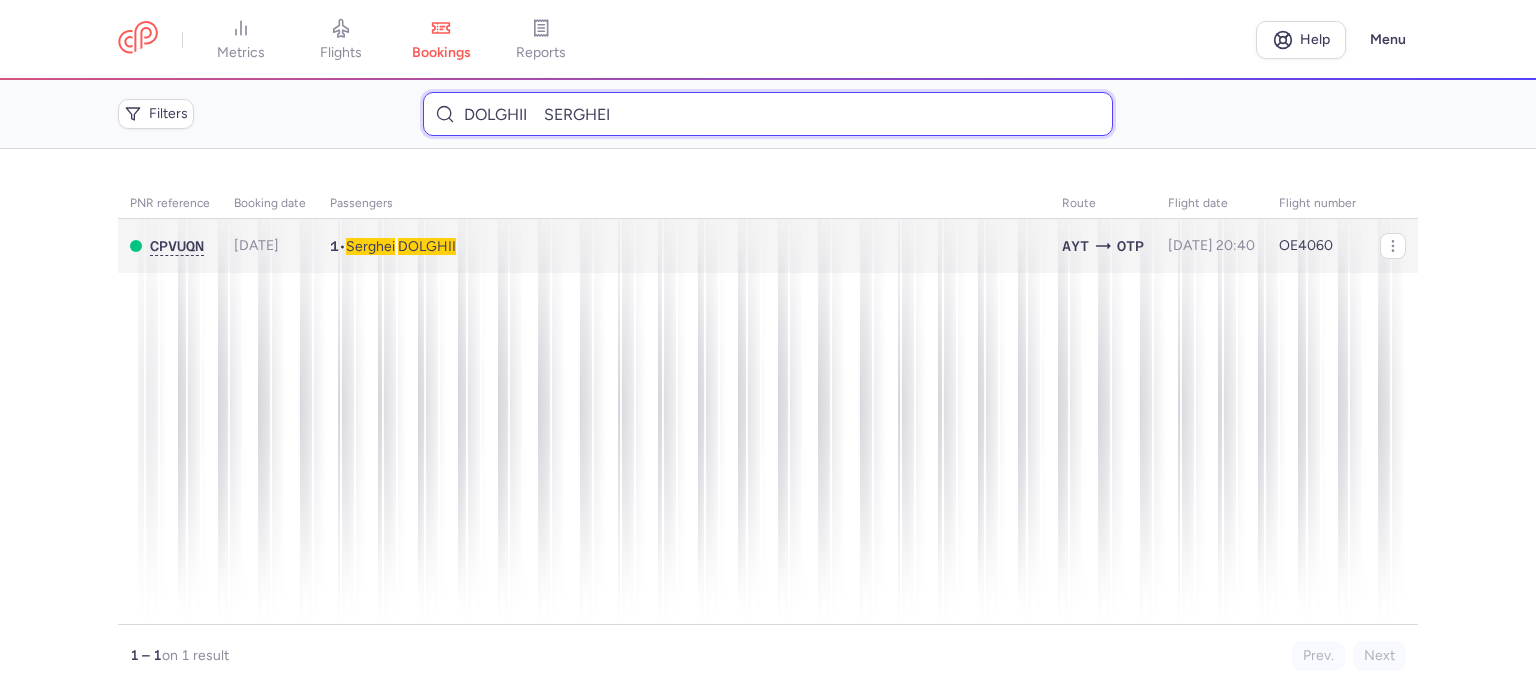 type on "DOLGHII 	SERGHEI" 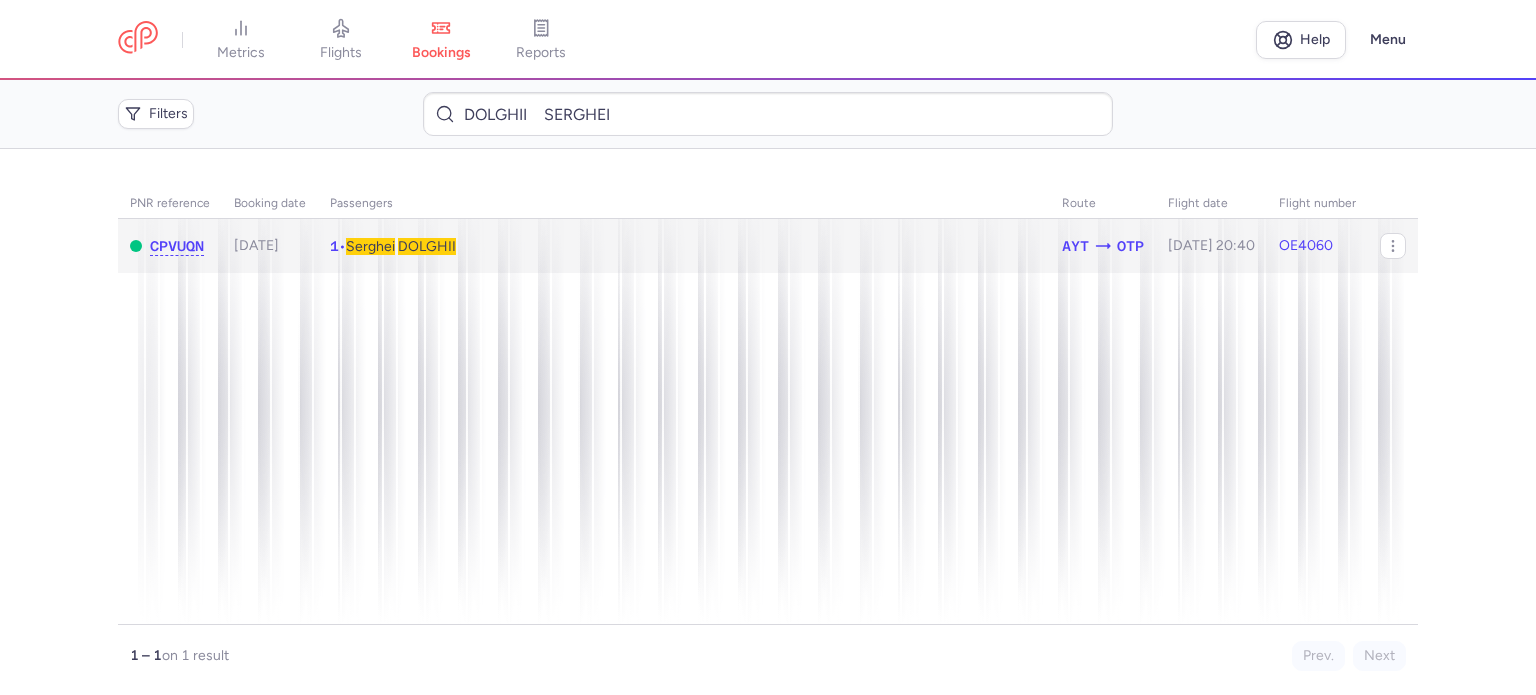 click on "DOLGHII" at bounding box center [427, 246] 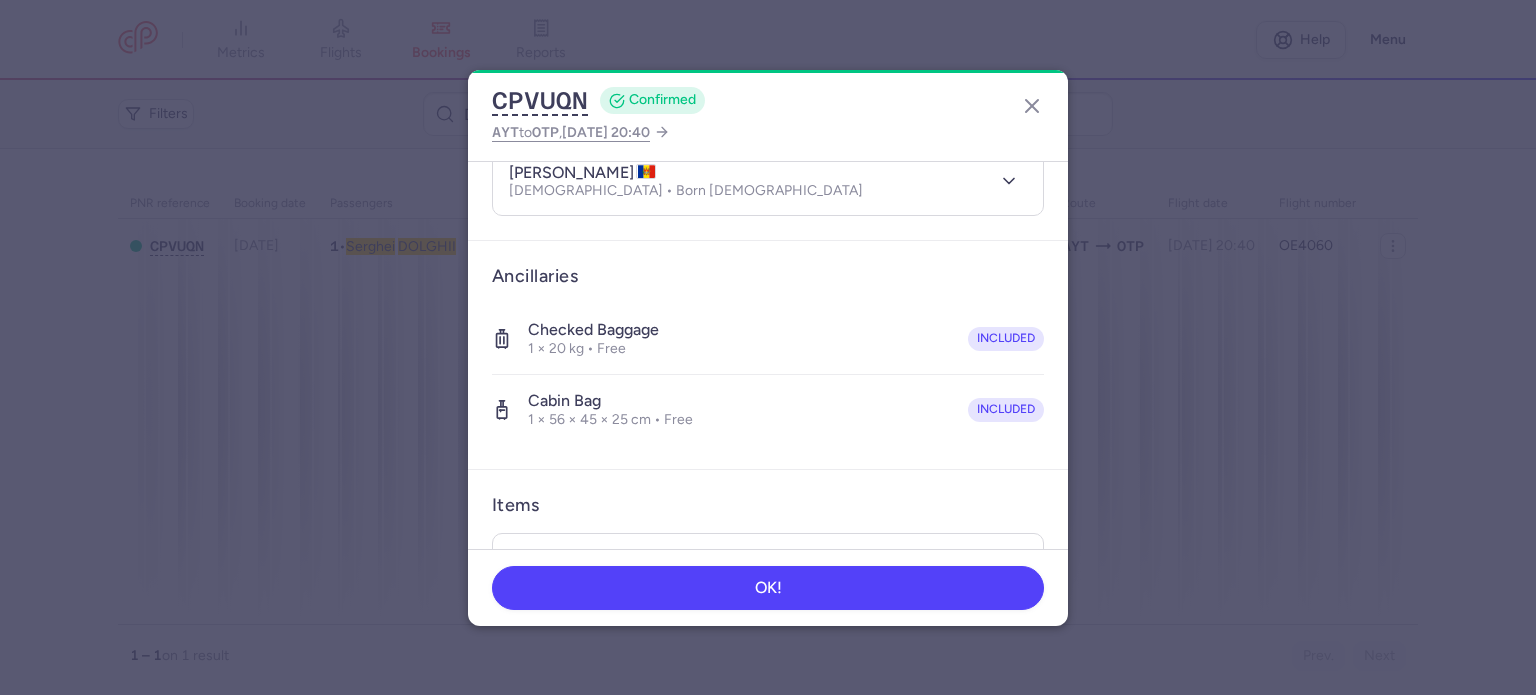 scroll, scrollTop: 423, scrollLeft: 0, axis: vertical 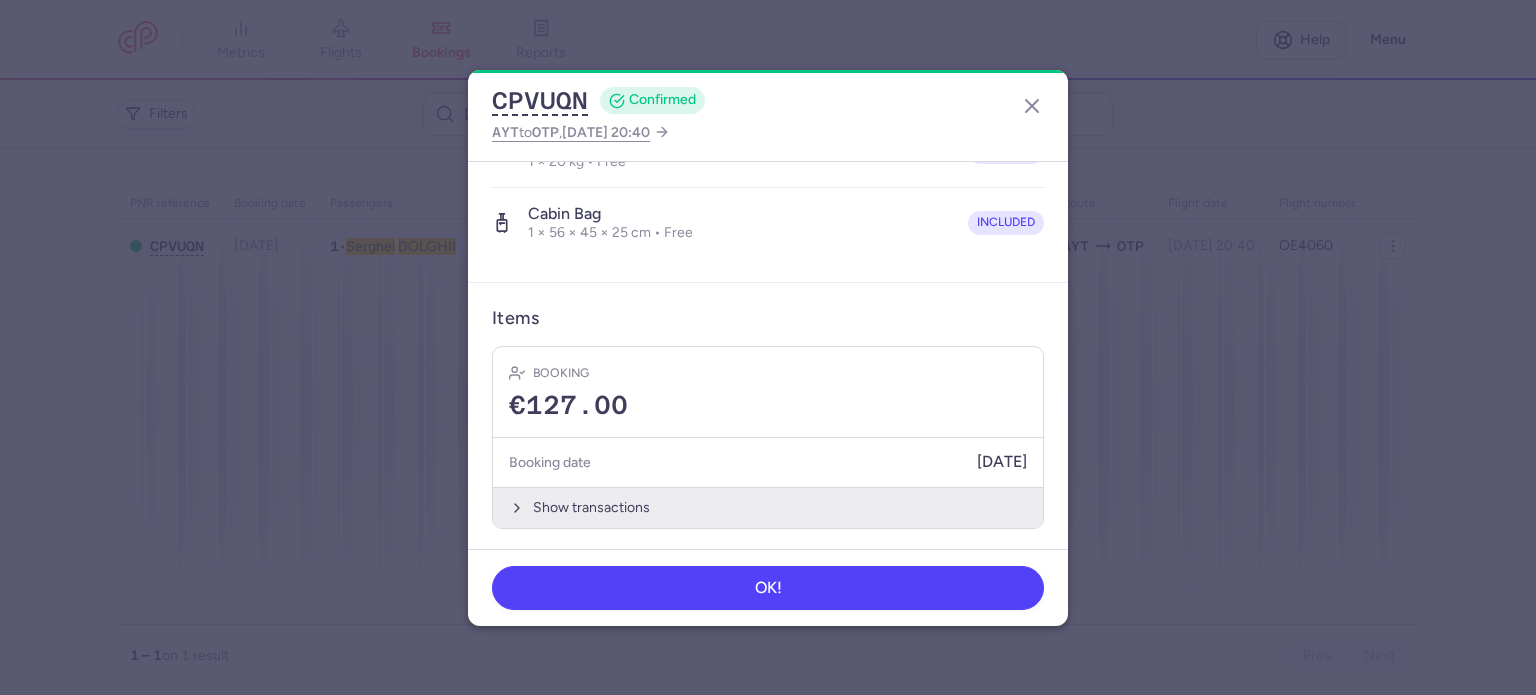 click on "Show transactions" at bounding box center [768, 507] 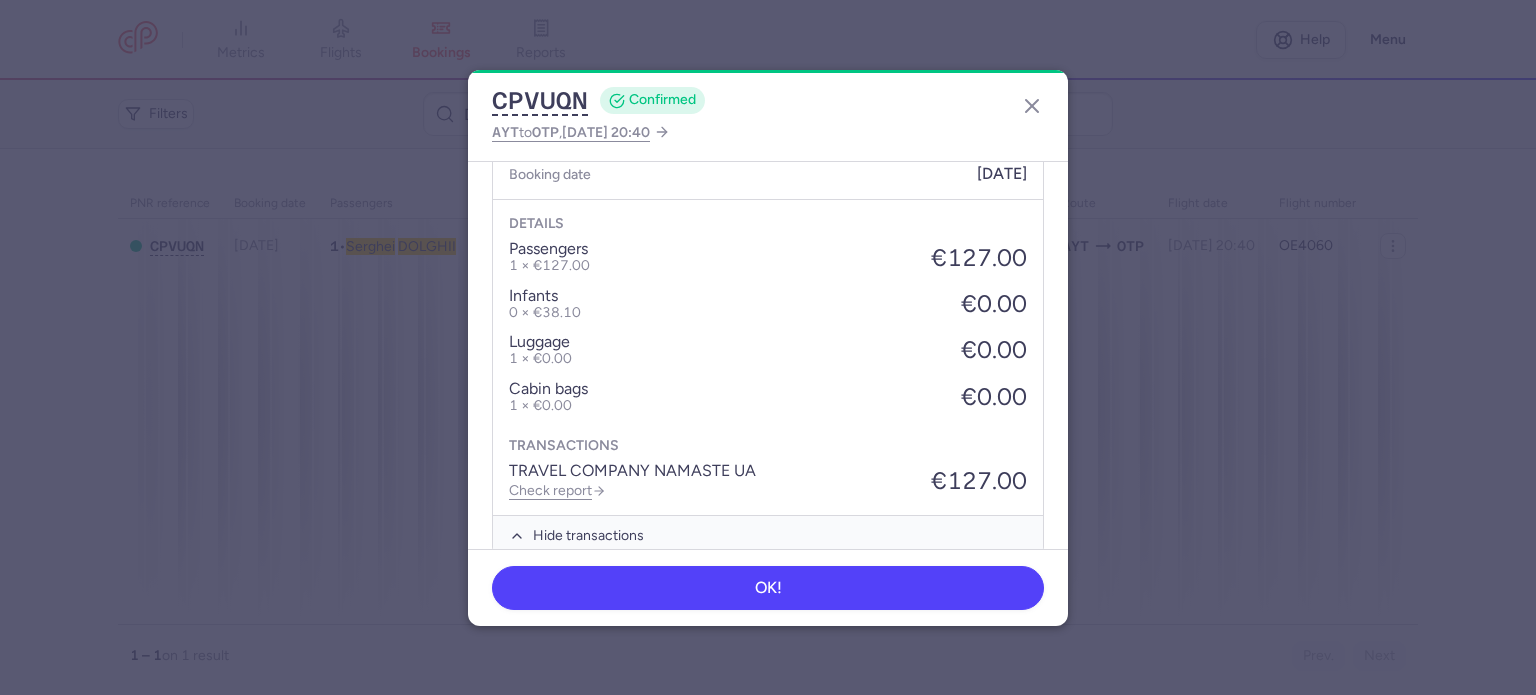 scroll, scrollTop: 723, scrollLeft: 0, axis: vertical 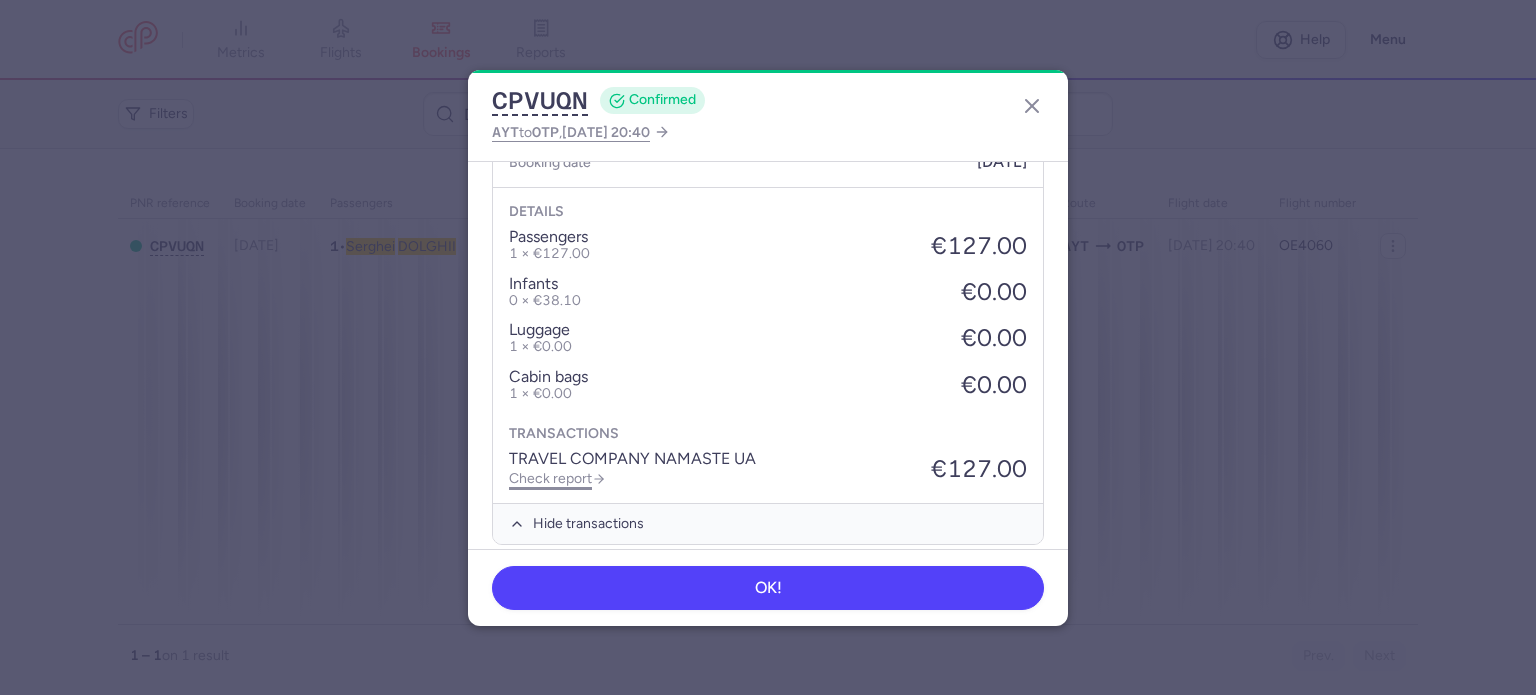 click on "Check report" 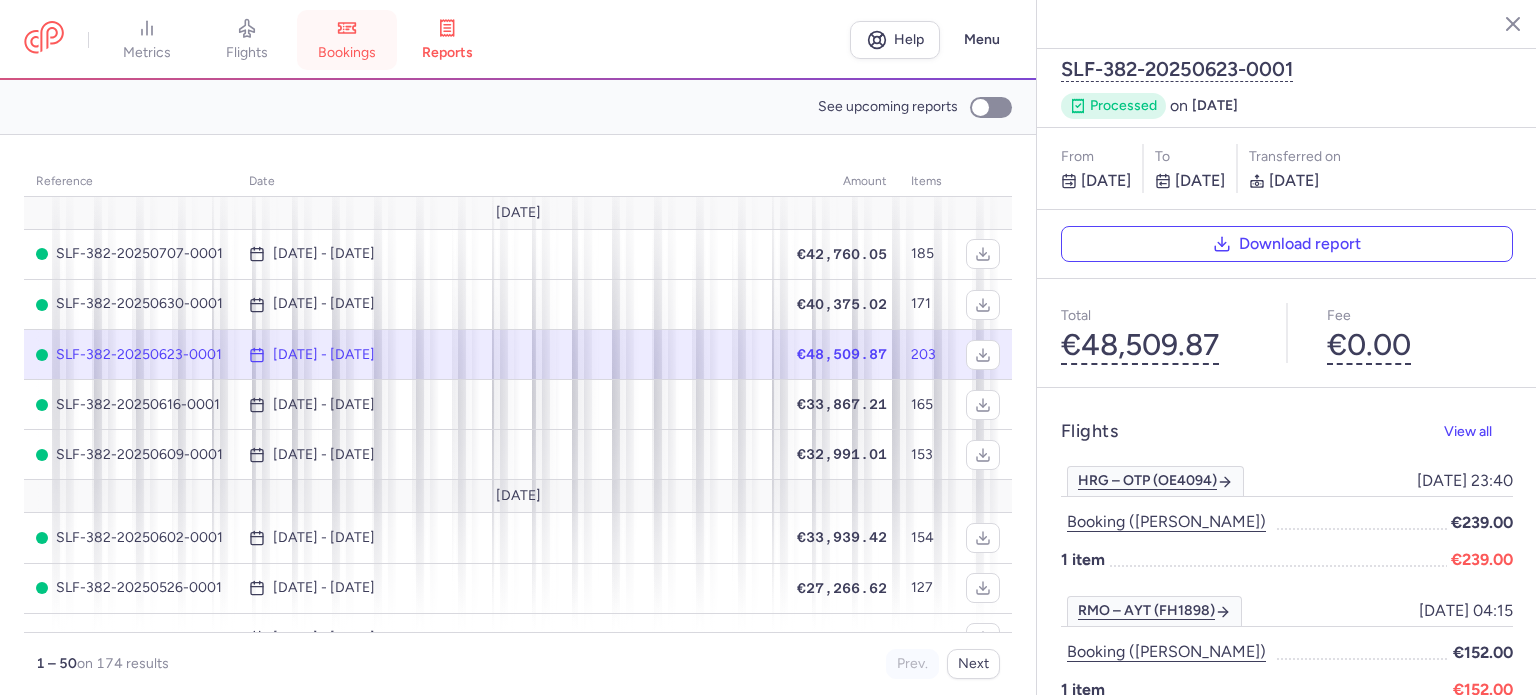 click 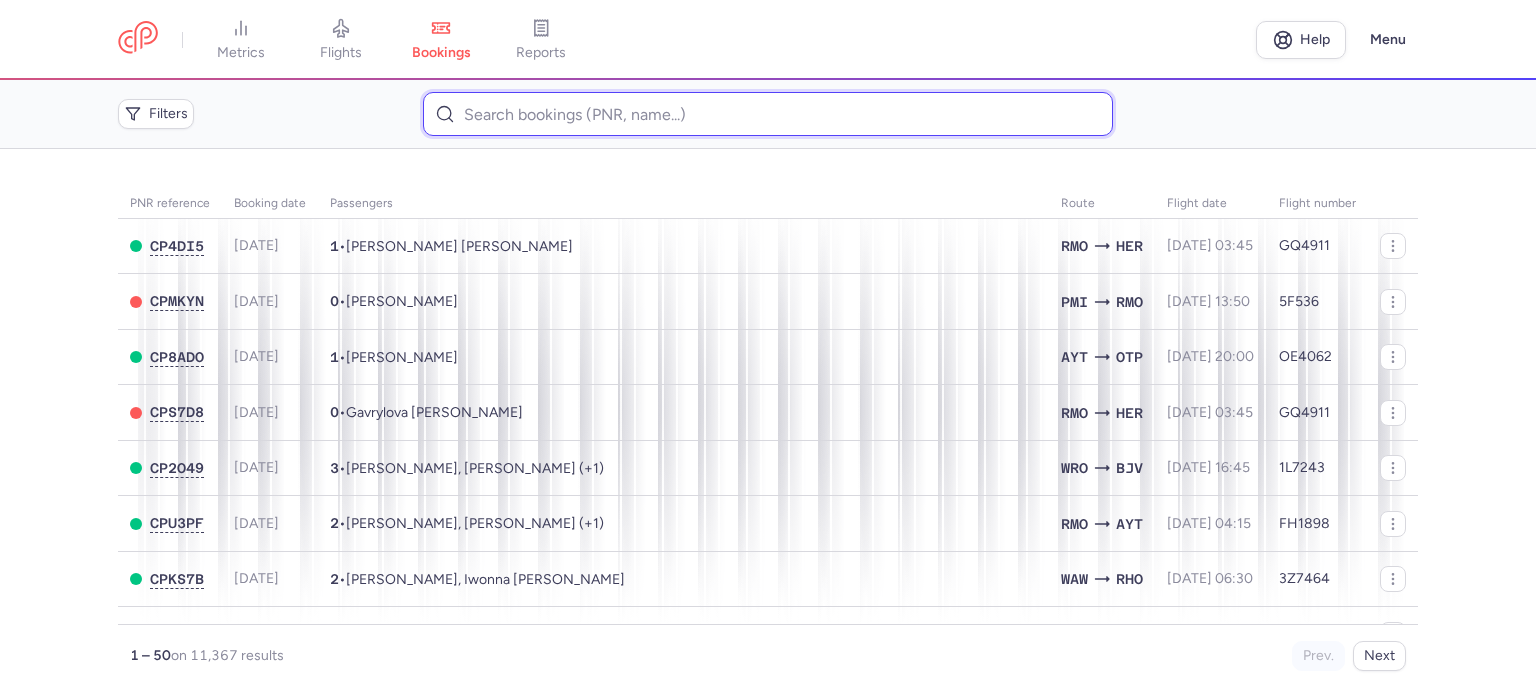 paste on "[PERSON_NAME] [PERSON_NAME]" 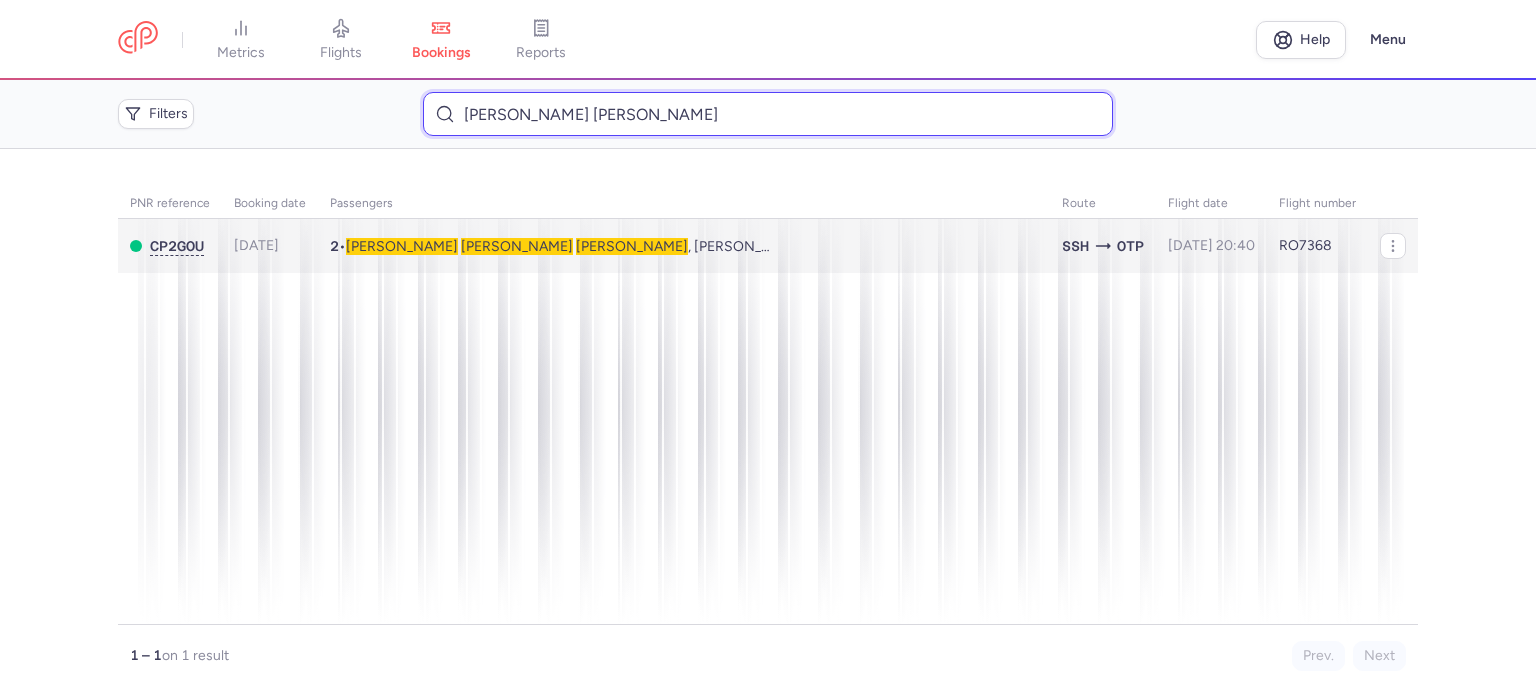 type on "[PERSON_NAME] [PERSON_NAME]" 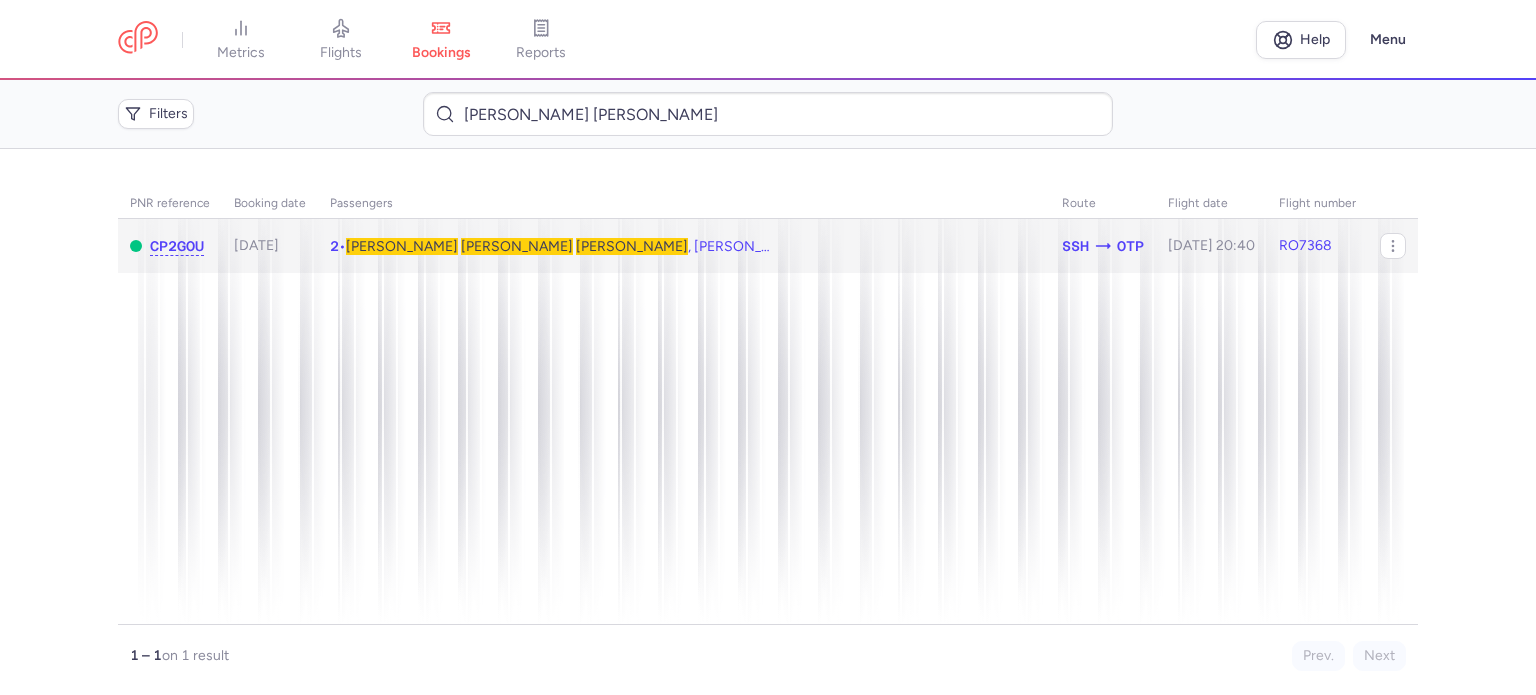 click on "[PERSON_NAME]" at bounding box center (632, 246) 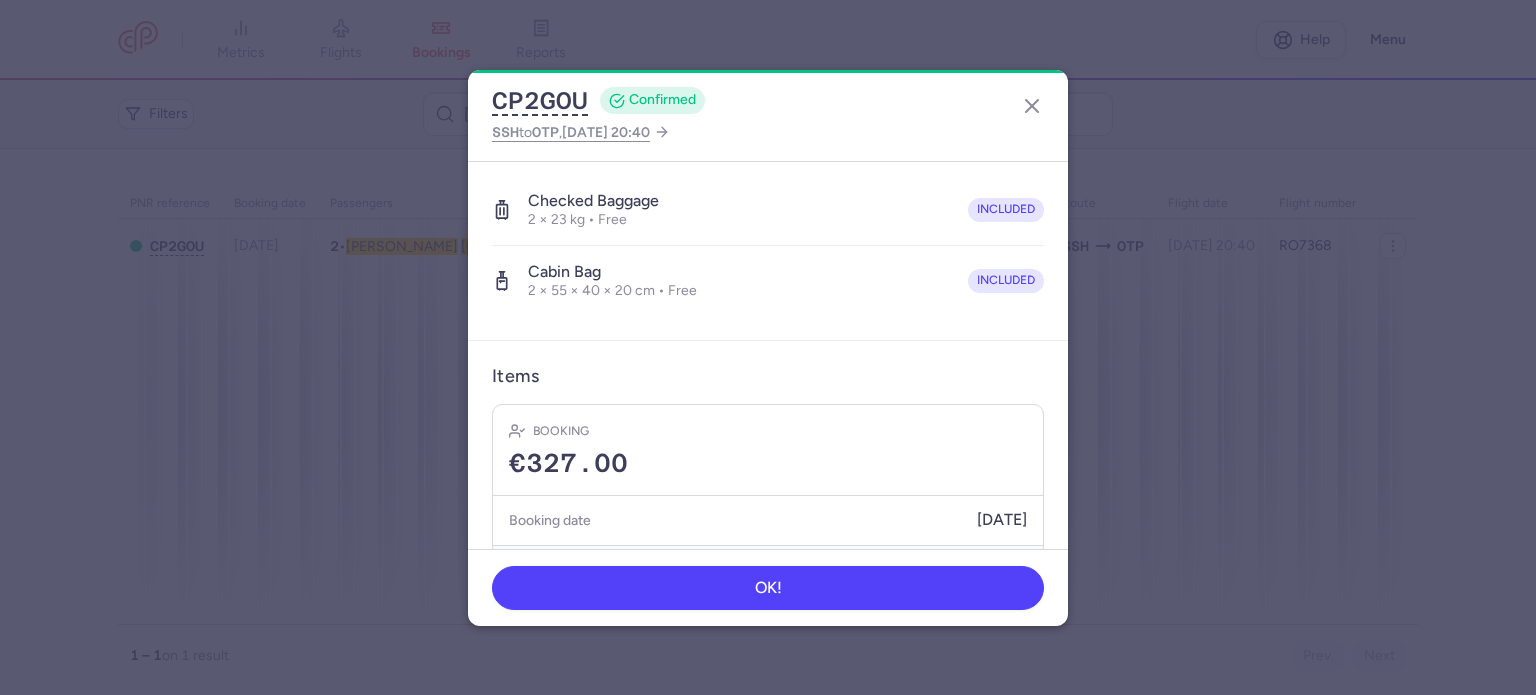 scroll, scrollTop: 492, scrollLeft: 0, axis: vertical 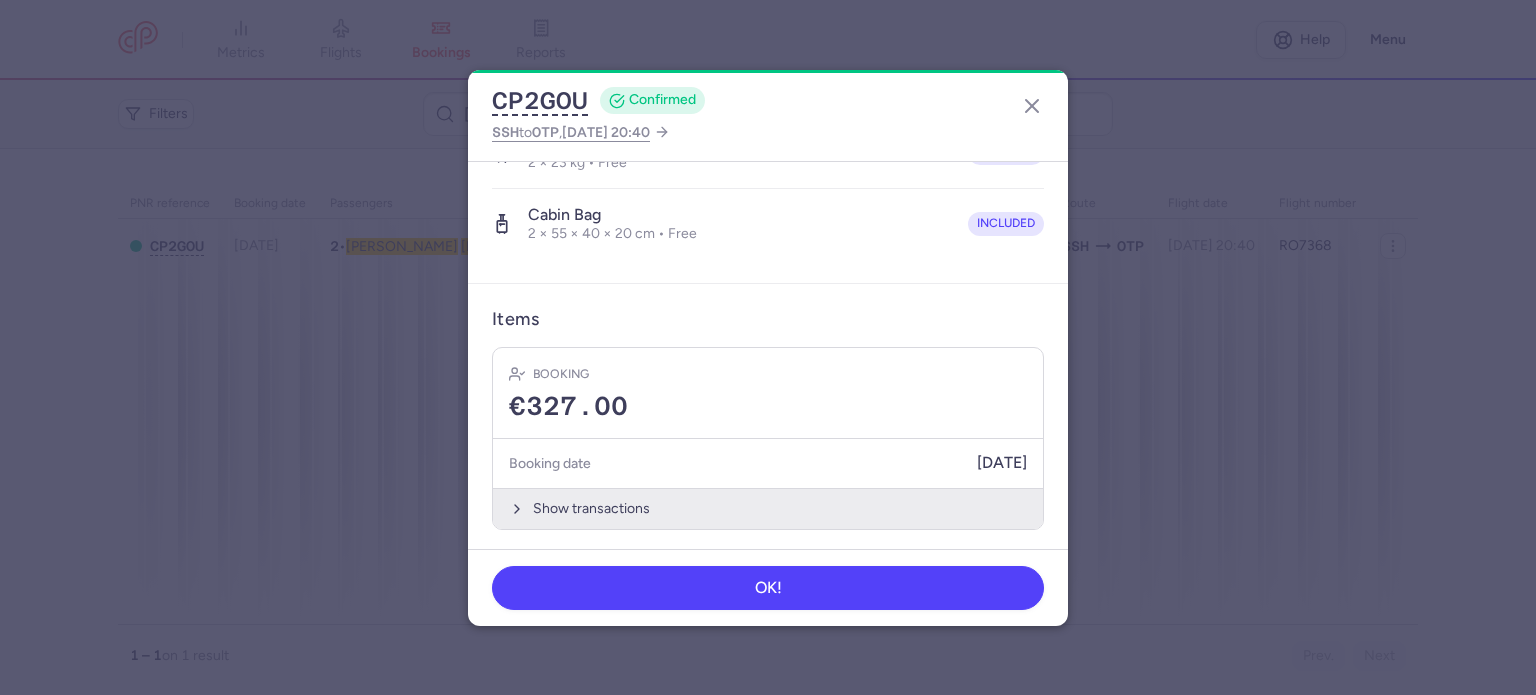 click on "Show transactions" at bounding box center (768, 508) 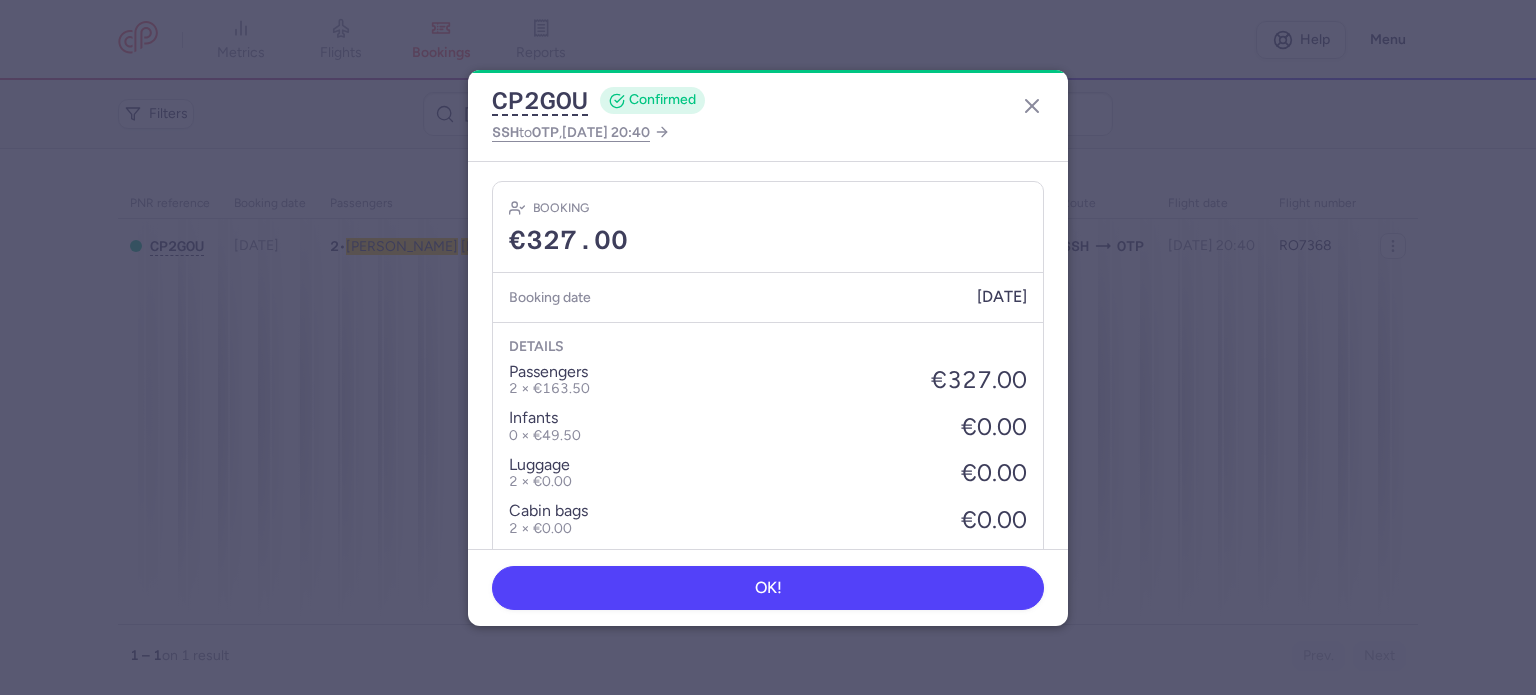 scroll, scrollTop: 792, scrollLeft: 0, axis: vertical 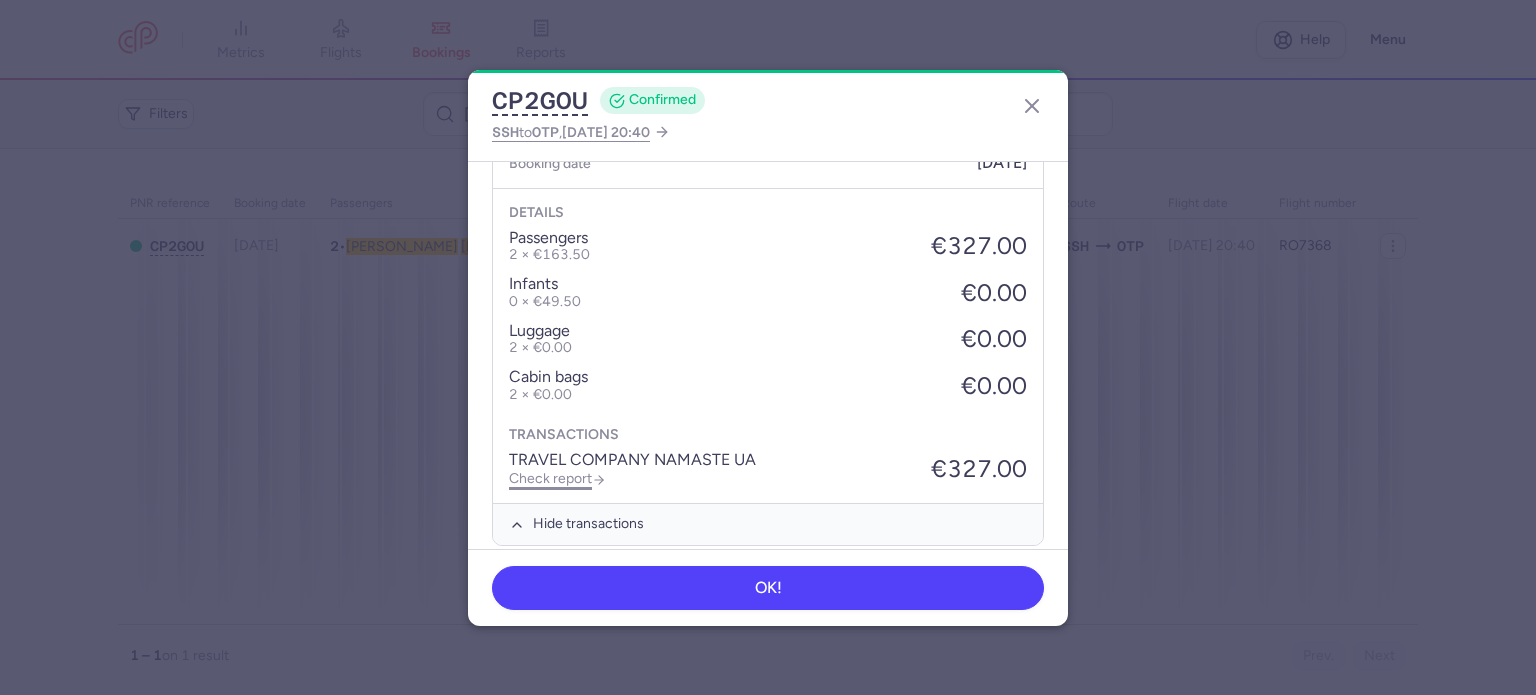 click on "Check report" 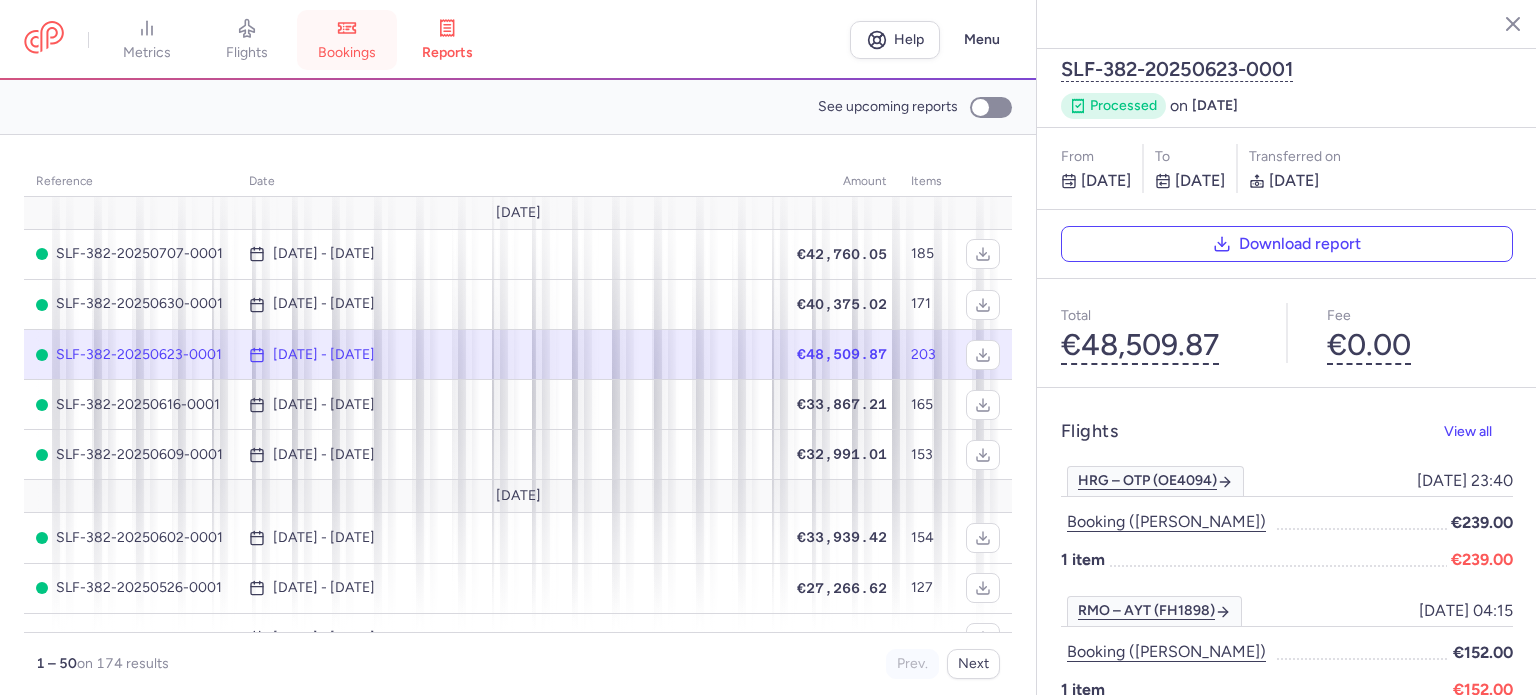 click on "bookings" at bounding box center [347, 40] 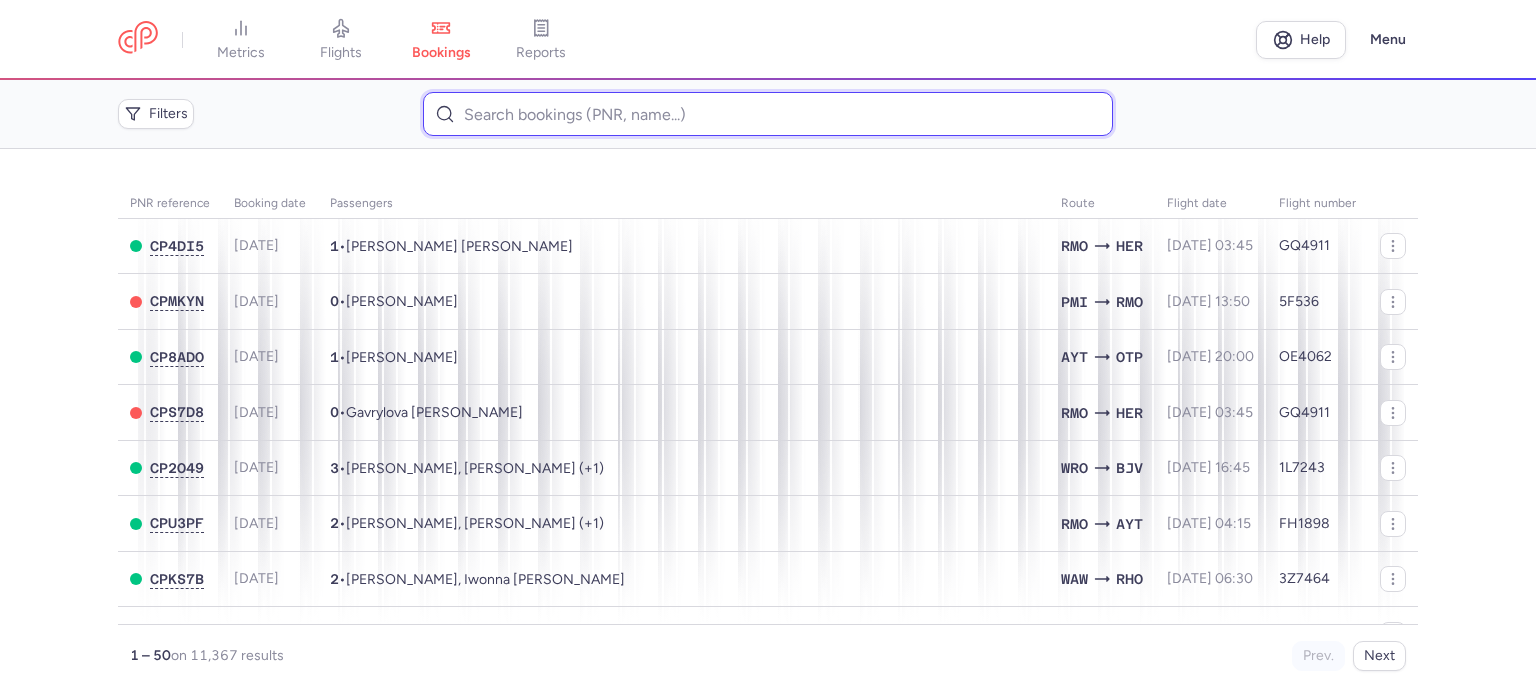 paste on "[PERSON_NAME]" 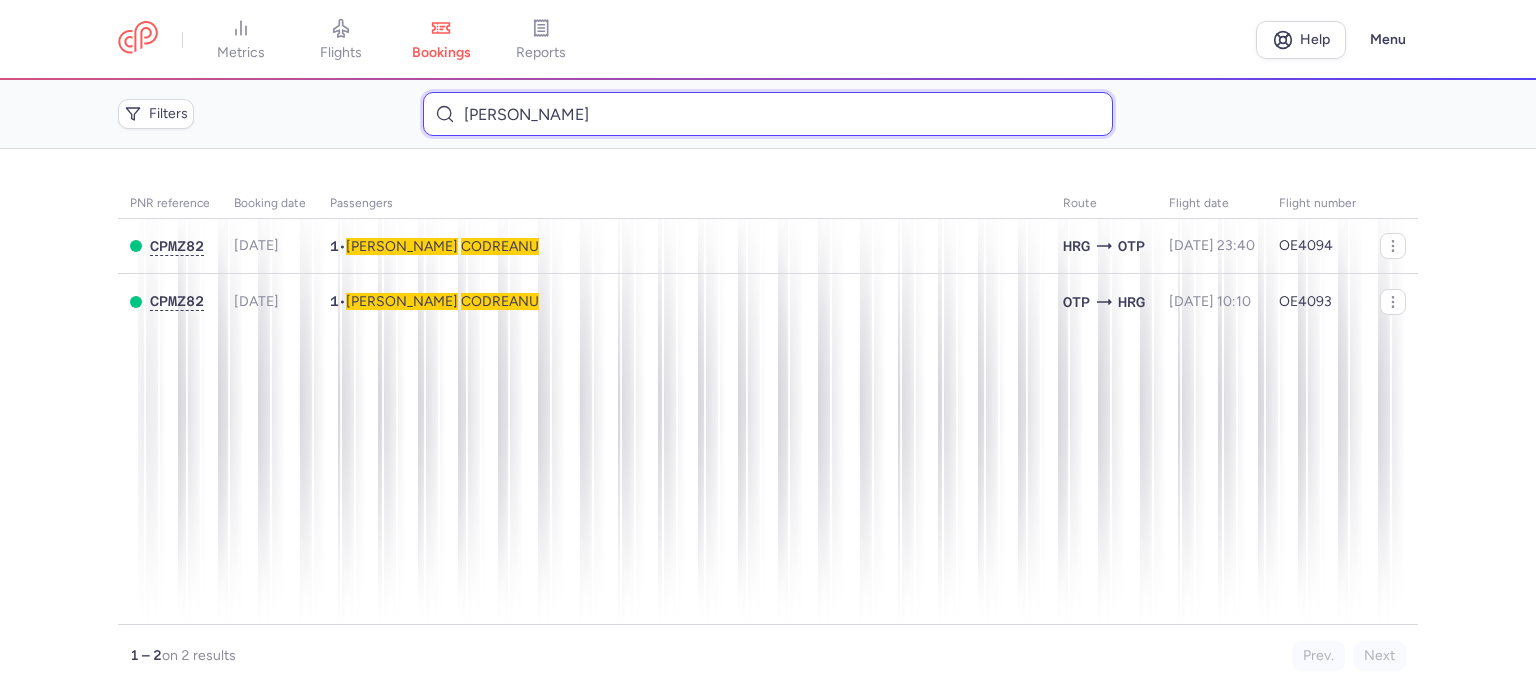 type on "[PERSON_NAME]" 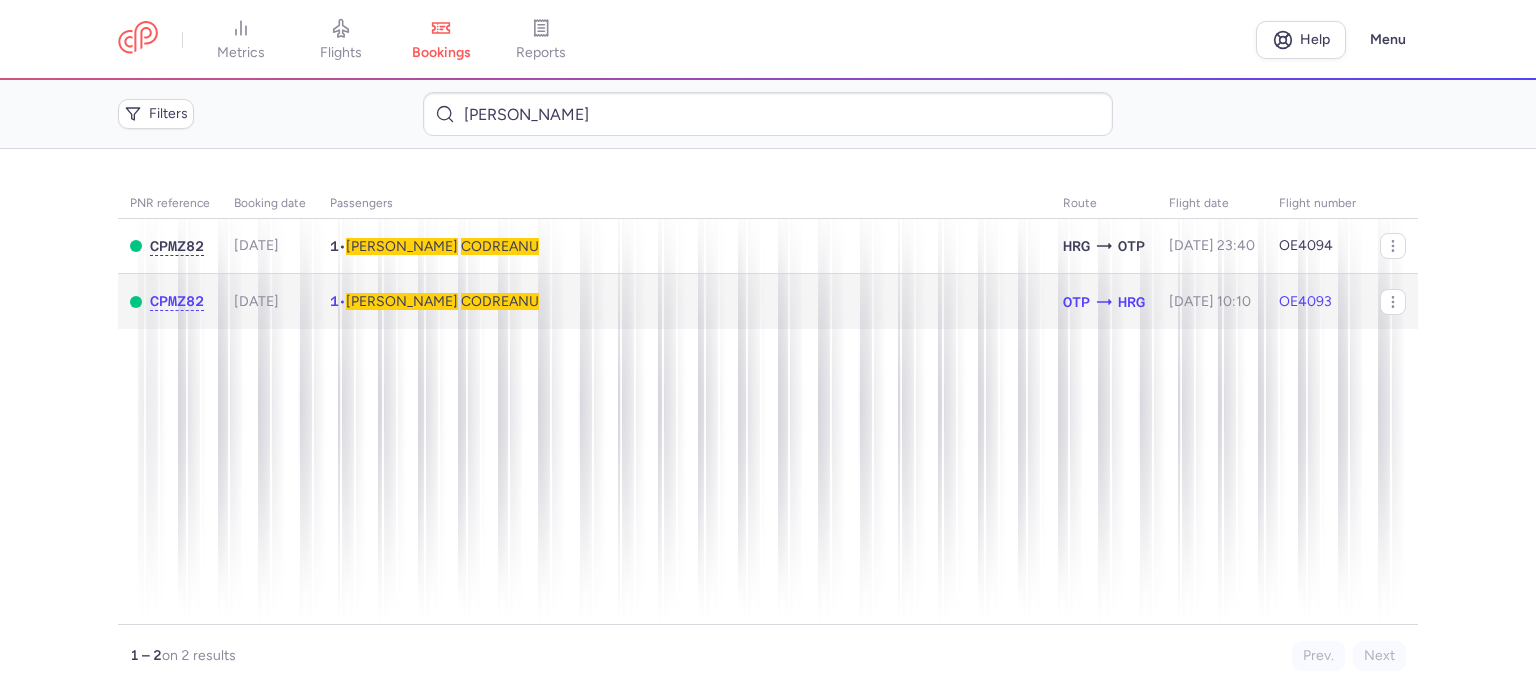 click on "CODREANU" at bounding box center (500, 301) 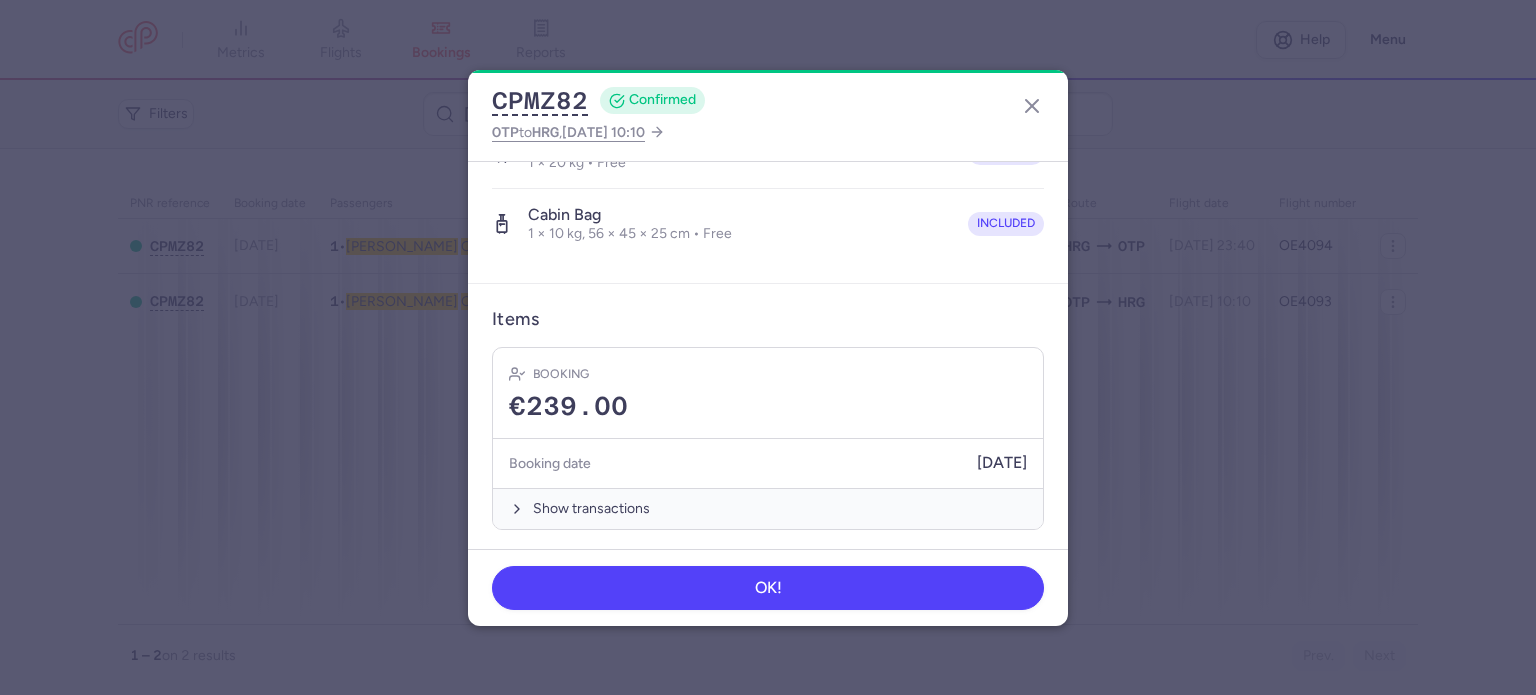 scroll, scrollTop: 423, scrollLeft: 0, axis: vertical 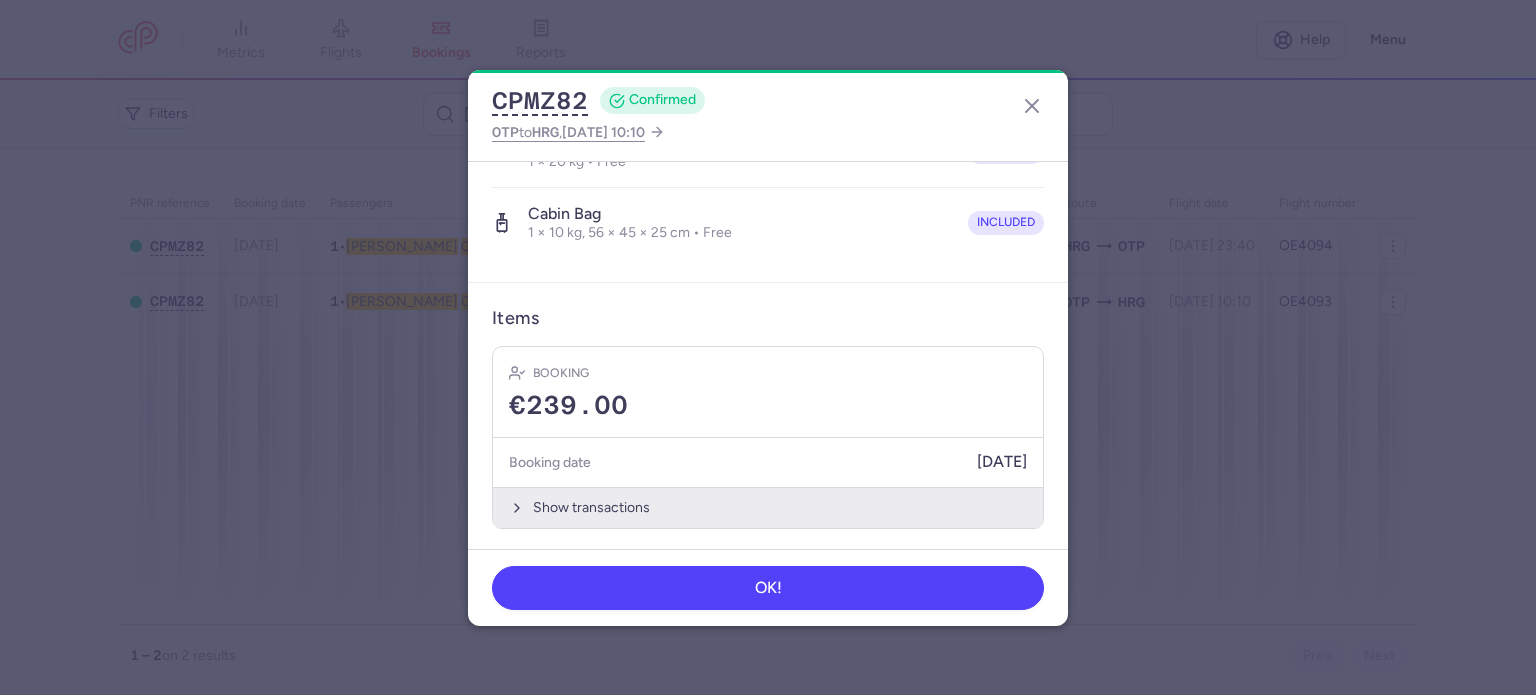 click on "Show transactions" at bounding box center (768, 507) 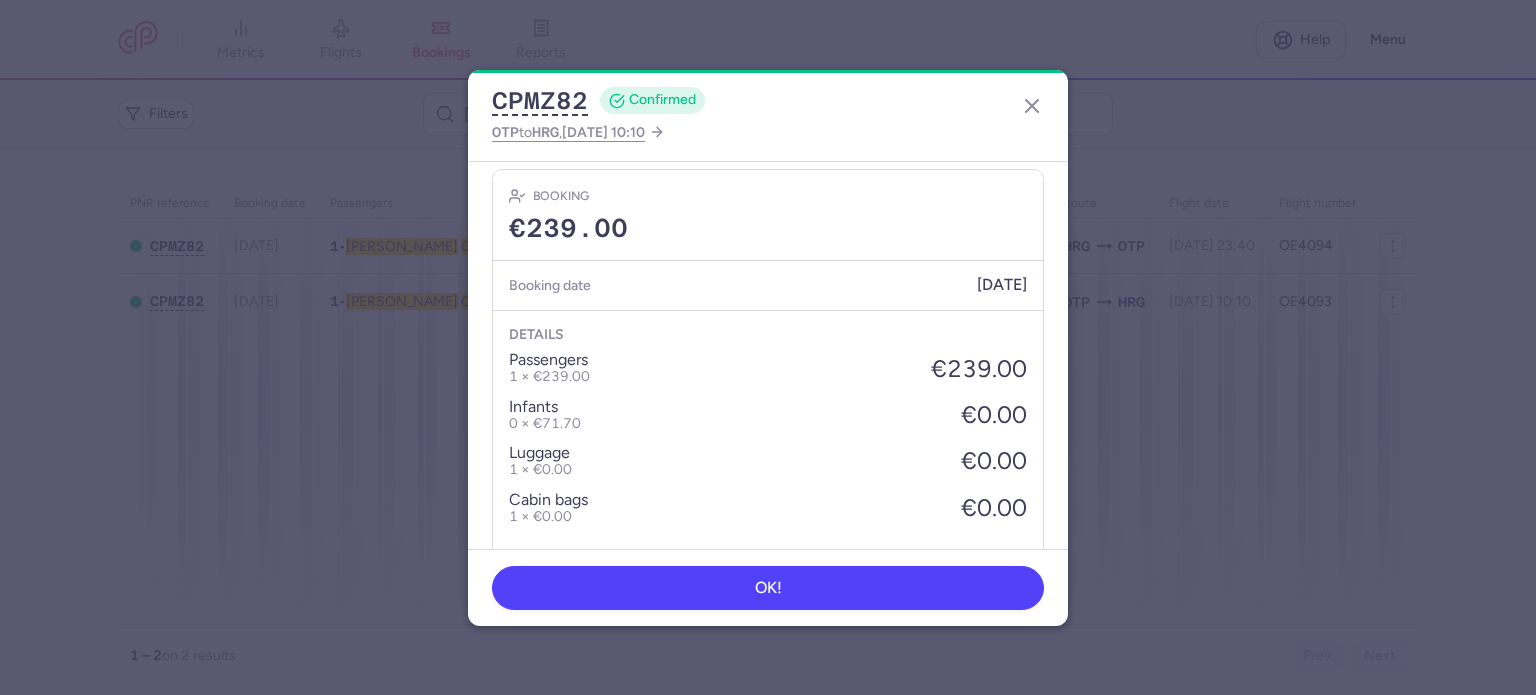 scroll, scrollTop: 723, scrollLeft: 0, axis: vertical 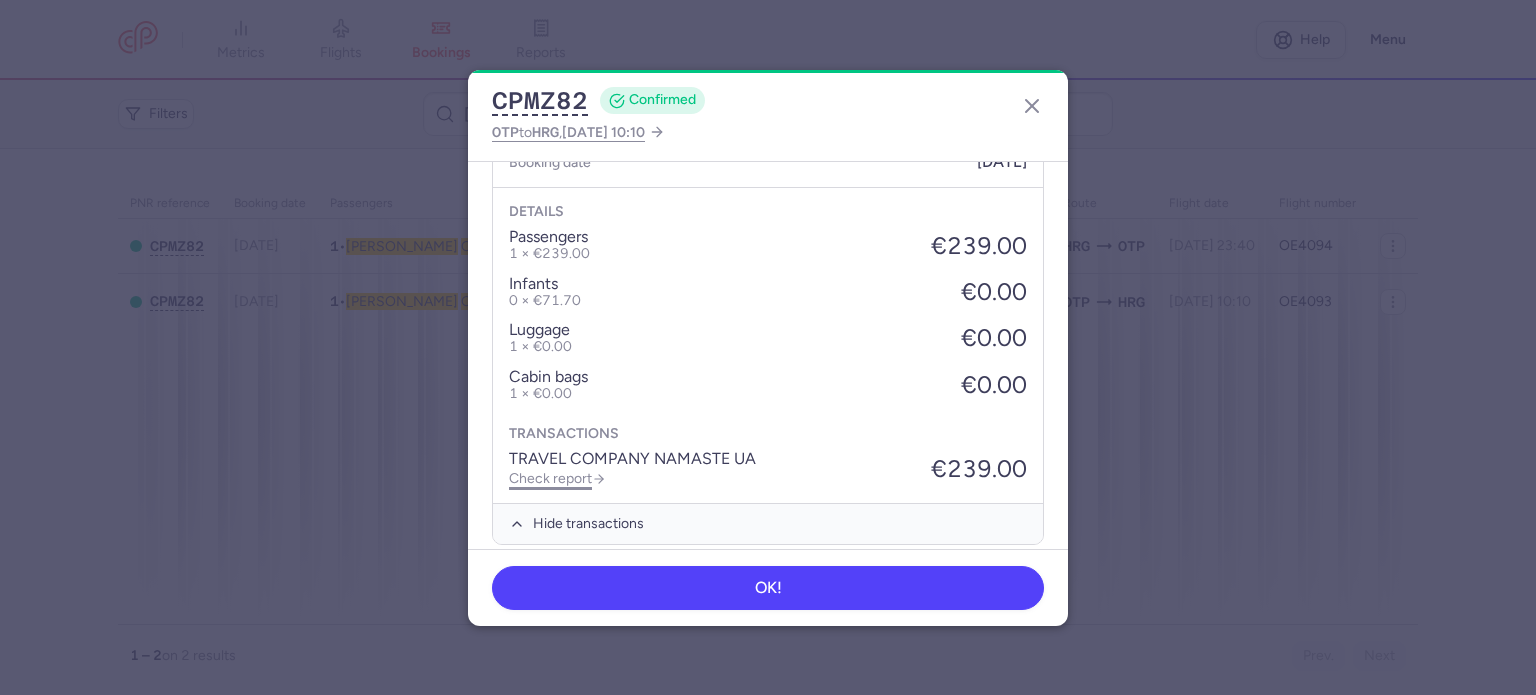 click on "Check report" 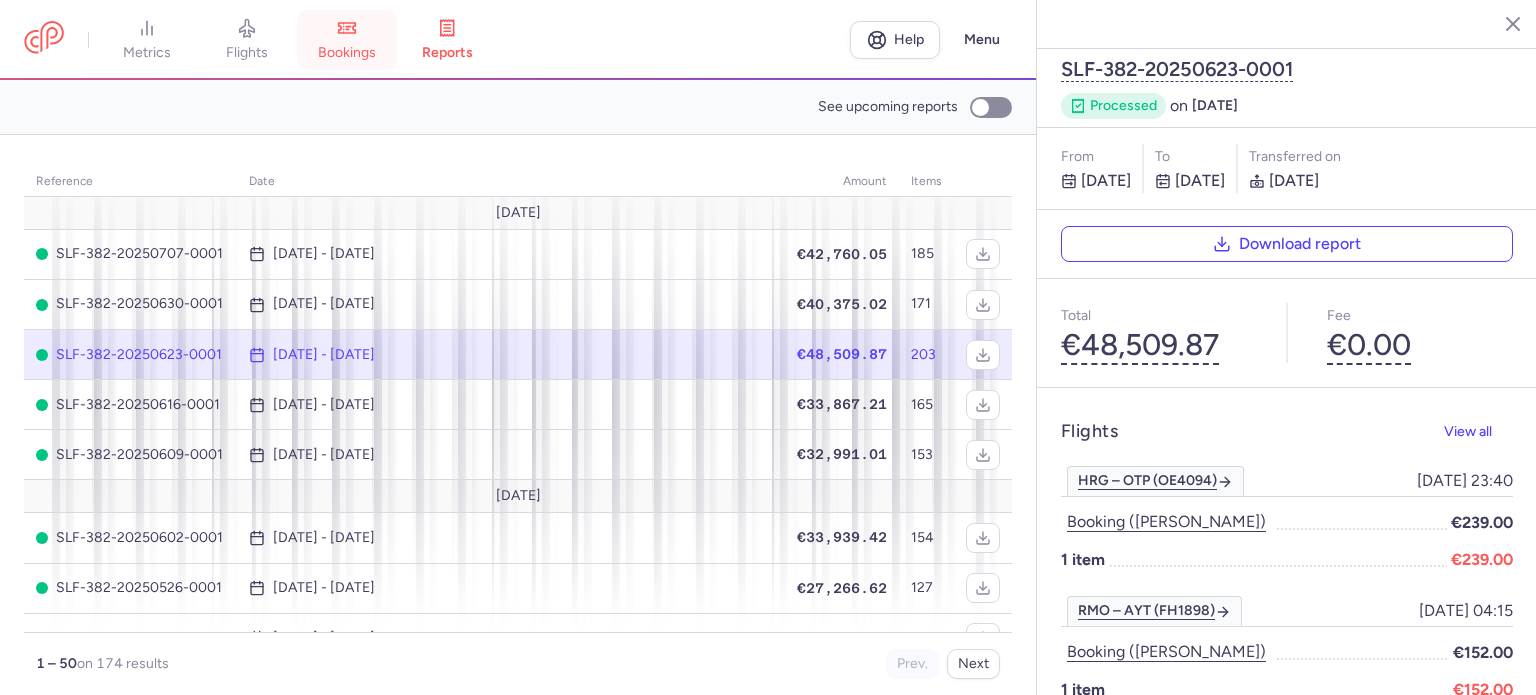 click on "bookings" at bounding box center [347, 40] 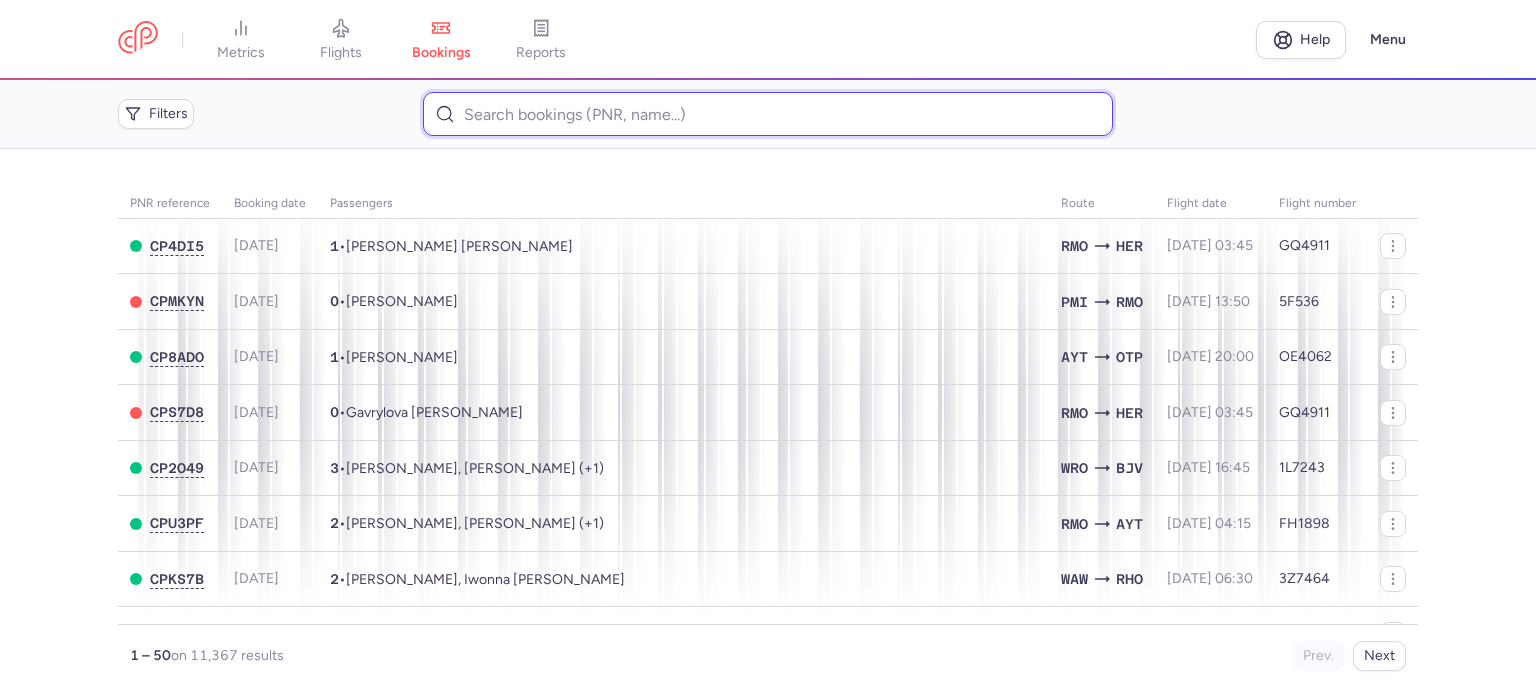 click at bounding box center [767, 114] 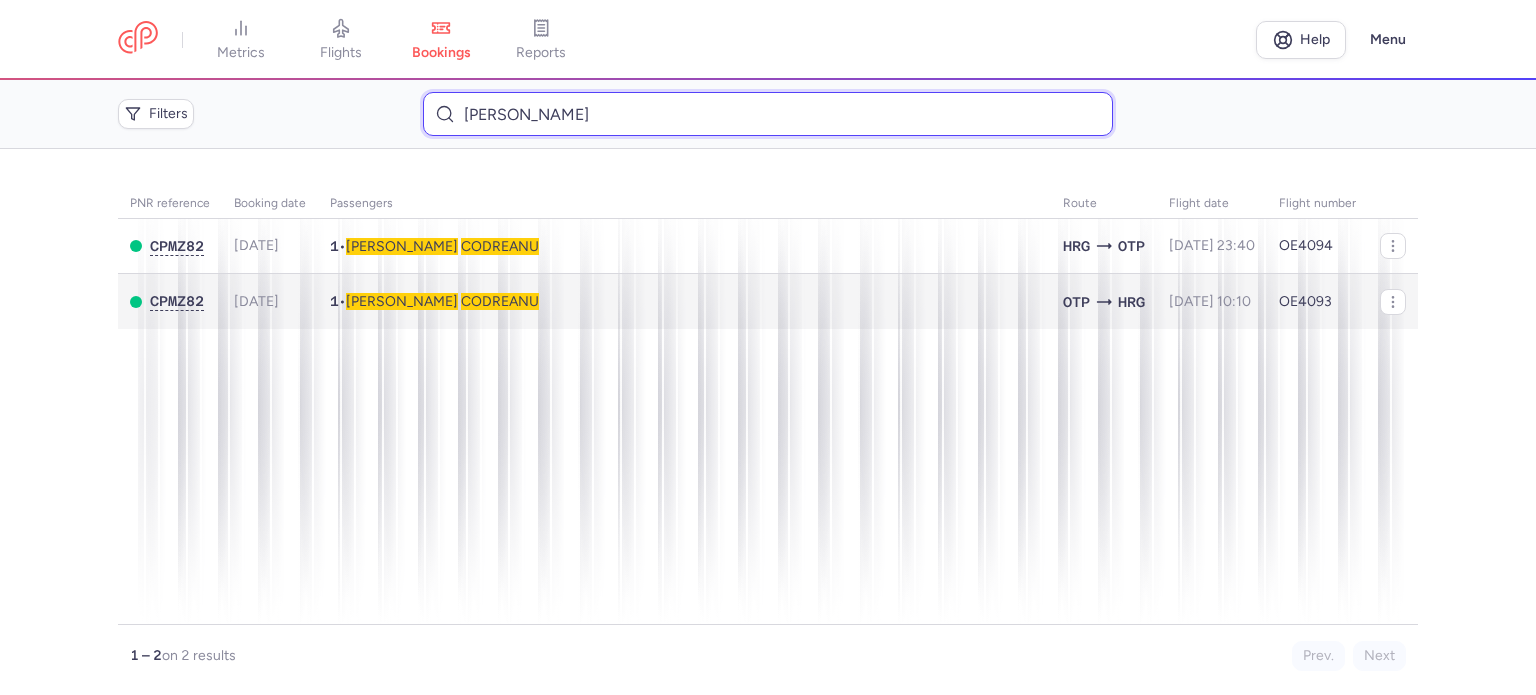 type on "[PERSON_NAME]" 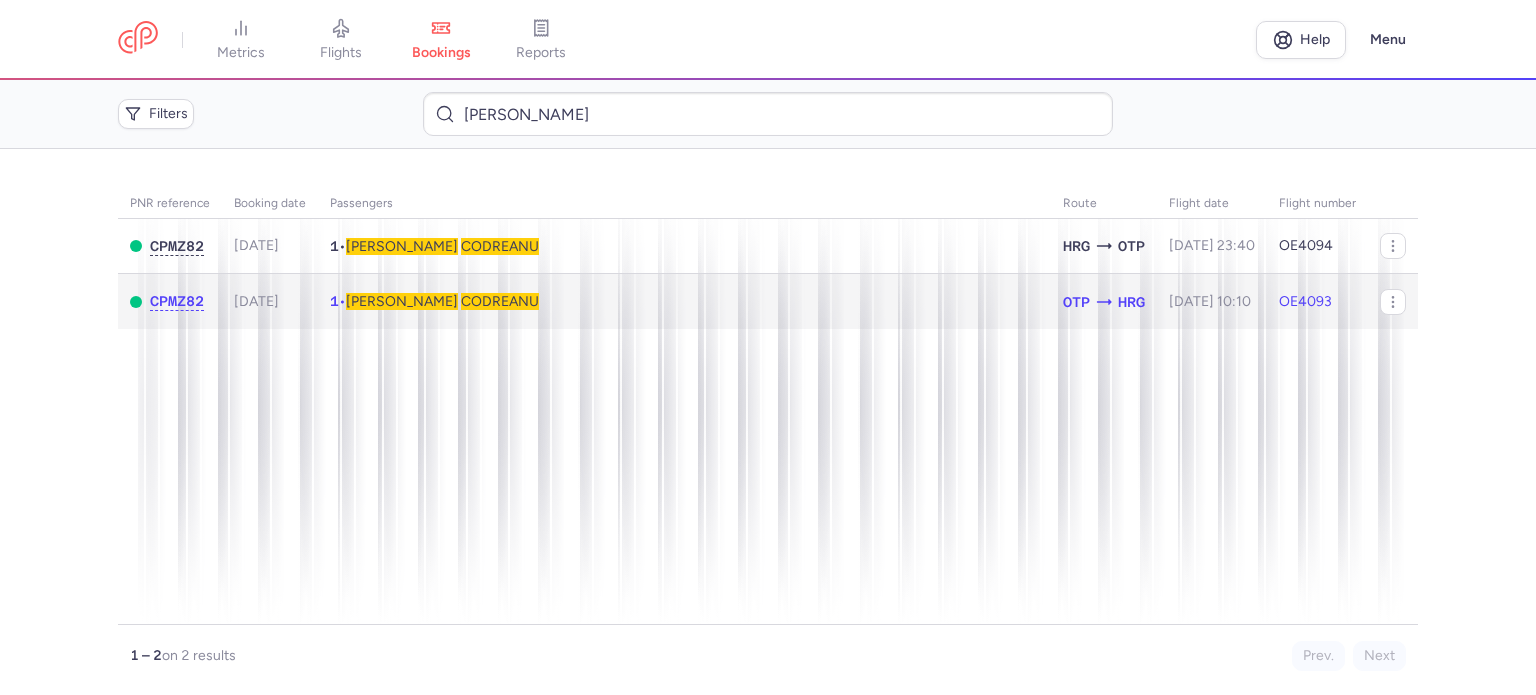 click on "CODREANU" at bounding box center [500, 301] 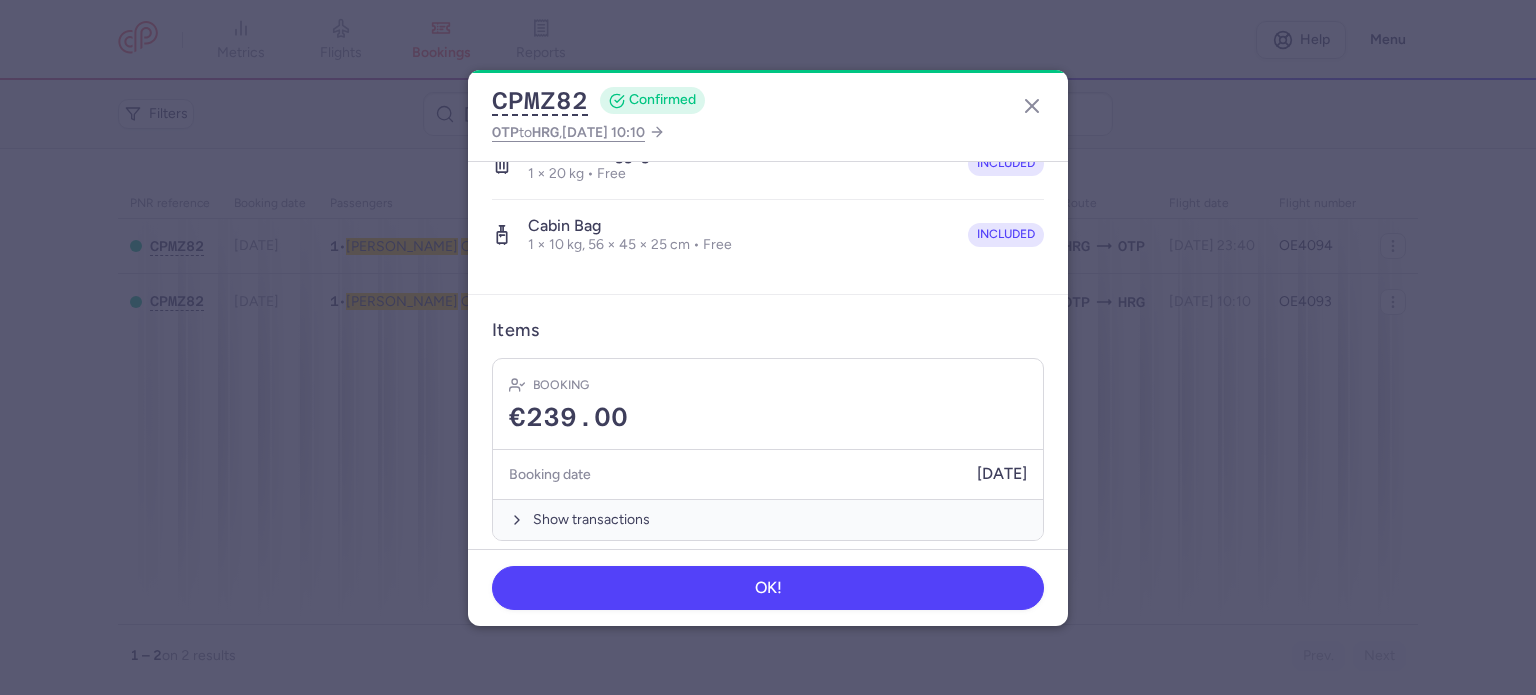 scroll, scrollTop: 423, scrollLeft: 0, axis: vertical 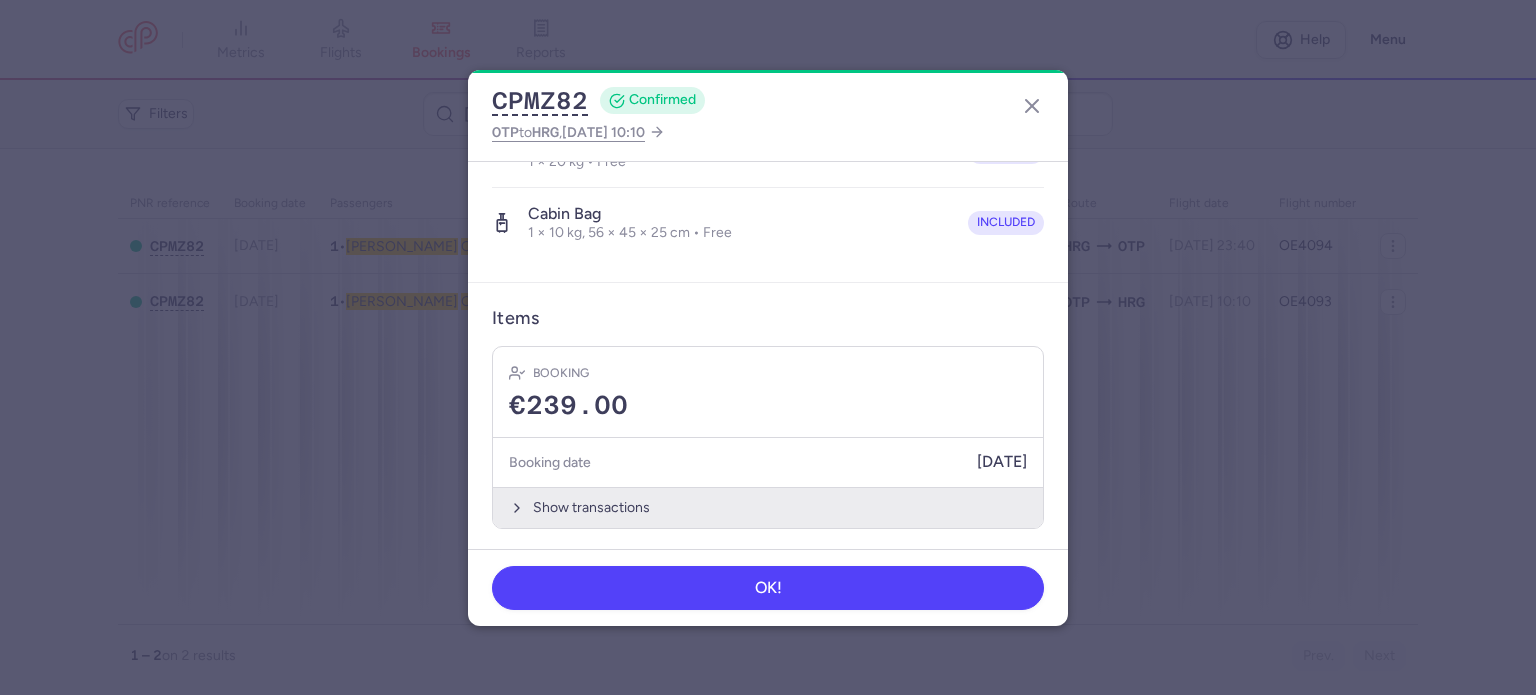 click on "Show transactions" at bounding box center (768, 507) 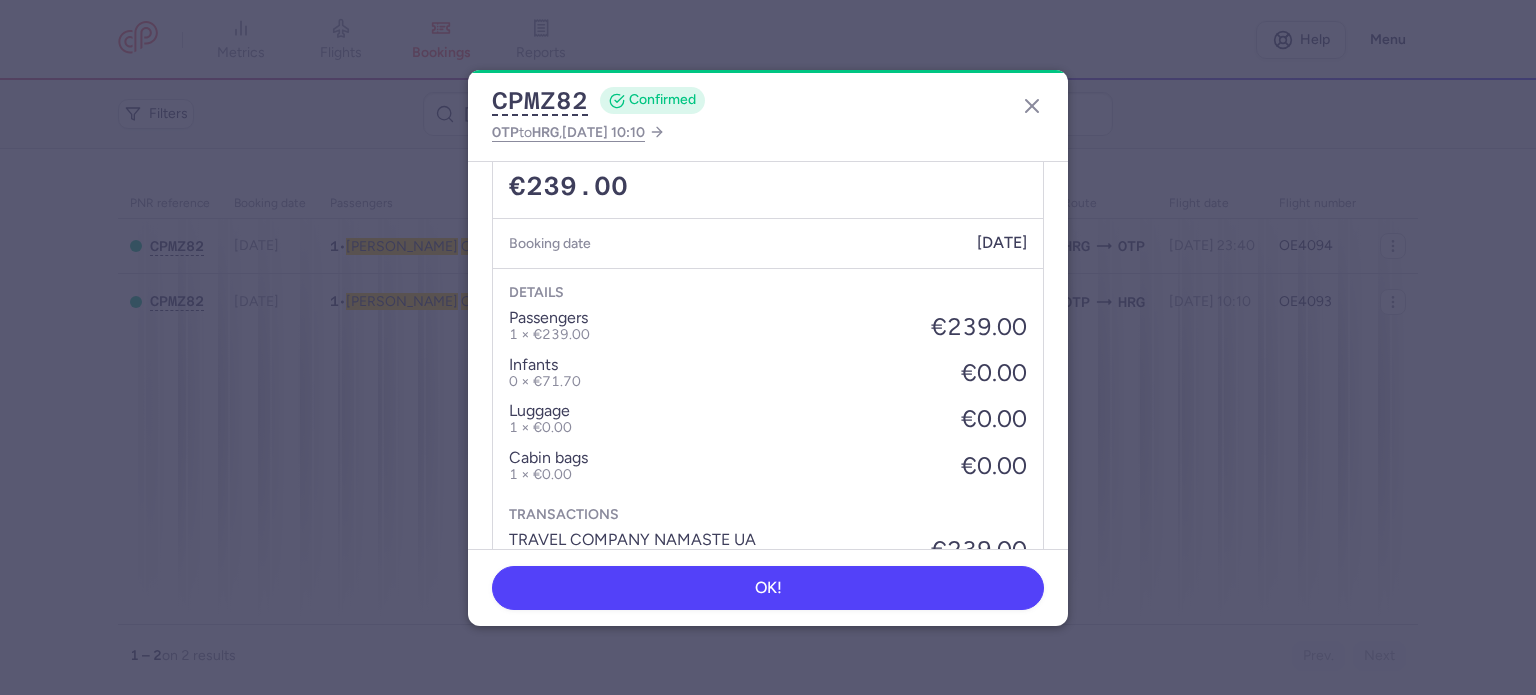 scroll, scrollTop: 723, scrollLeft: 0, axis: vertical 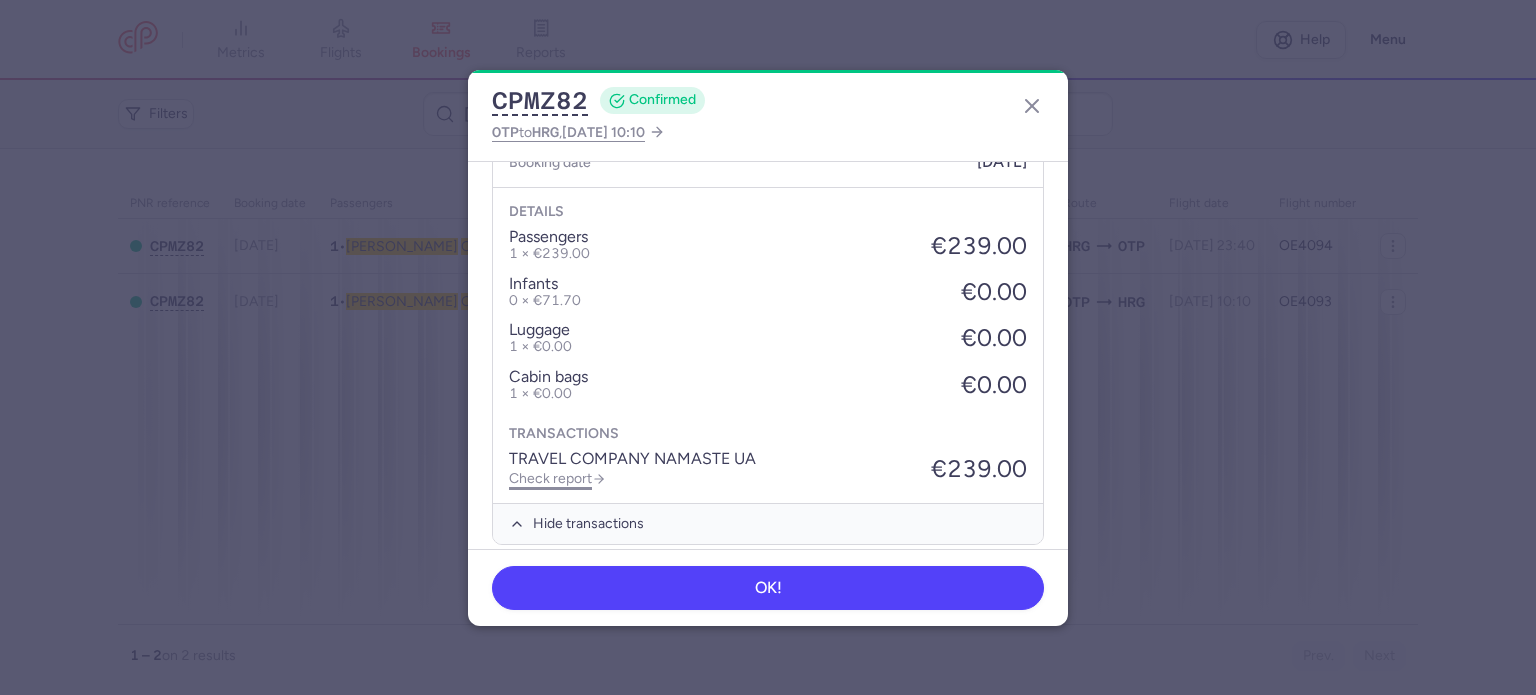 click on "Check report" 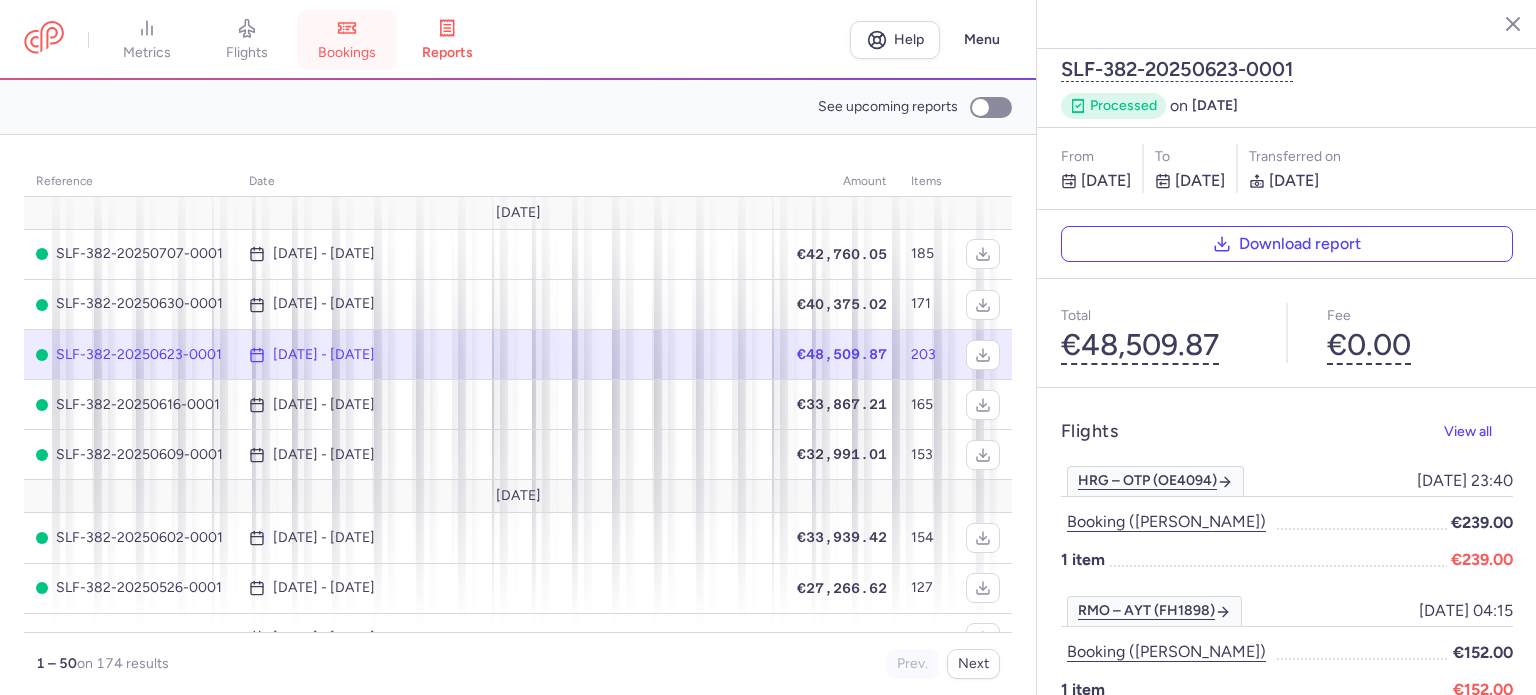 click 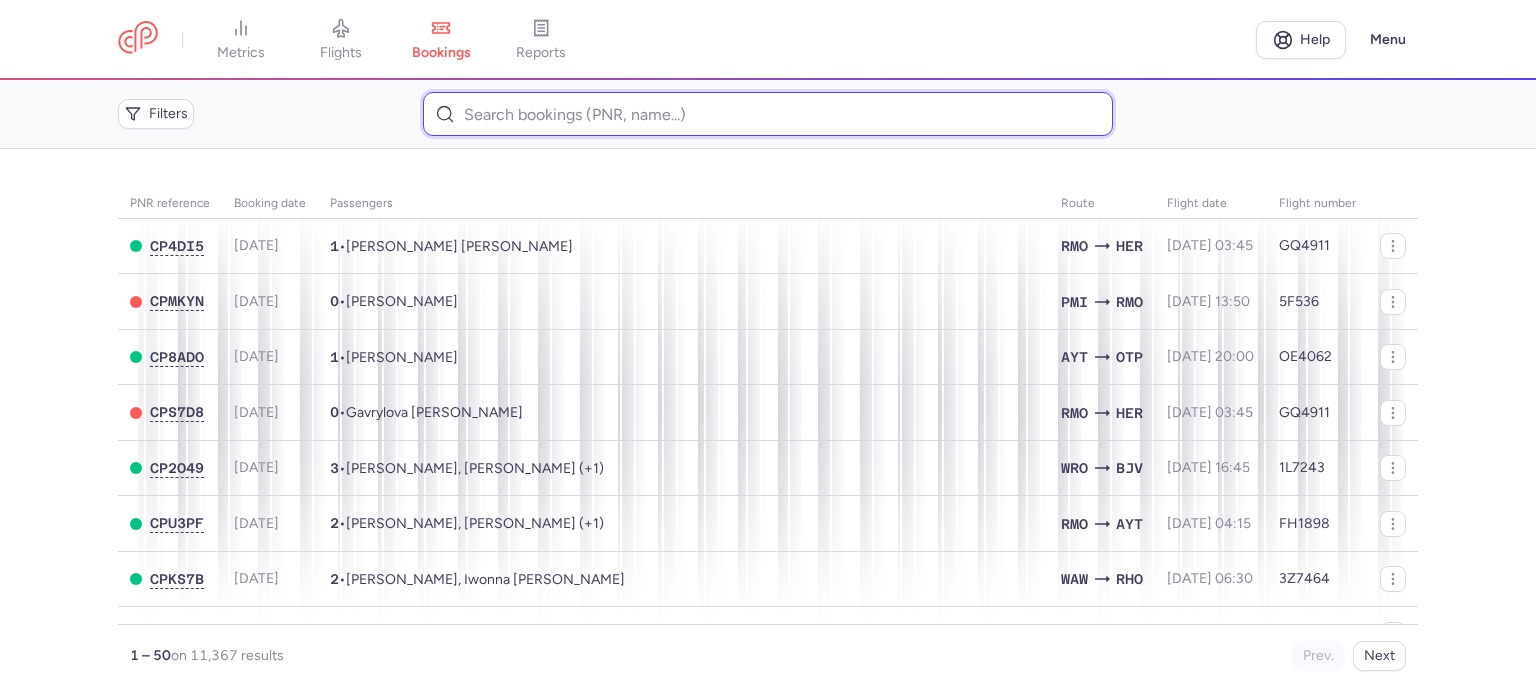 paste on "[PERSON_NAME]" 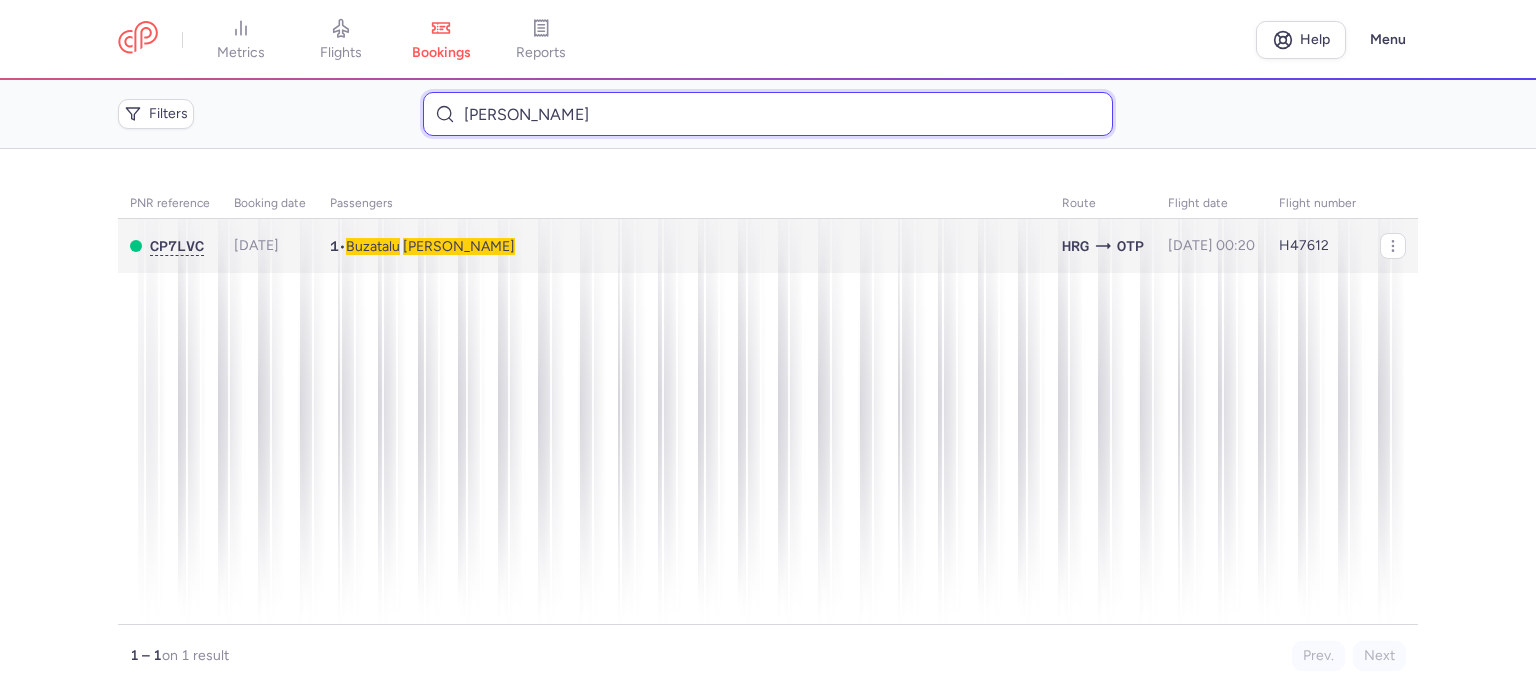 type on "[PERSON_NAME]" 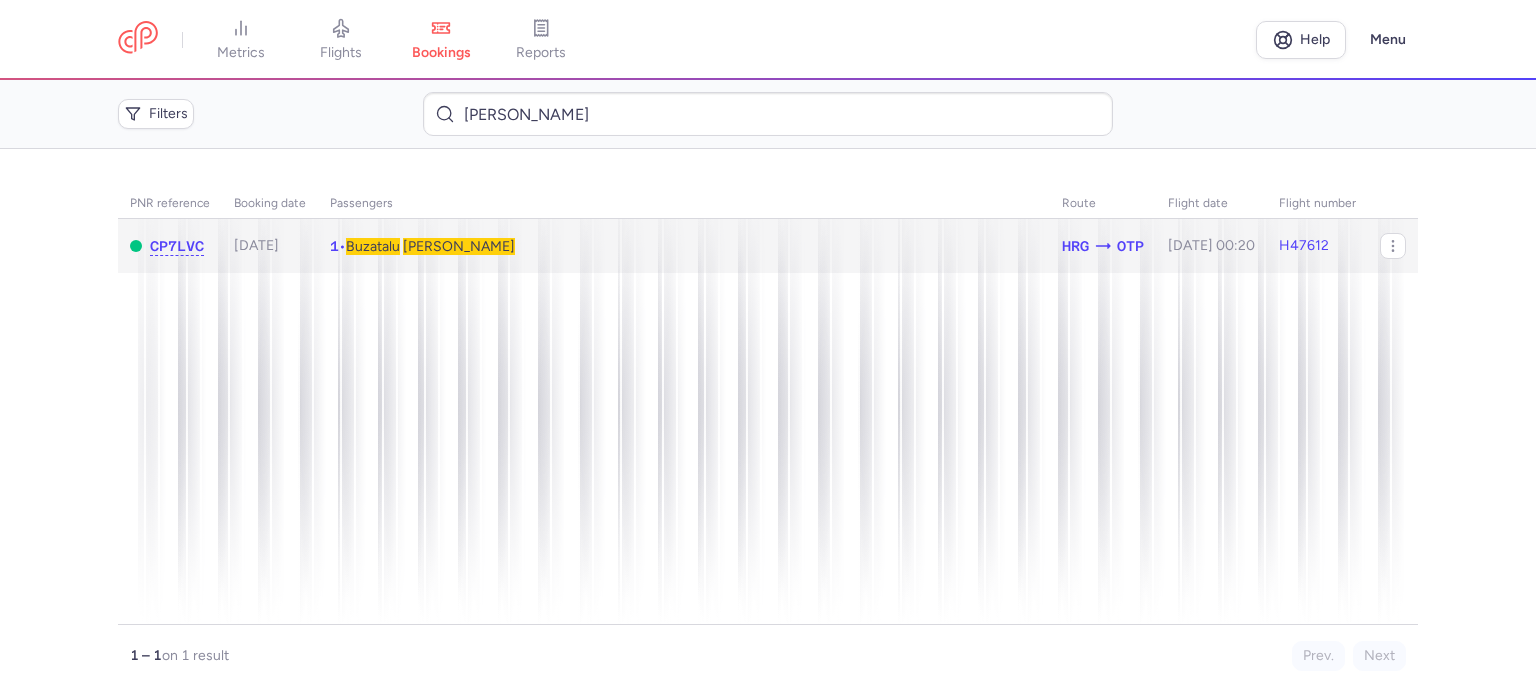 click on "[PERSON_NAME]" at bounding box center (459, 246) 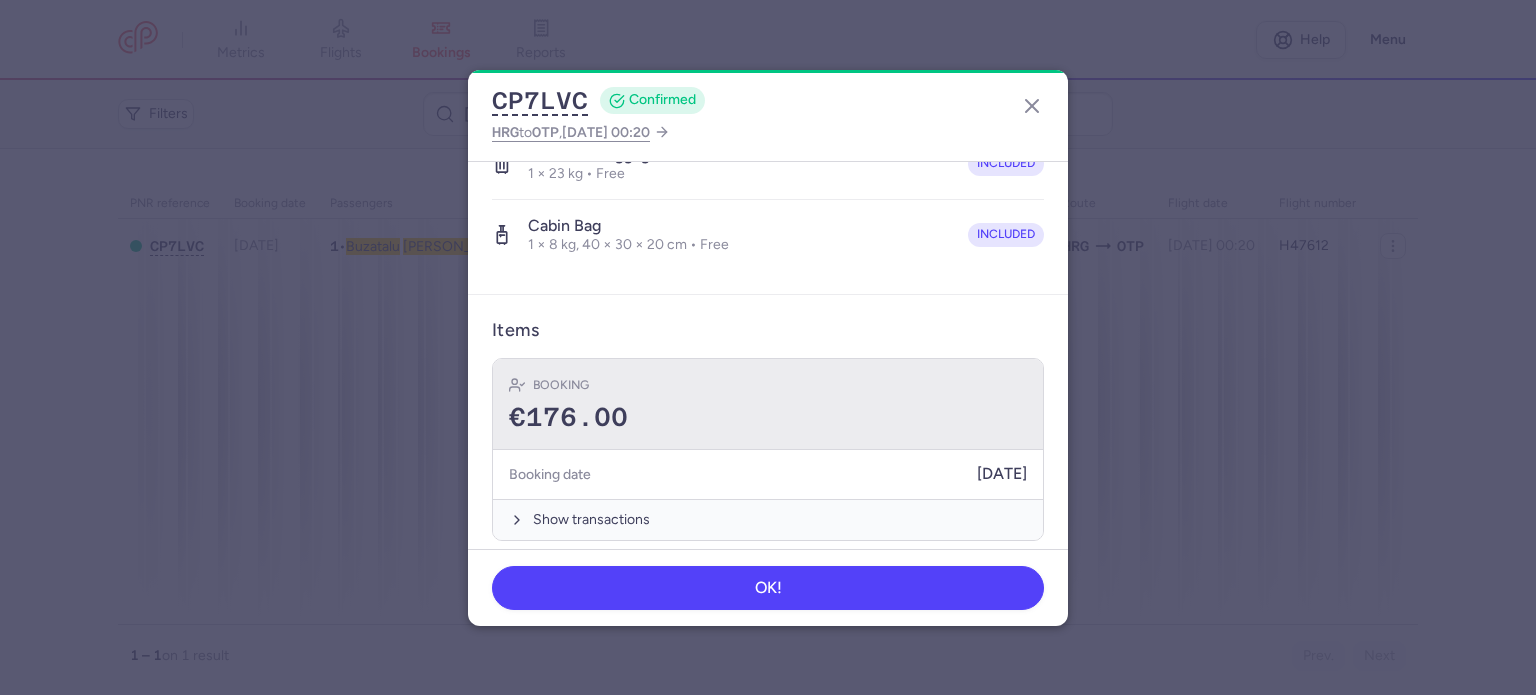 scroll, scrollTop: 423, scrollLeft: 0, axis: vertical 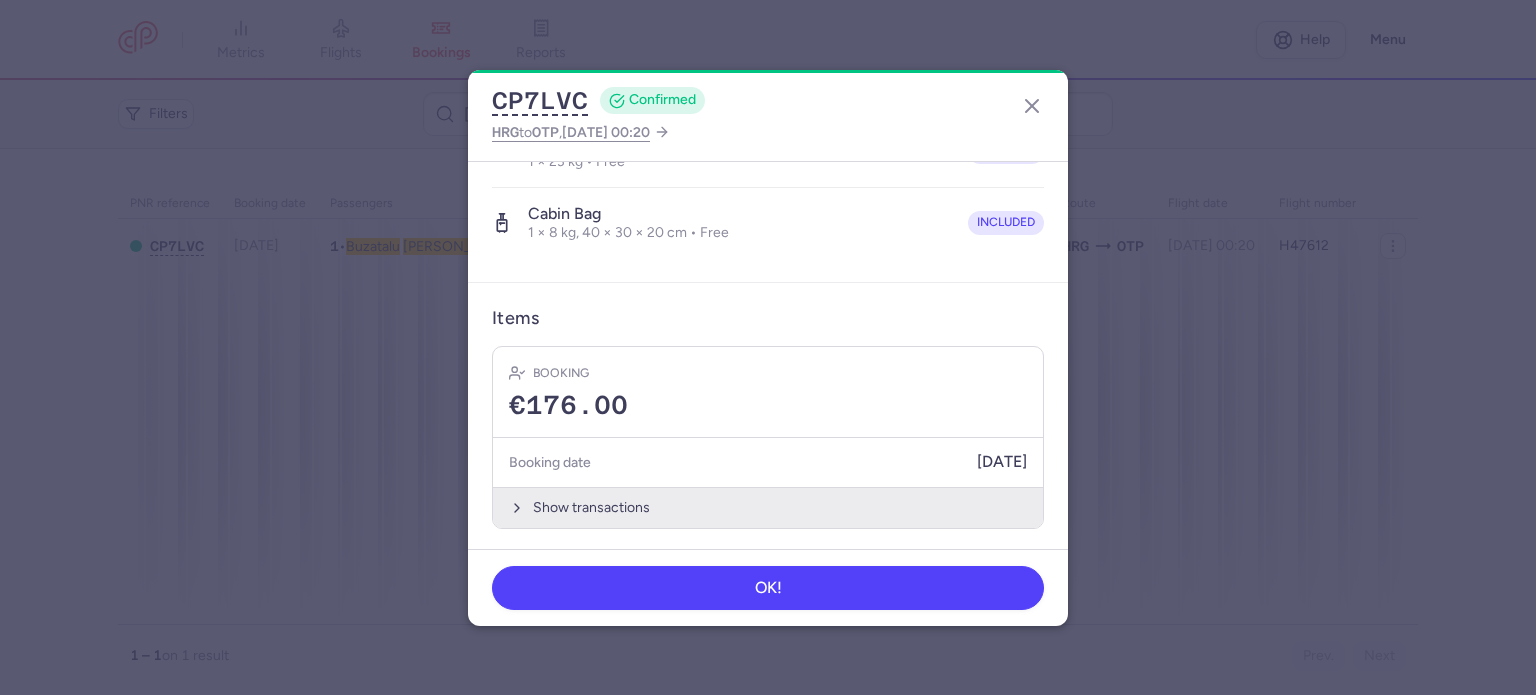 click on "Show transactions" at bounding box center (768, 507) 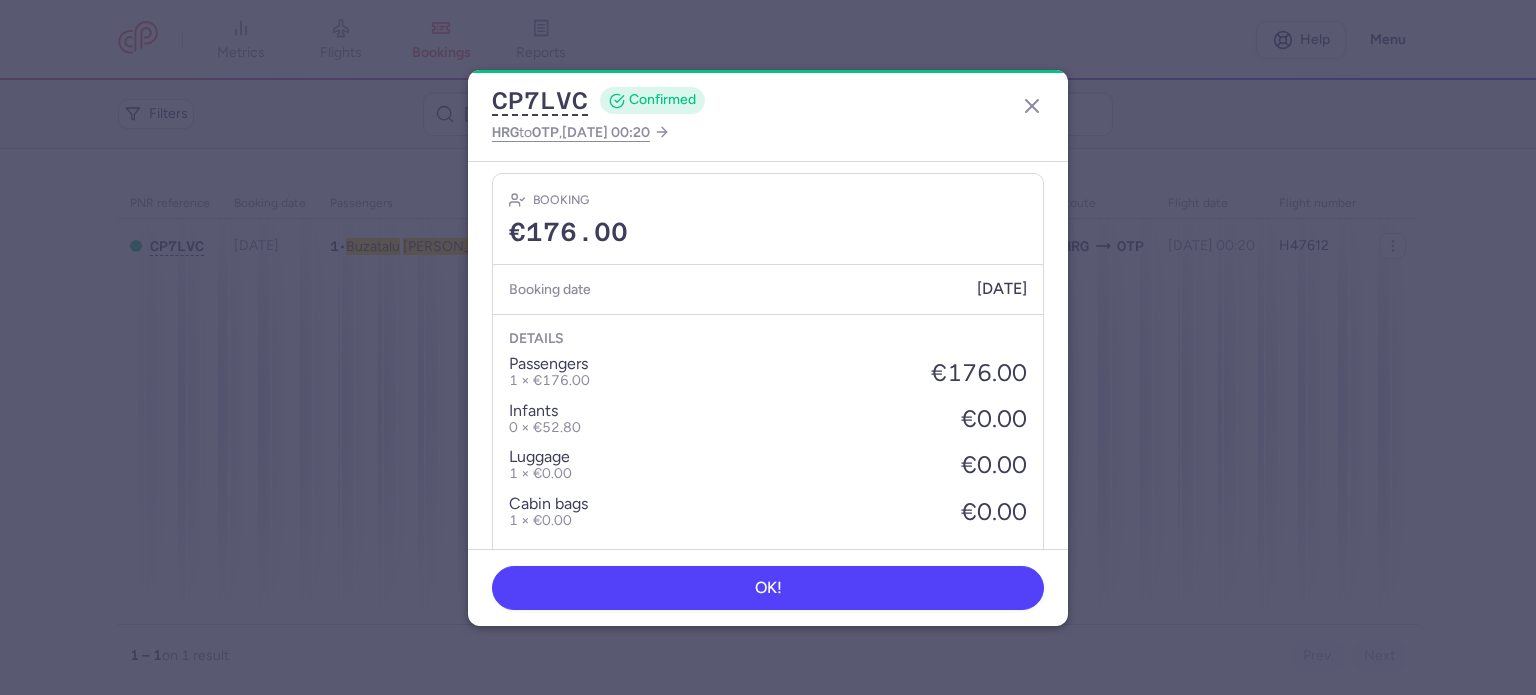 scroll, scrollTop: 739, scrollLeft: 0, axis: vertical 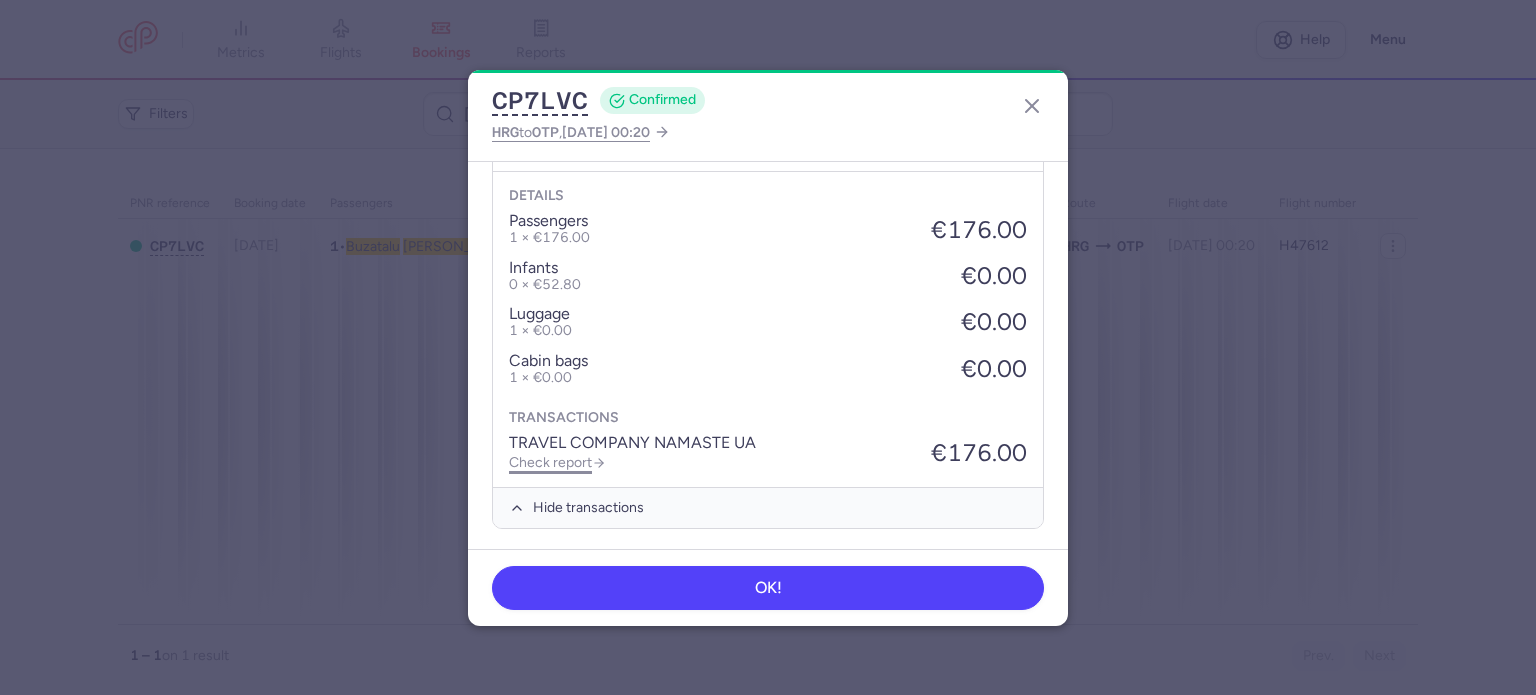 click on "Check report" 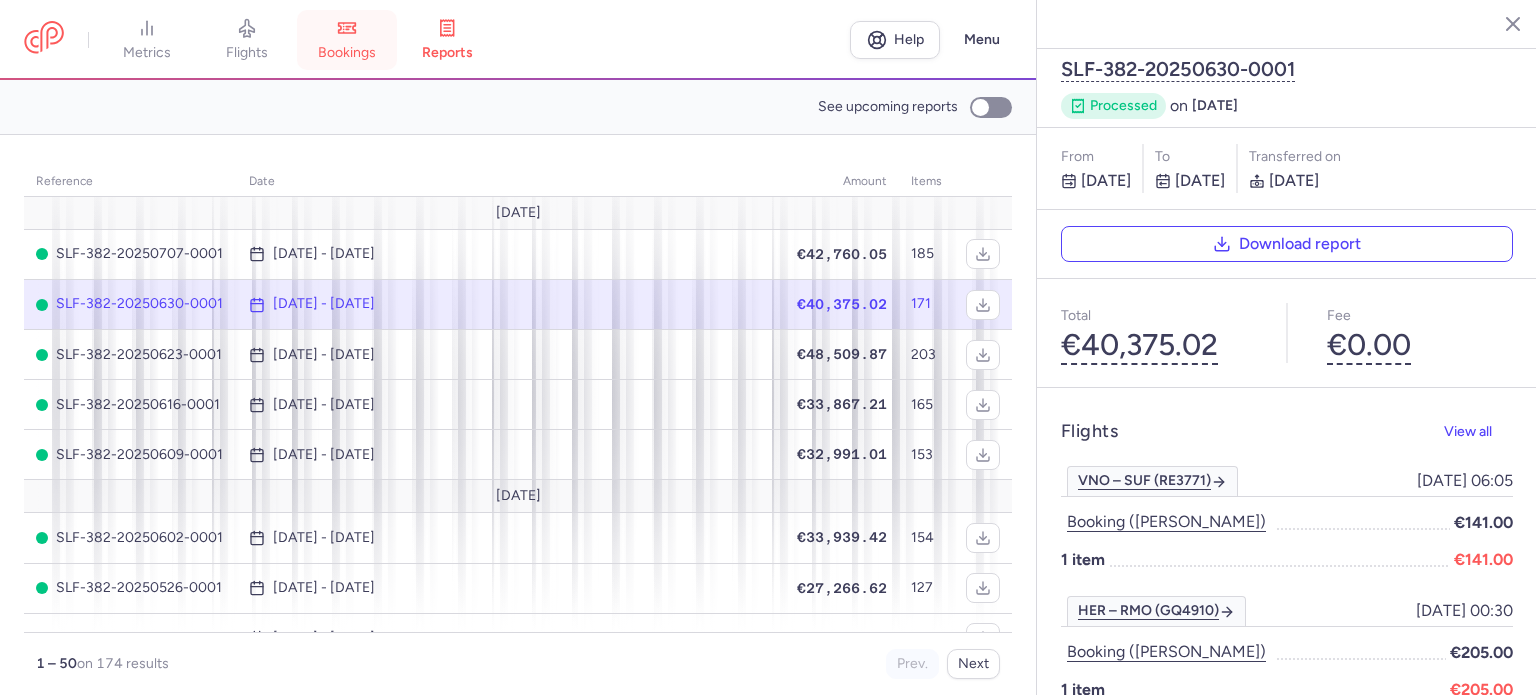 click on "bookings" at bounding box center (347, 53) 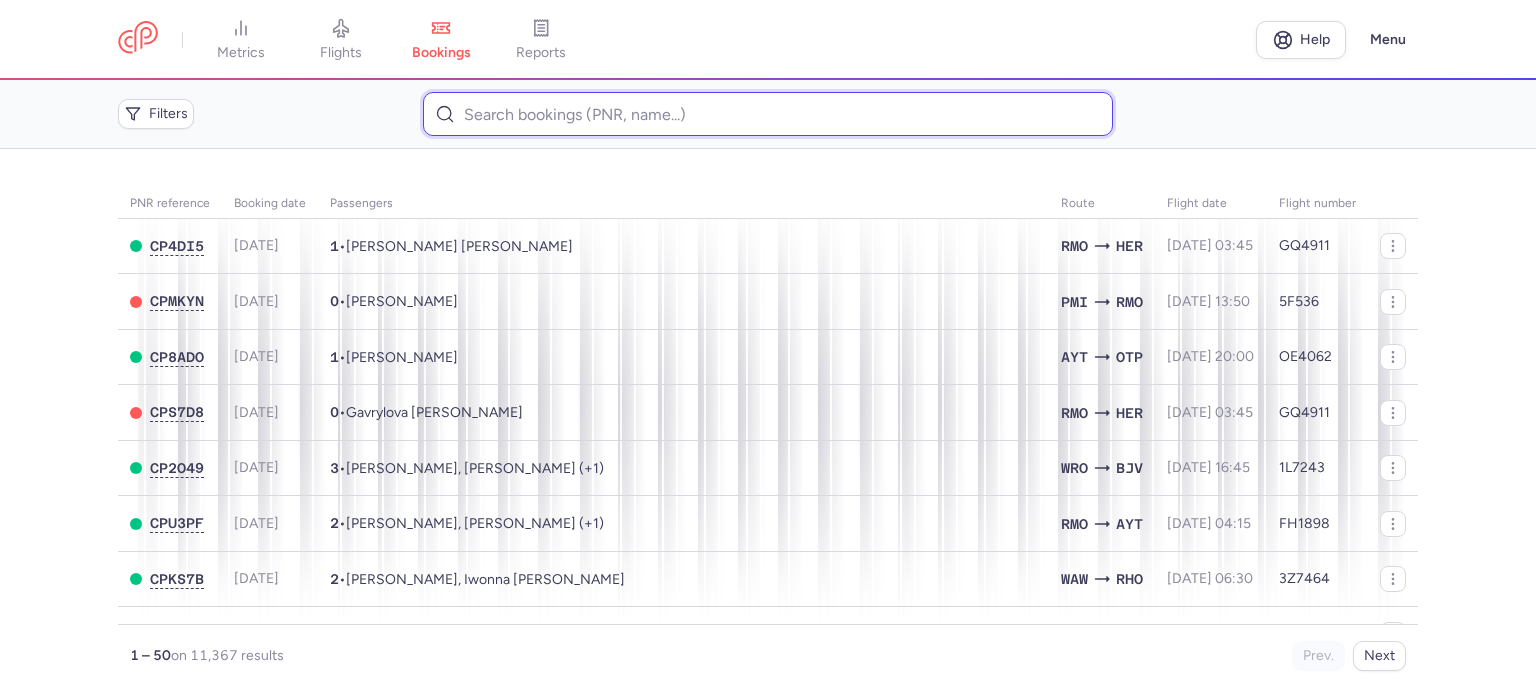 paste on "CALOIU 	[PERSON_NAME]" 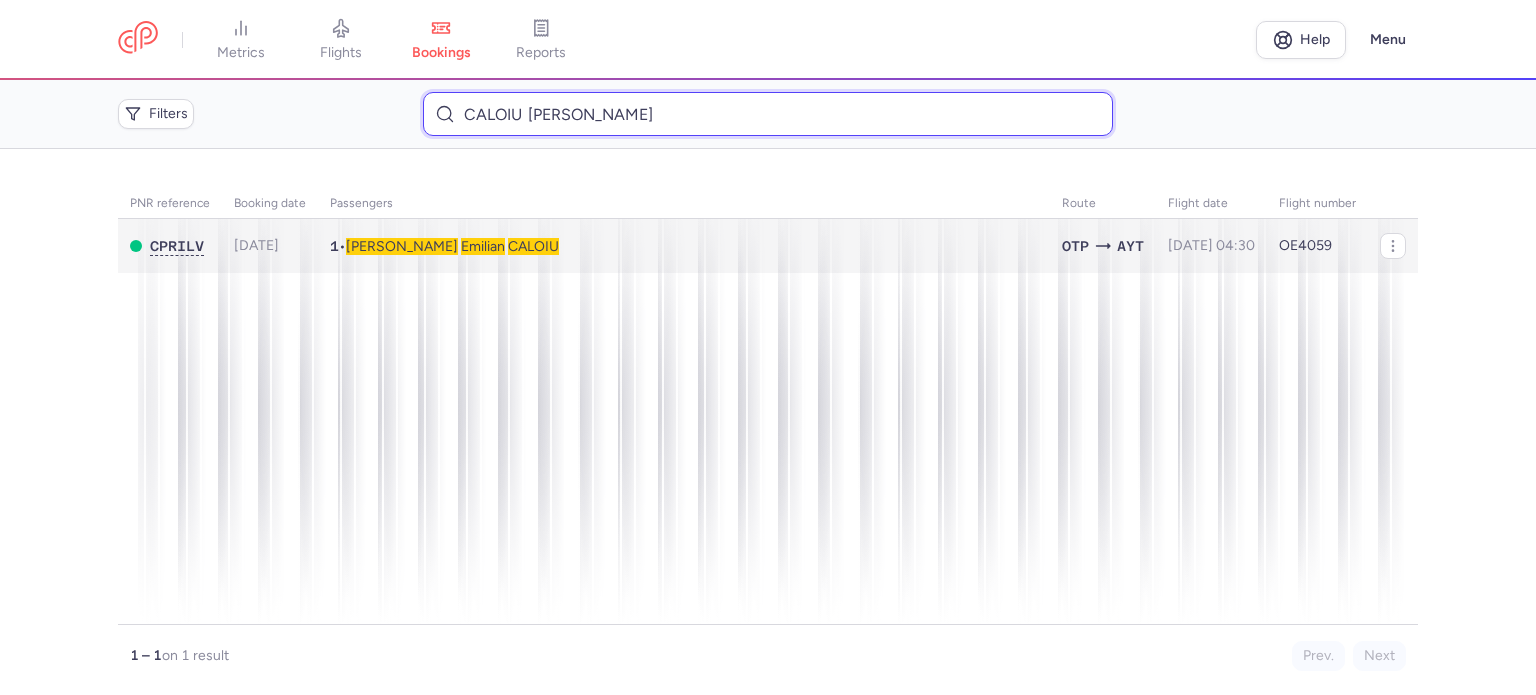 type on "CALOIU 	[PERSON_NAME]" 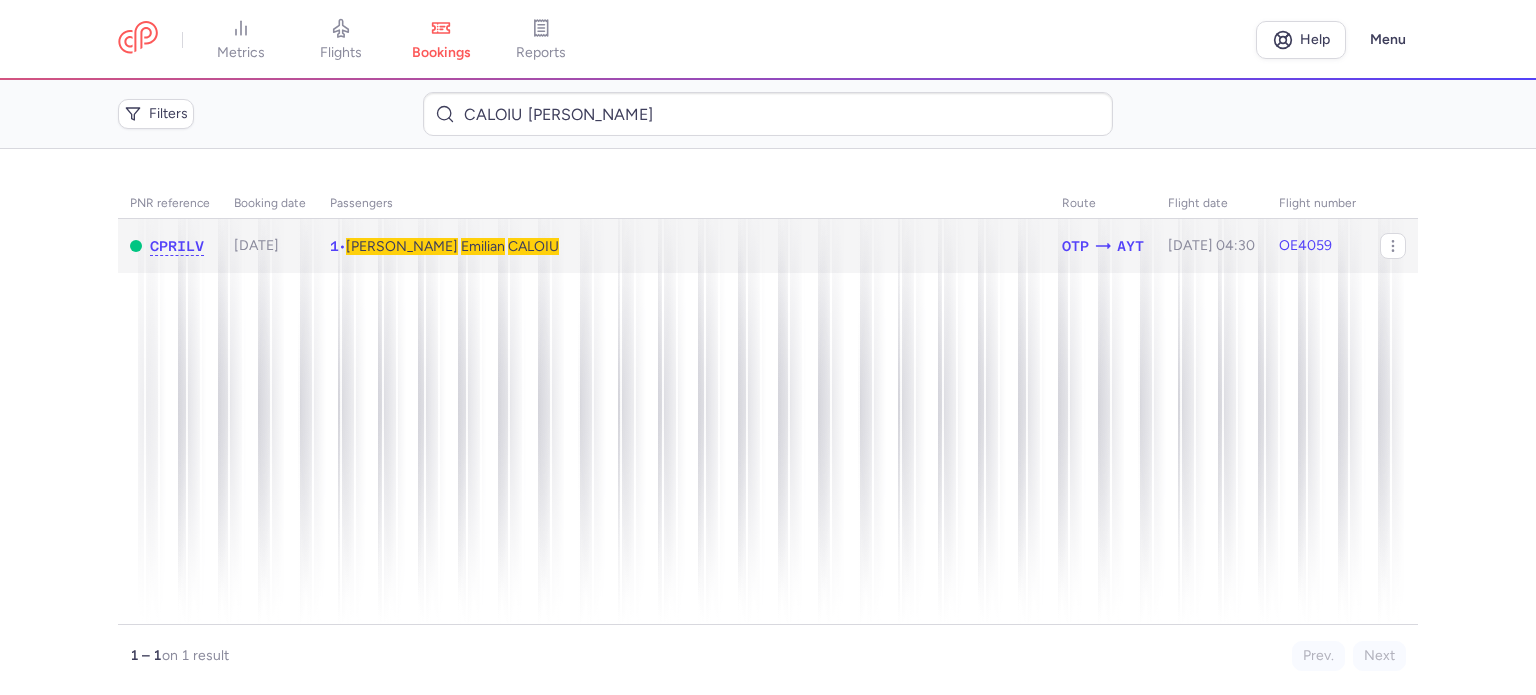 click on "Emilian" at bounding box center (483, 246) 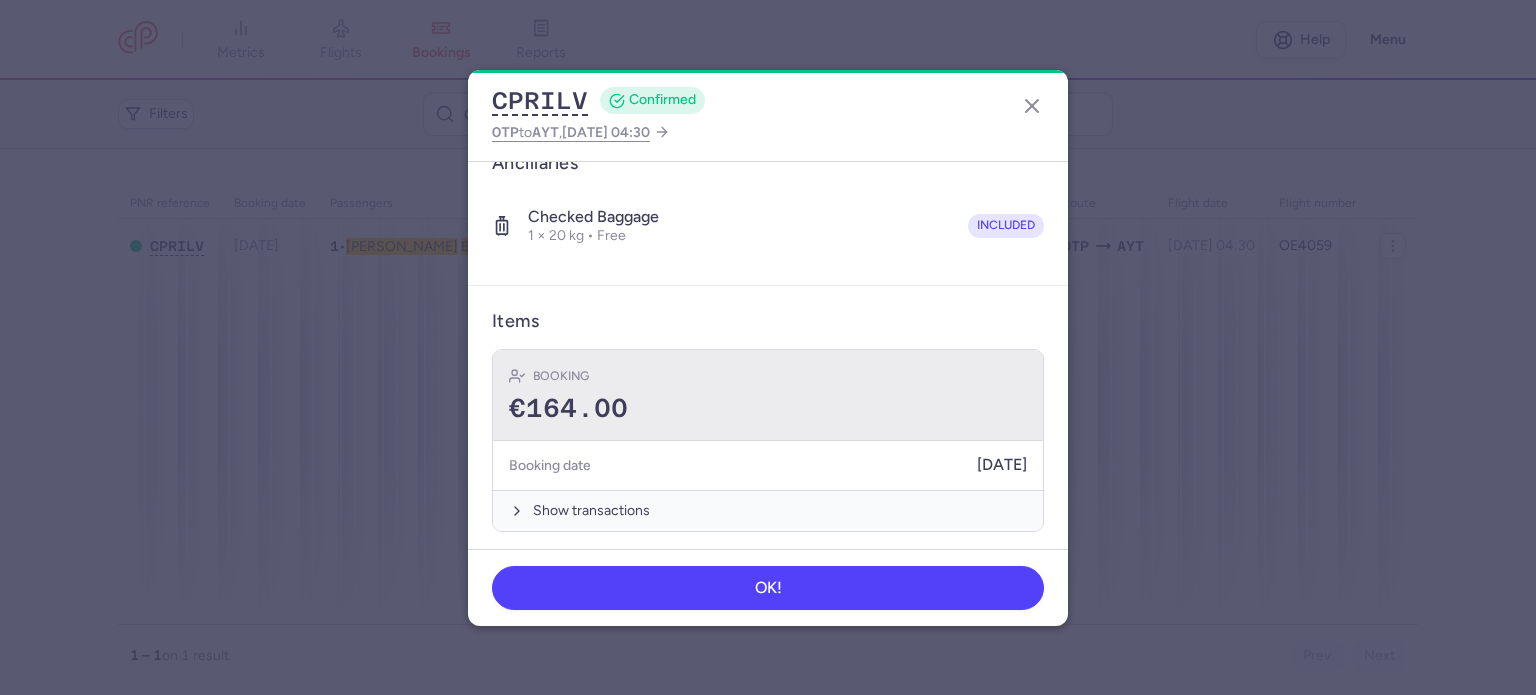 scroll, scrollTop: 352, scrollLeft: 0, axis: vertical 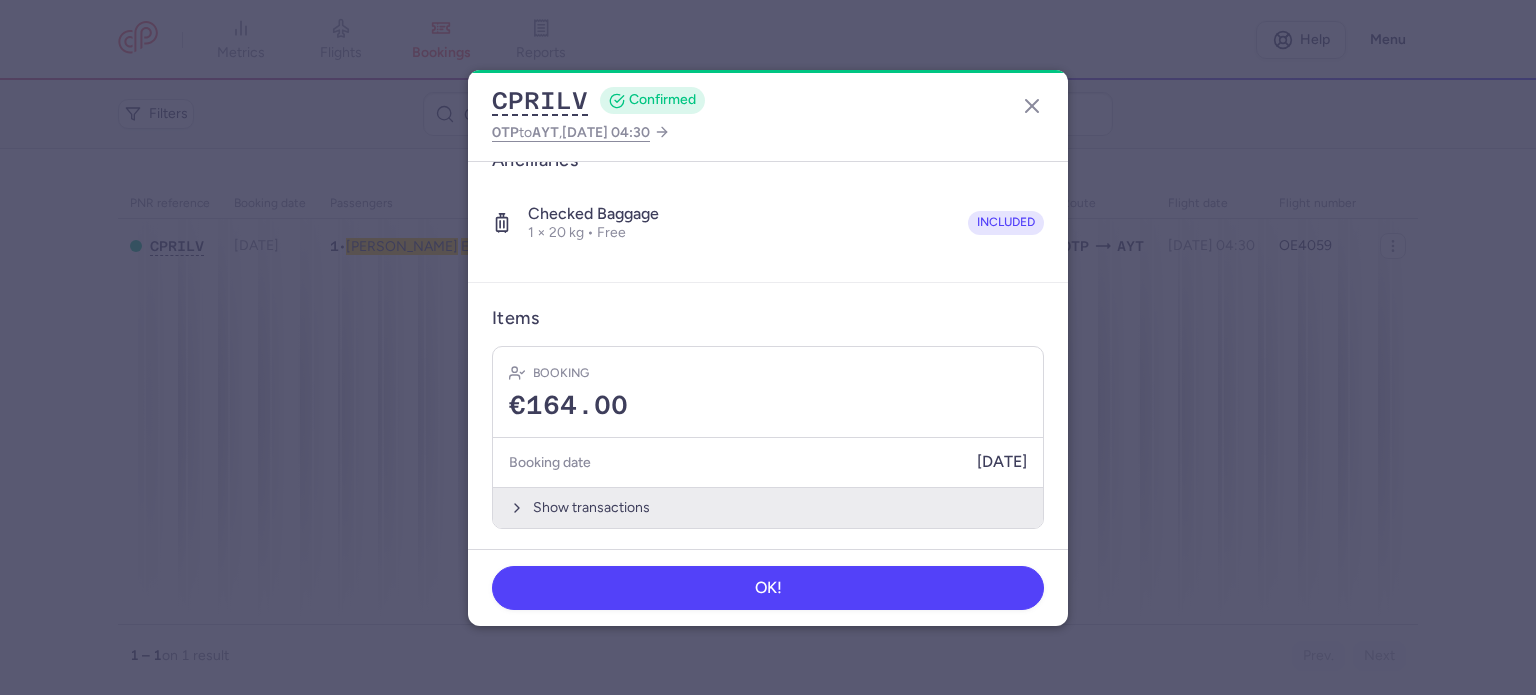 drag, startPoint x: 549, startPoint y: 507, endPoint x: 547, endPoint y: 475, distance: 32.06244 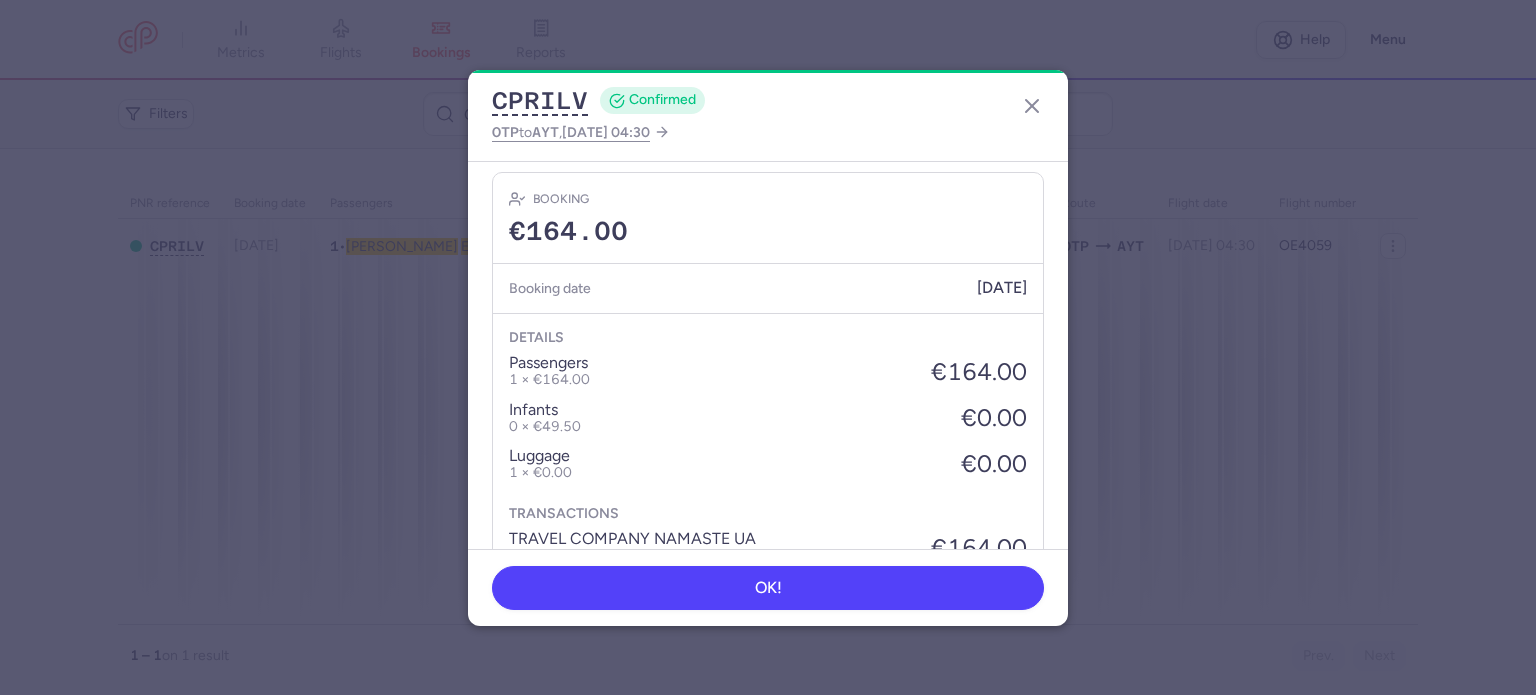 scroll, scrollTop: 621, scrollLeft: 0, axis: vertical 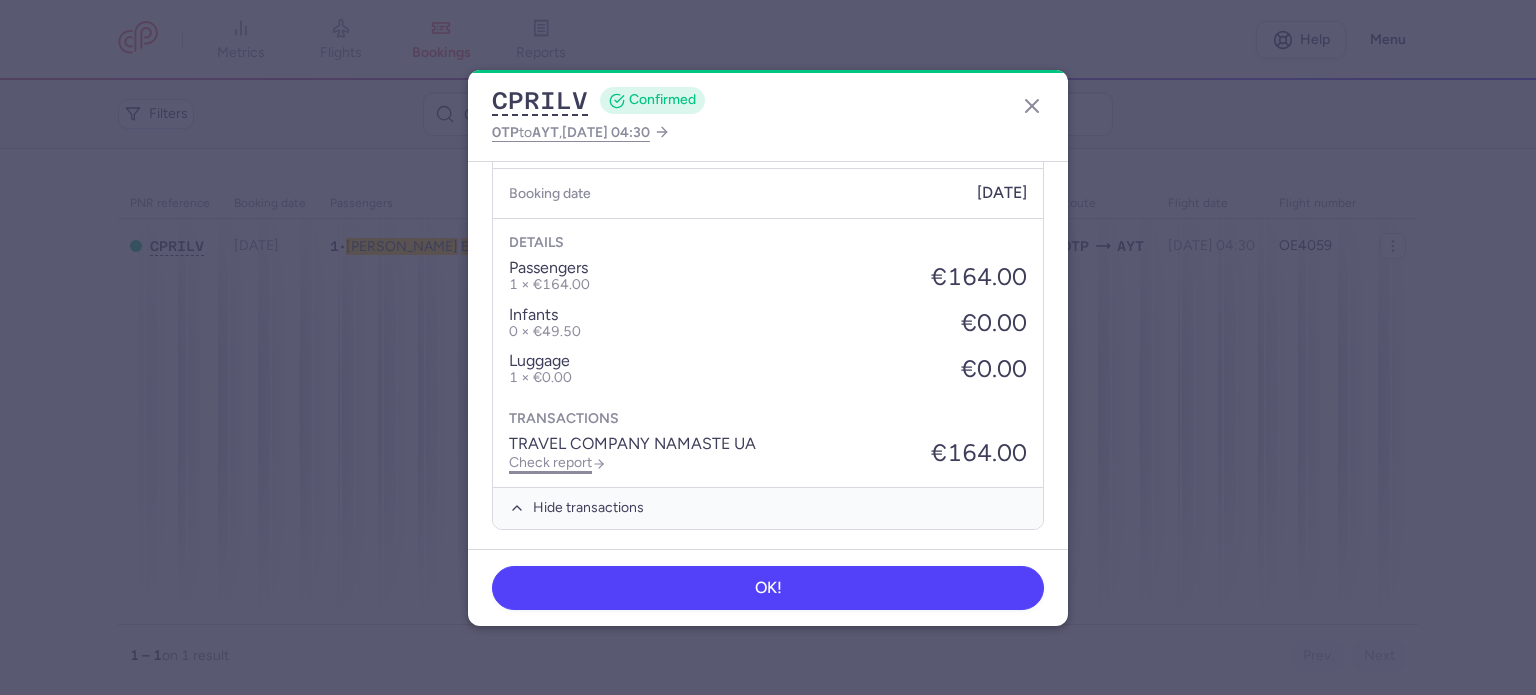 click on "Check report" 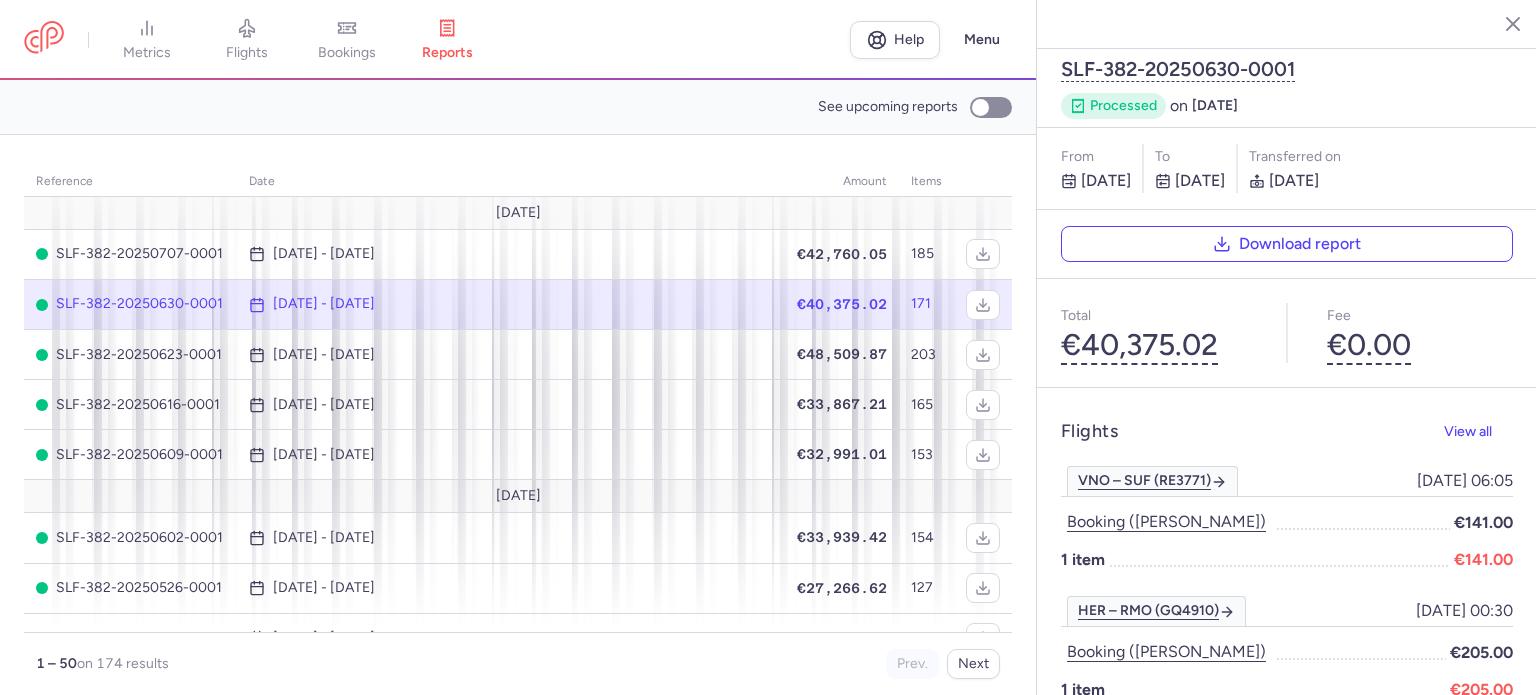 click on "bookings" at bounding box center (347, 53) 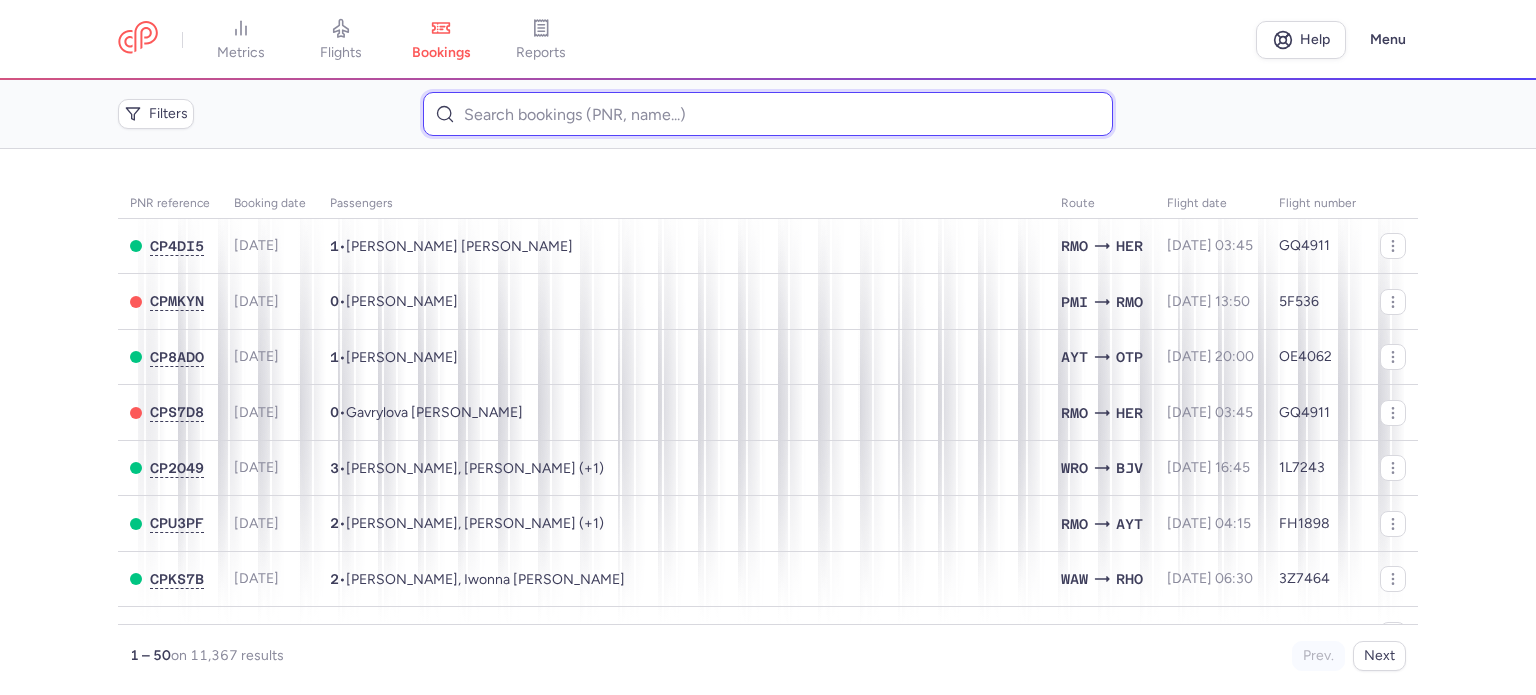 paste on "[PERSON_NAME]" 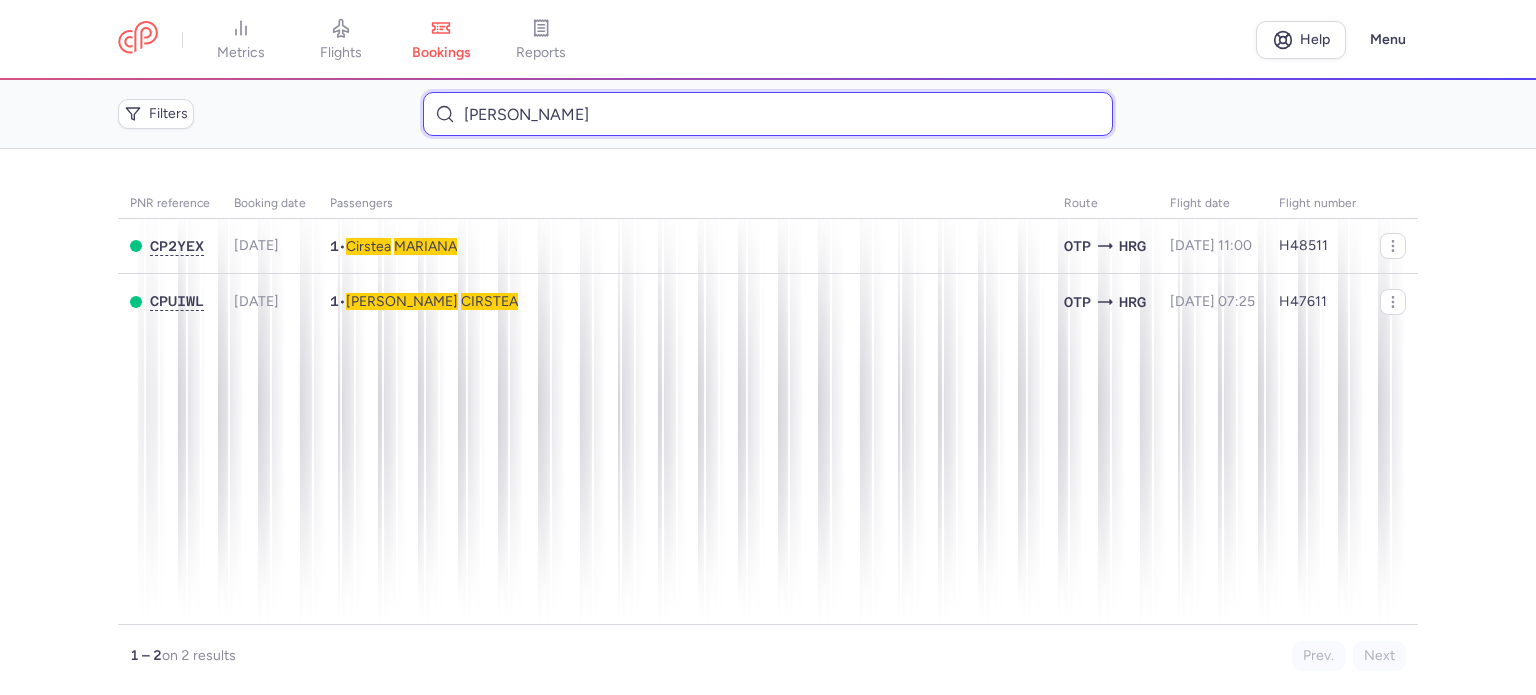 type on "[PERSON_NAME]" 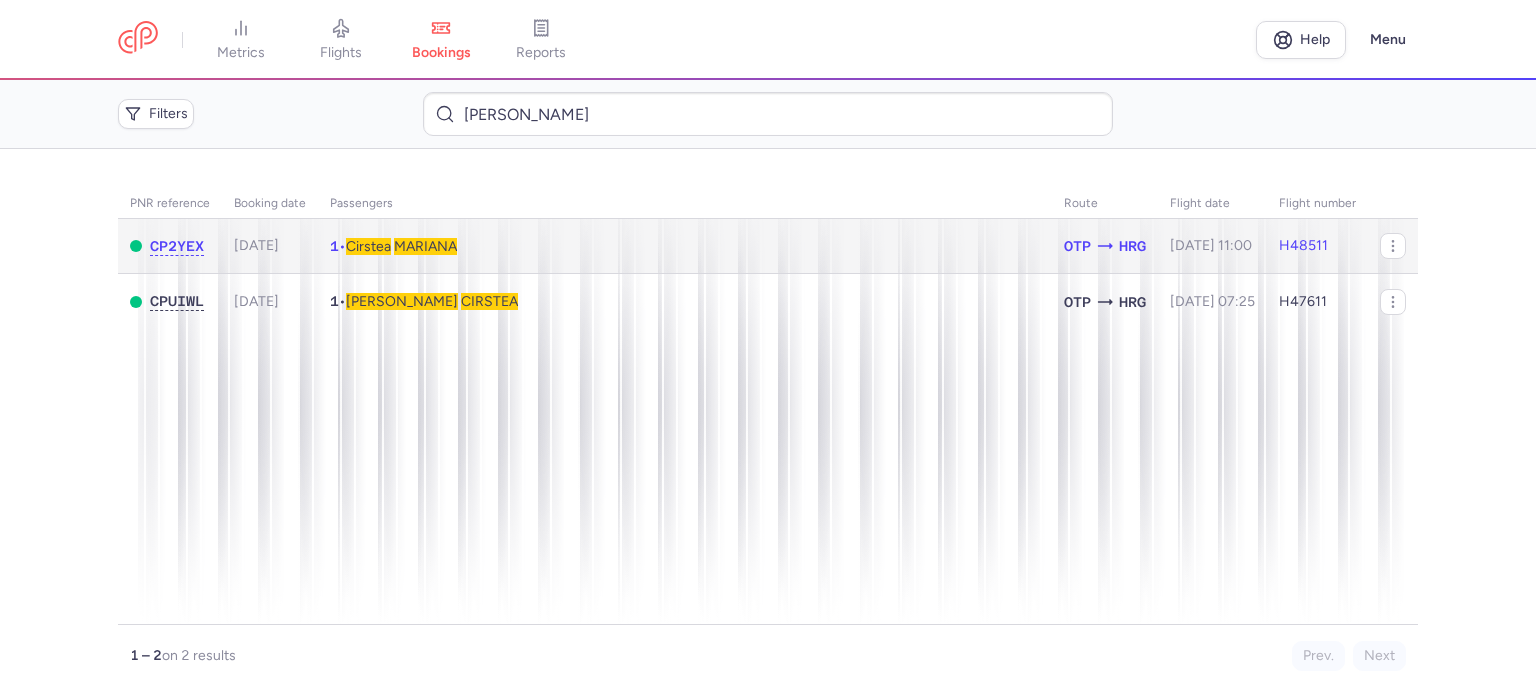 click on "Cirstea" at bounding box center [368, 246] 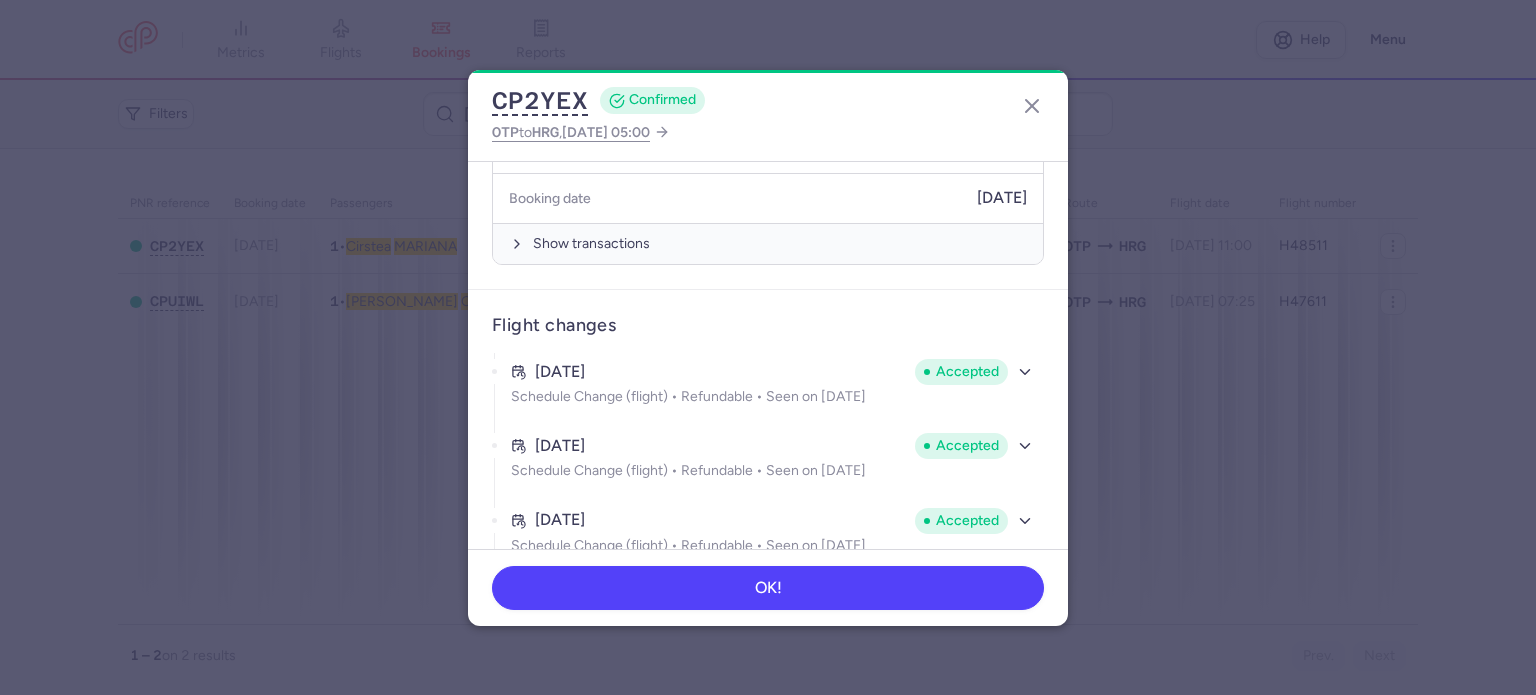 scroll, scrollTop: 595, scrollLeft: 0, axis: vertical 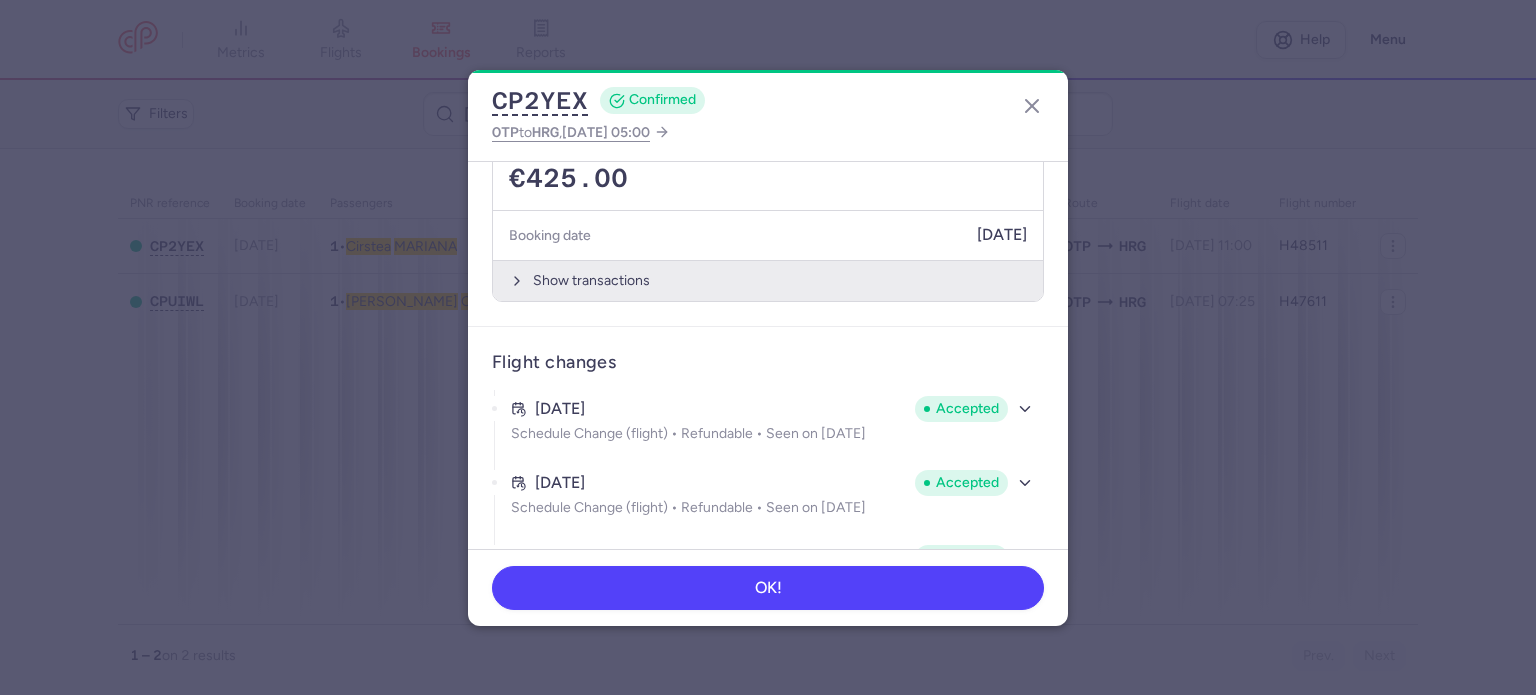 click on "Show transactions" at bounding box center [768, 280] 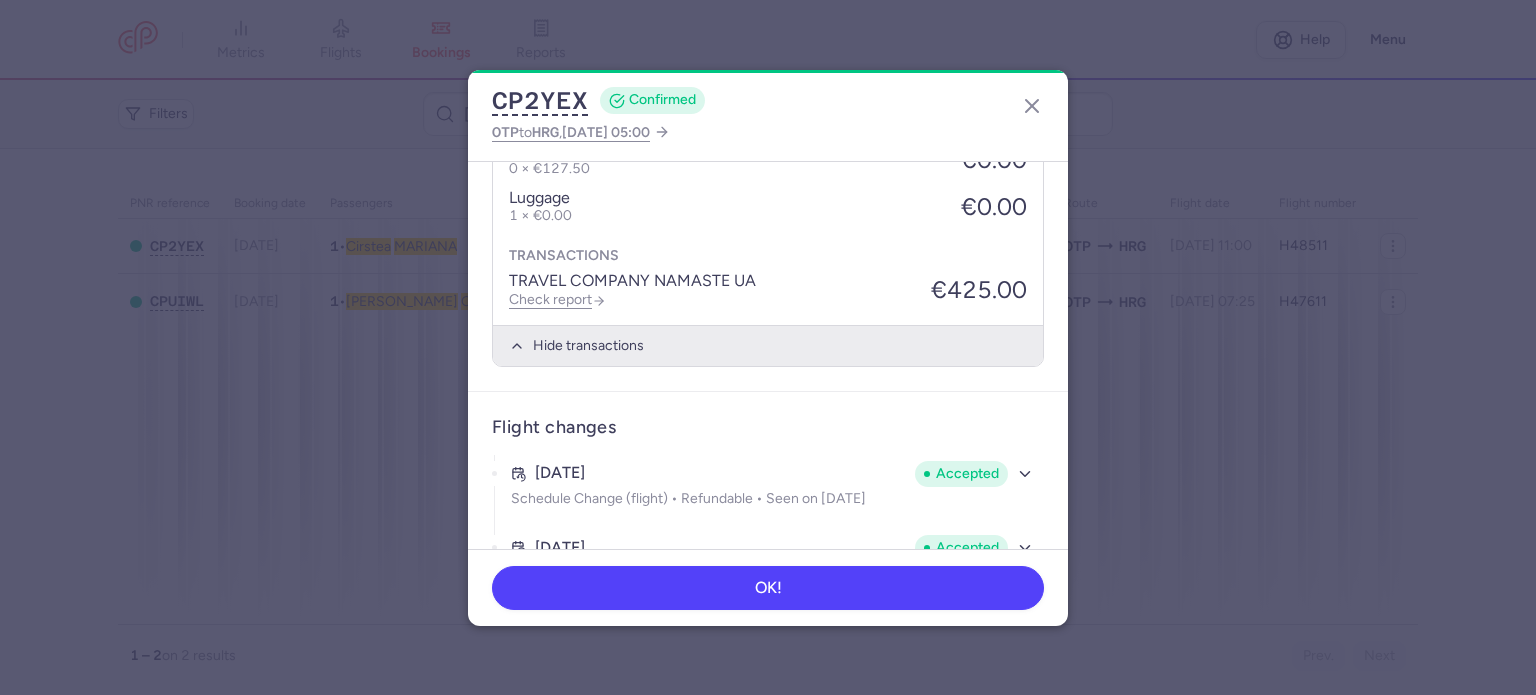scroll, scrollTop: 795, scrollLeft: 0, axis: vertical 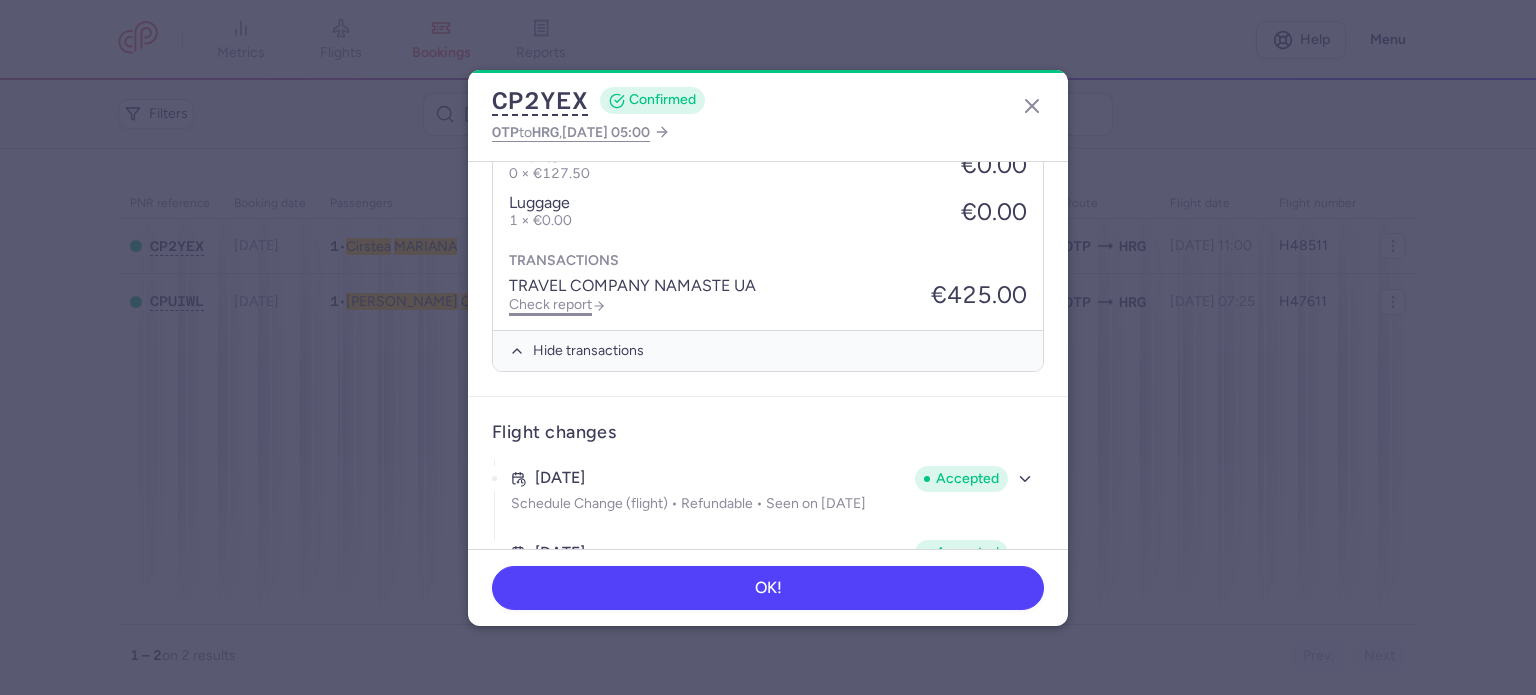 click on "Check report" 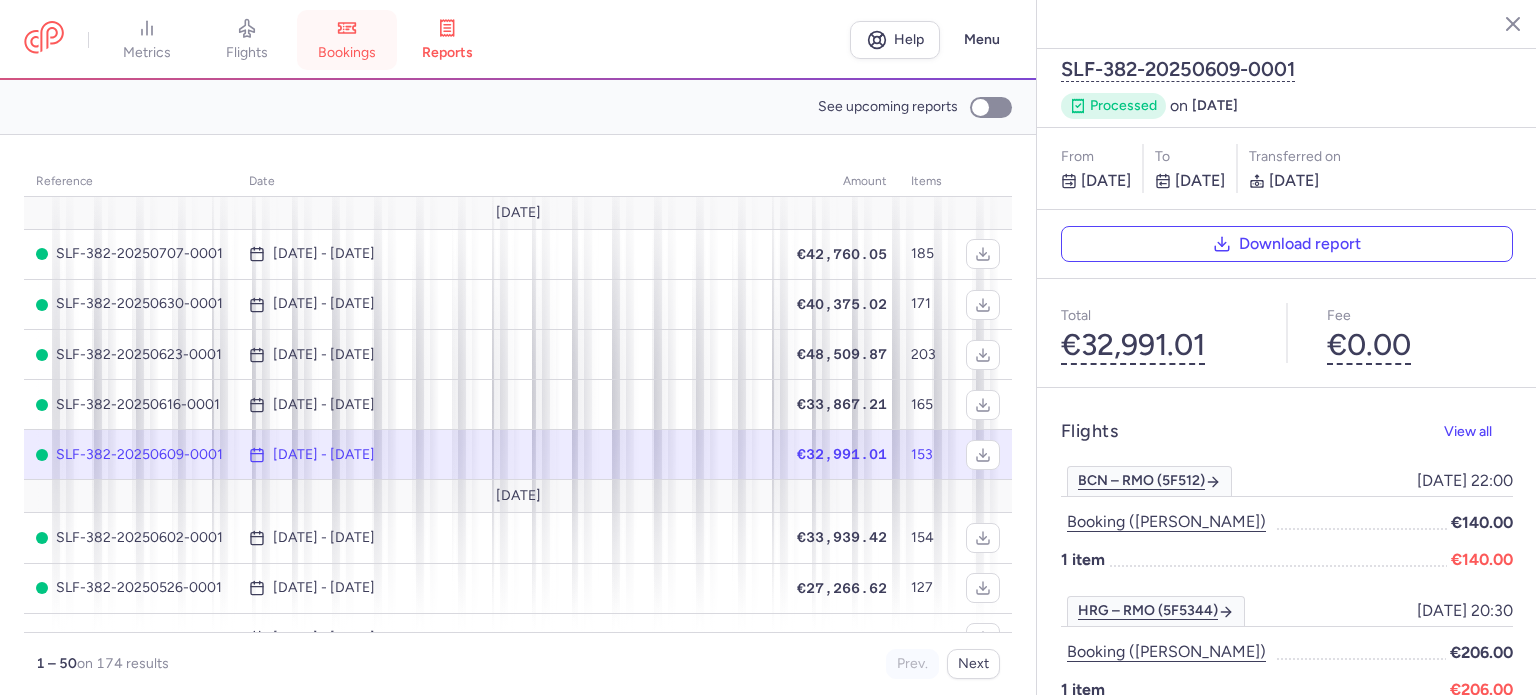 click on "bookings" at bounding box center [347, 53] 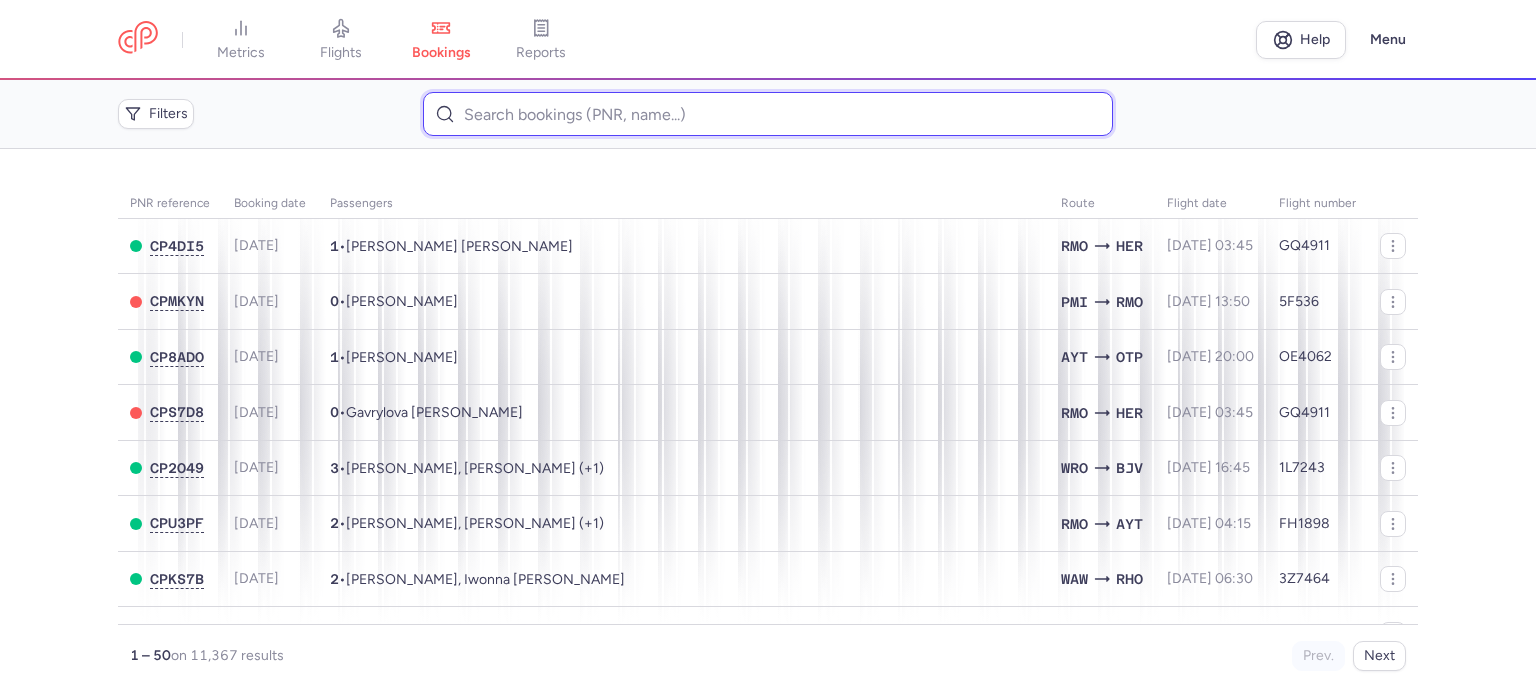 paste on "[PERSON_NAME]" 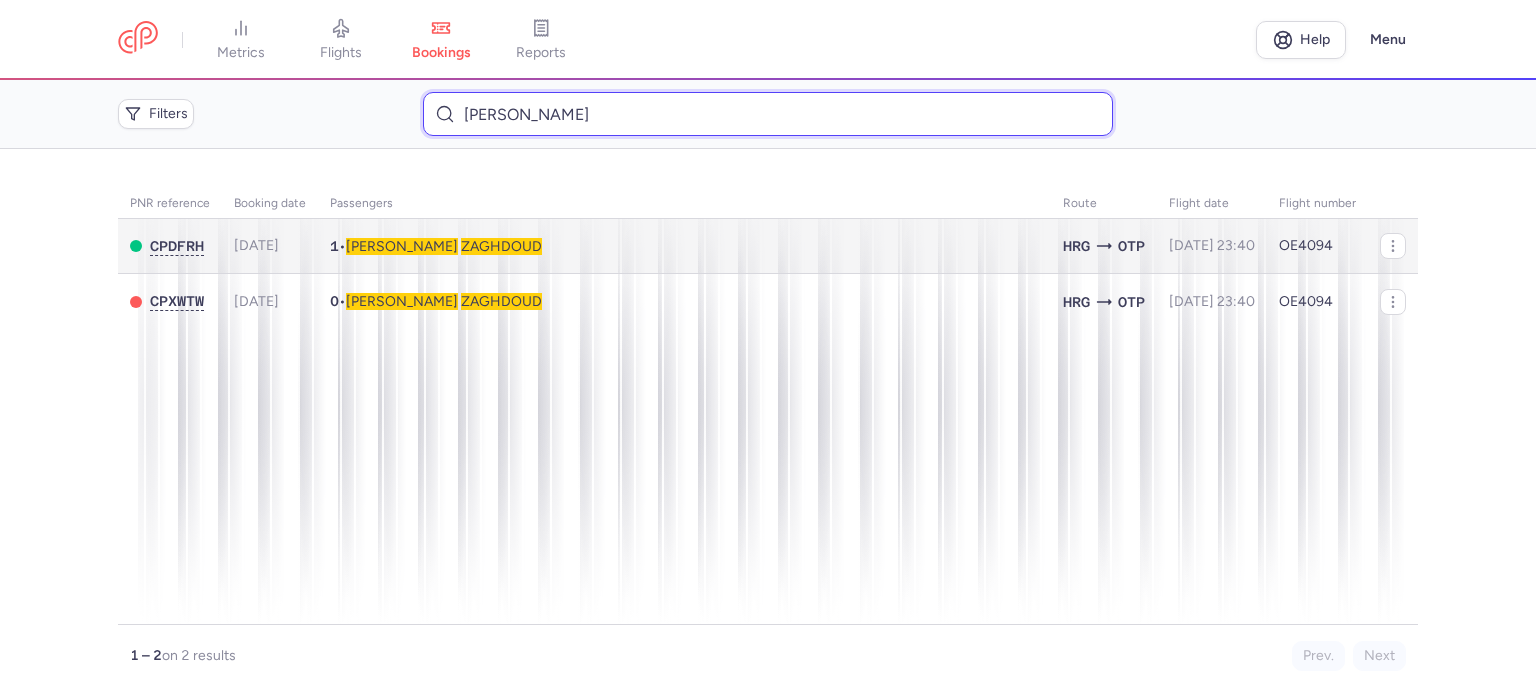 type on "[PERSON_NAME]" 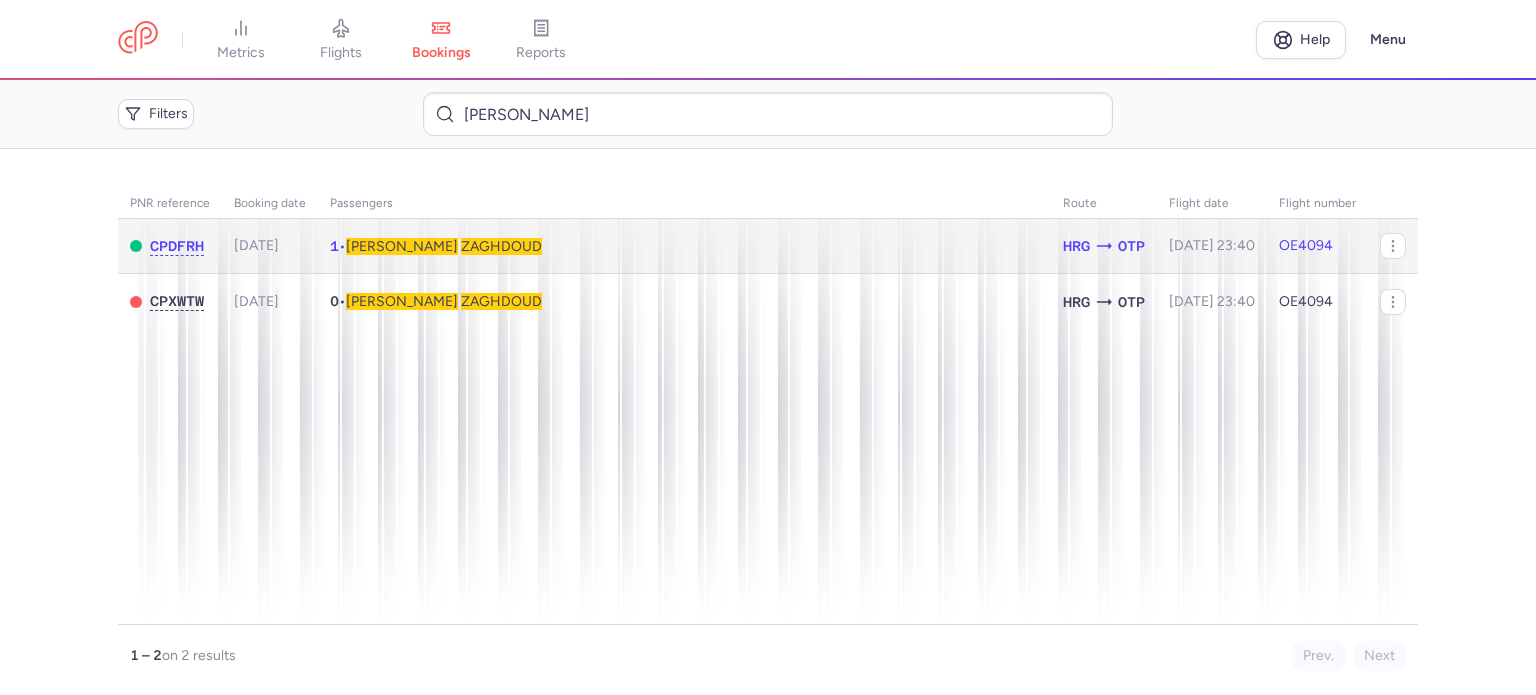 click on "1  •  [PERSON_NAME]" 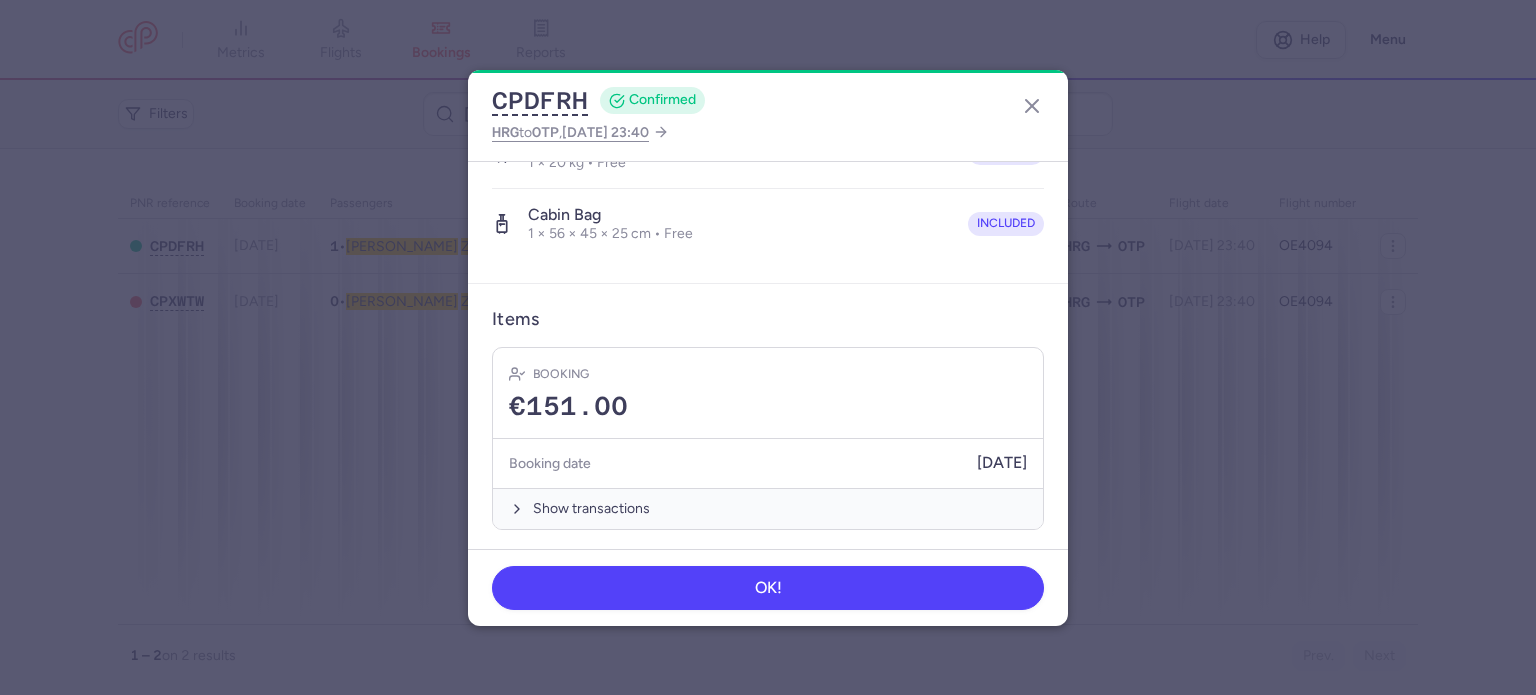 scroll, scrollTop: 423, scrollLeft: 0, axis: vertical 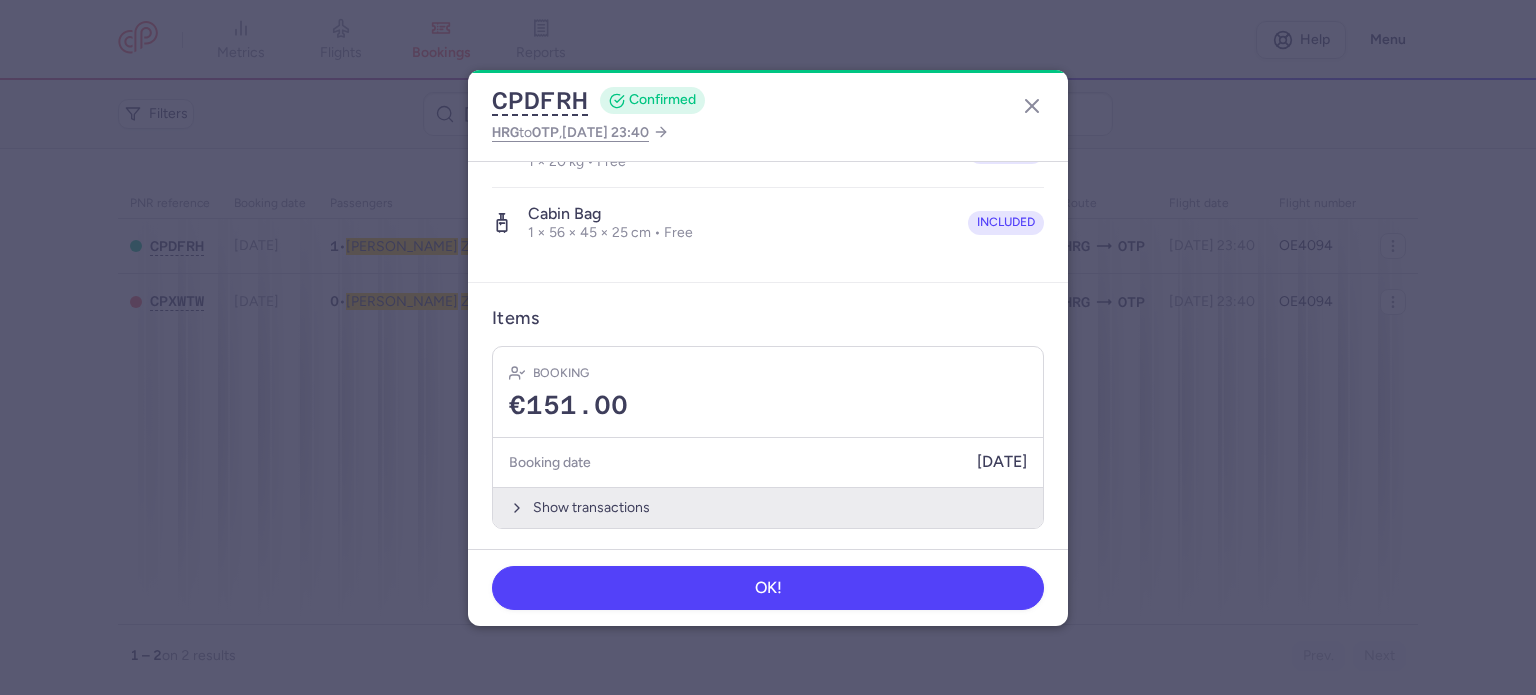 click on "Show transactions" at bounding box center (768, 507) 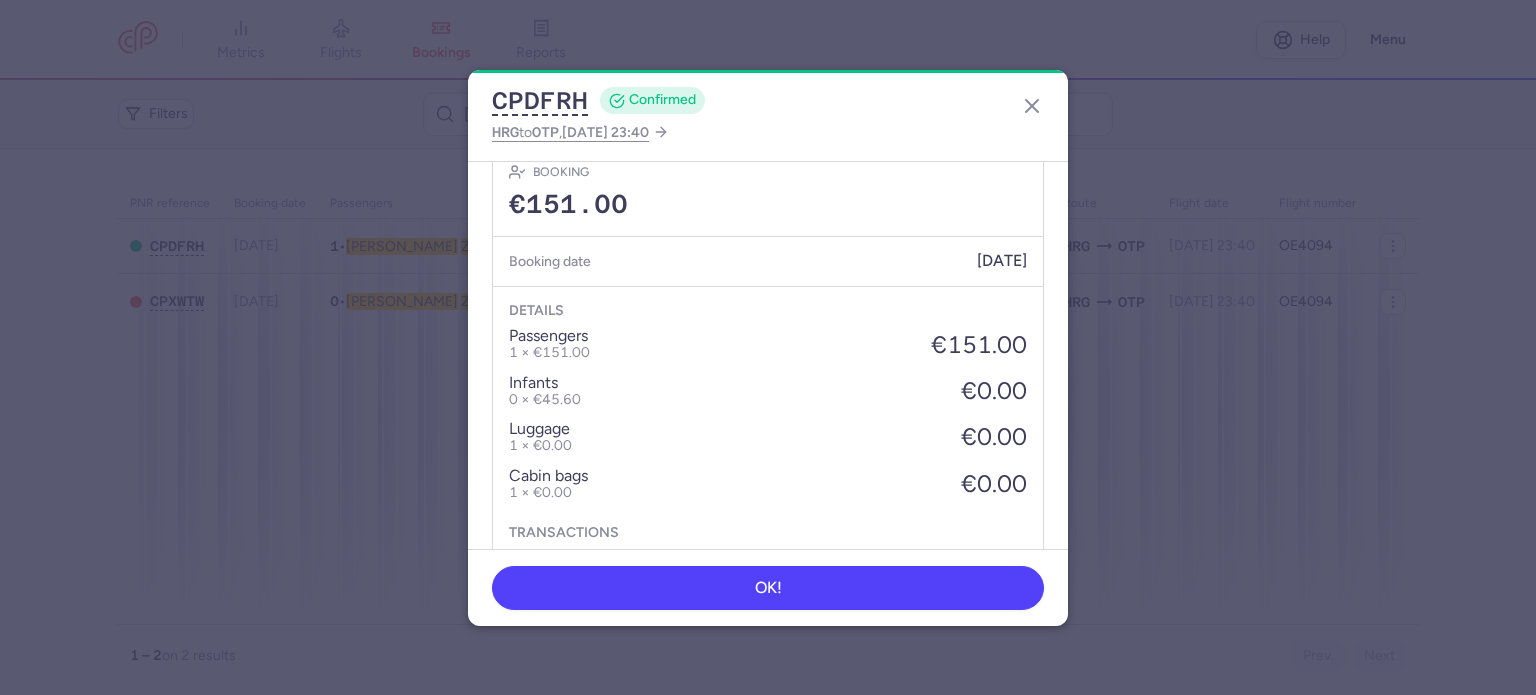 scroll, scrollTop: 739, scrollLeft: 0, axis: vertical 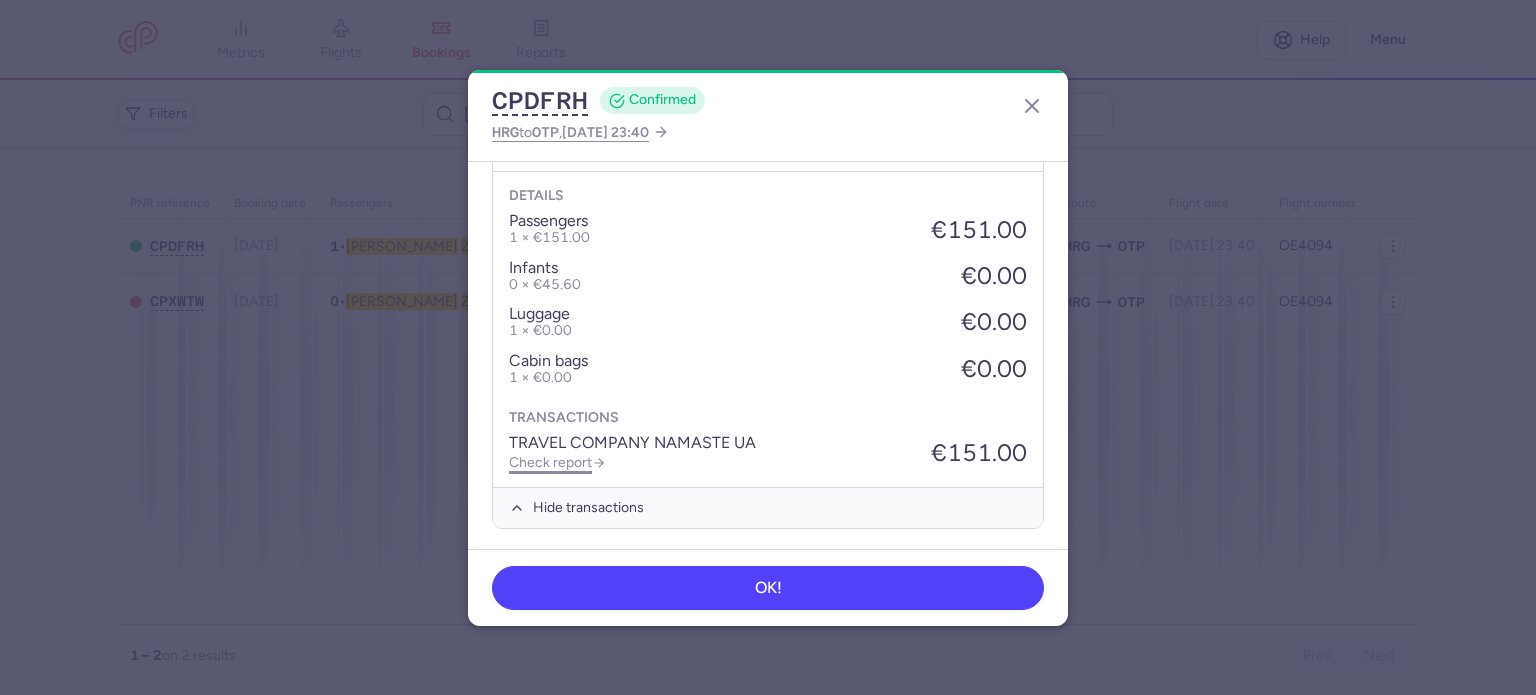 click on "Check report" 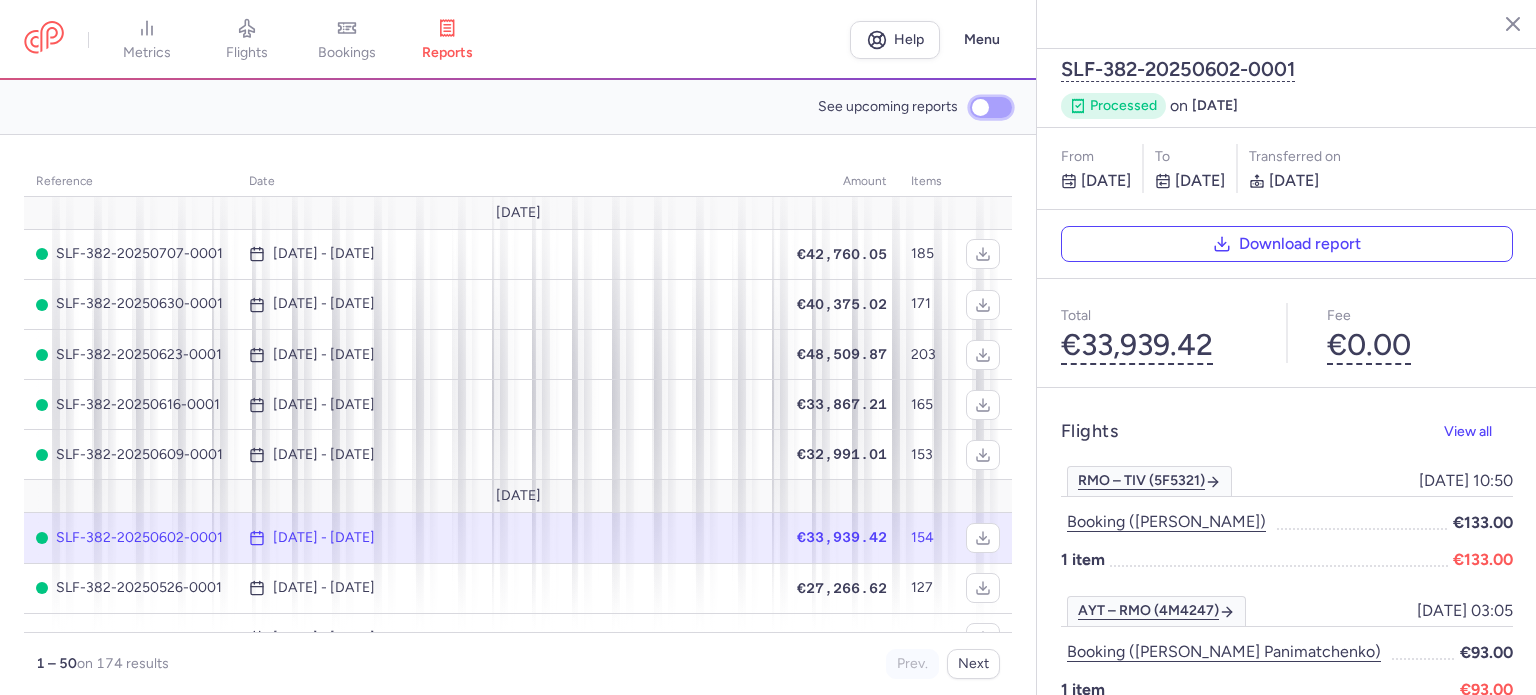 click on "See upcoming reports" at bounding box center (991, 107) 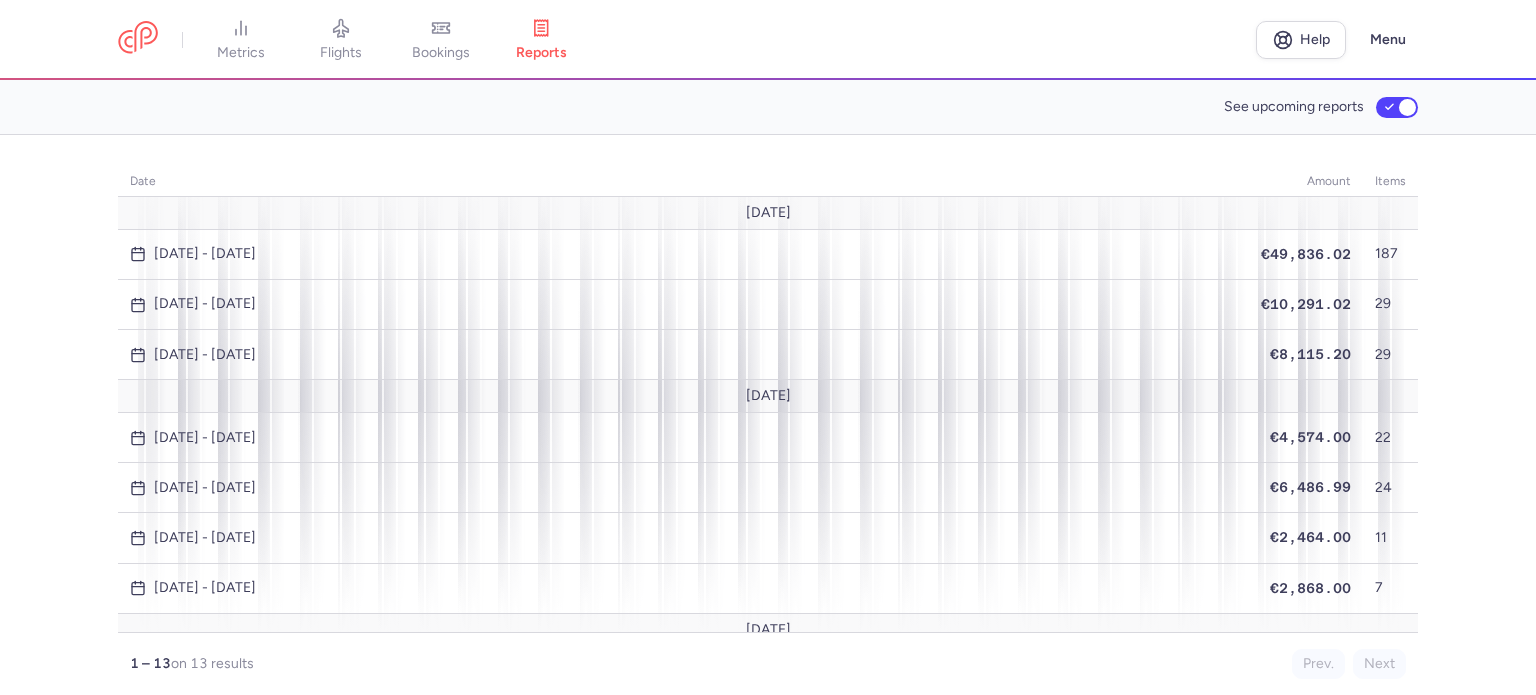 click on "See upcoming reports" at bounding box center (768, 107) 